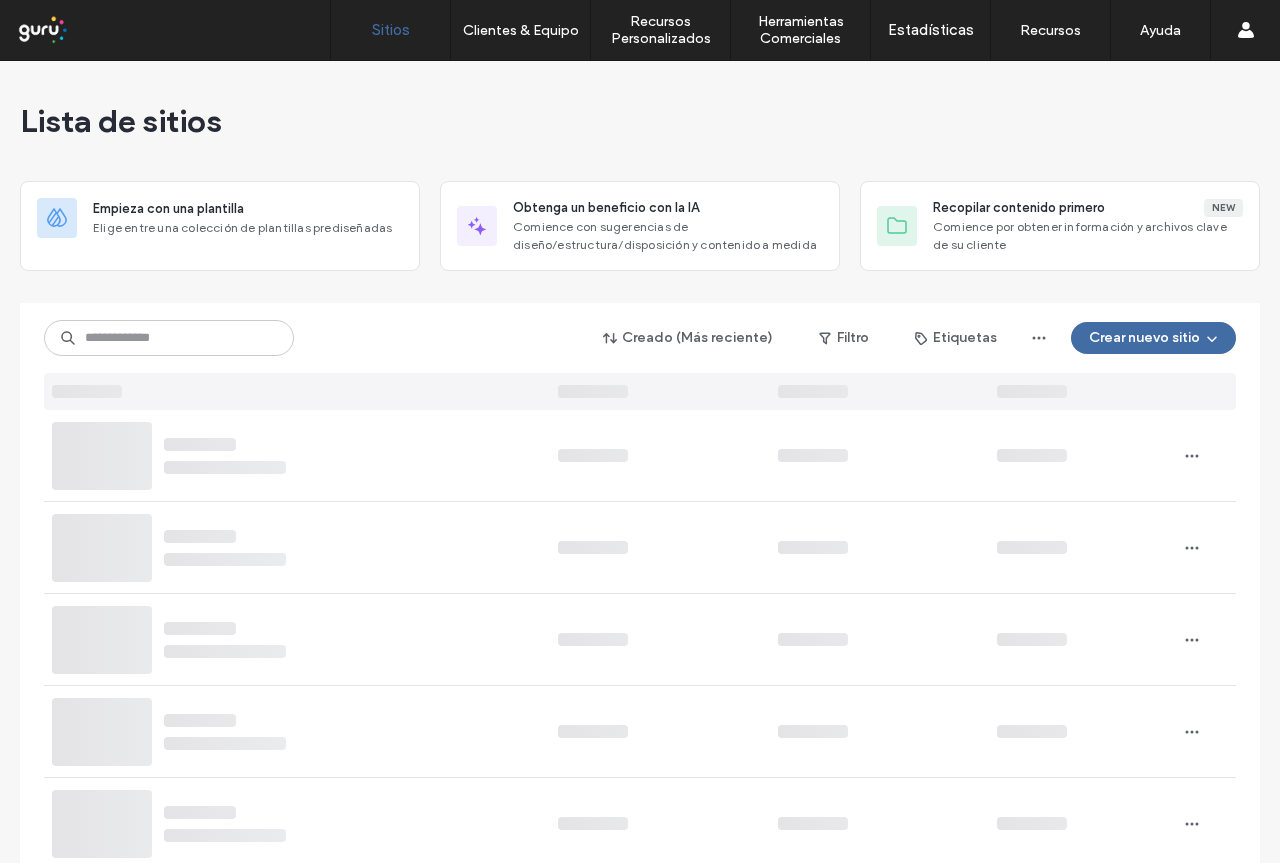 scroll, scrollTop: 0, scrollLeft: 0, axis: both 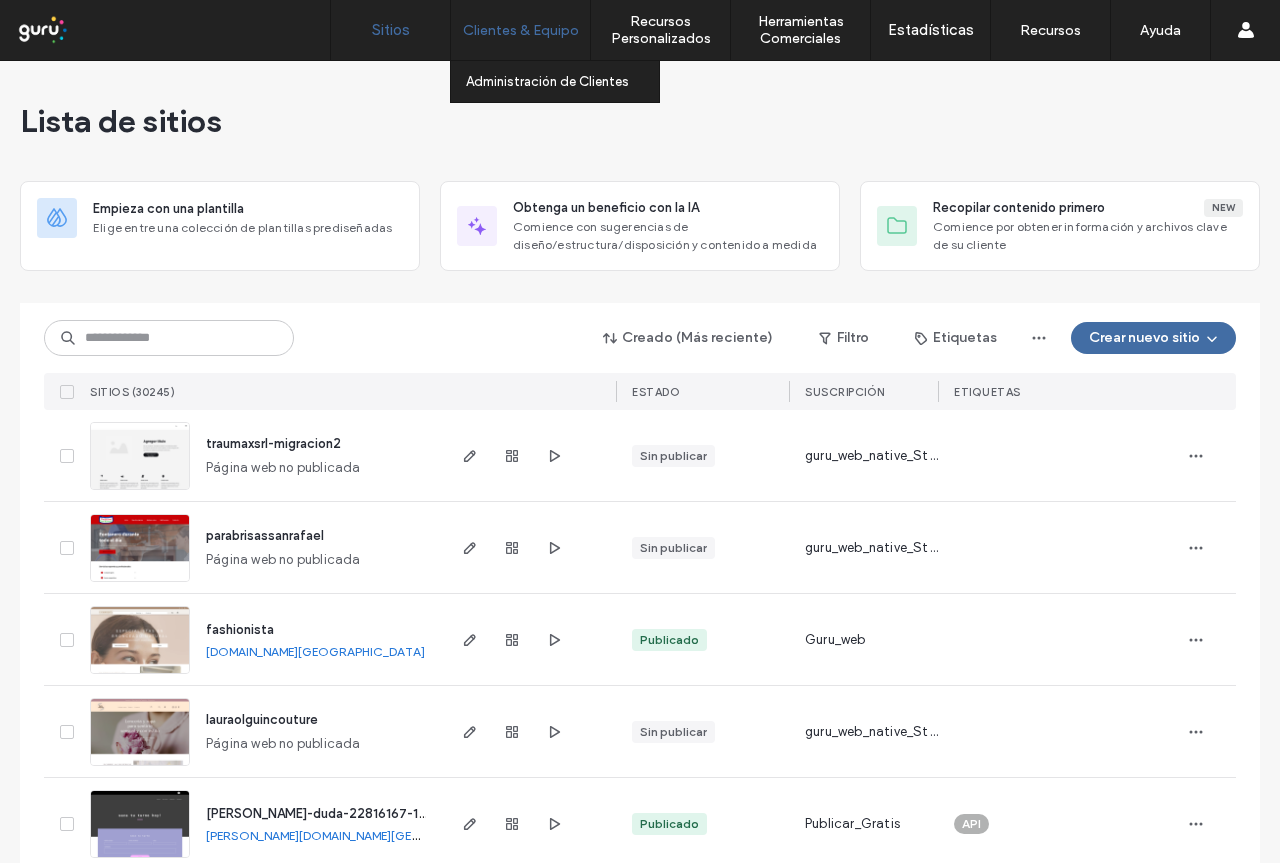 click on "Clientes & Equipo" at bounding box center [521, 30] 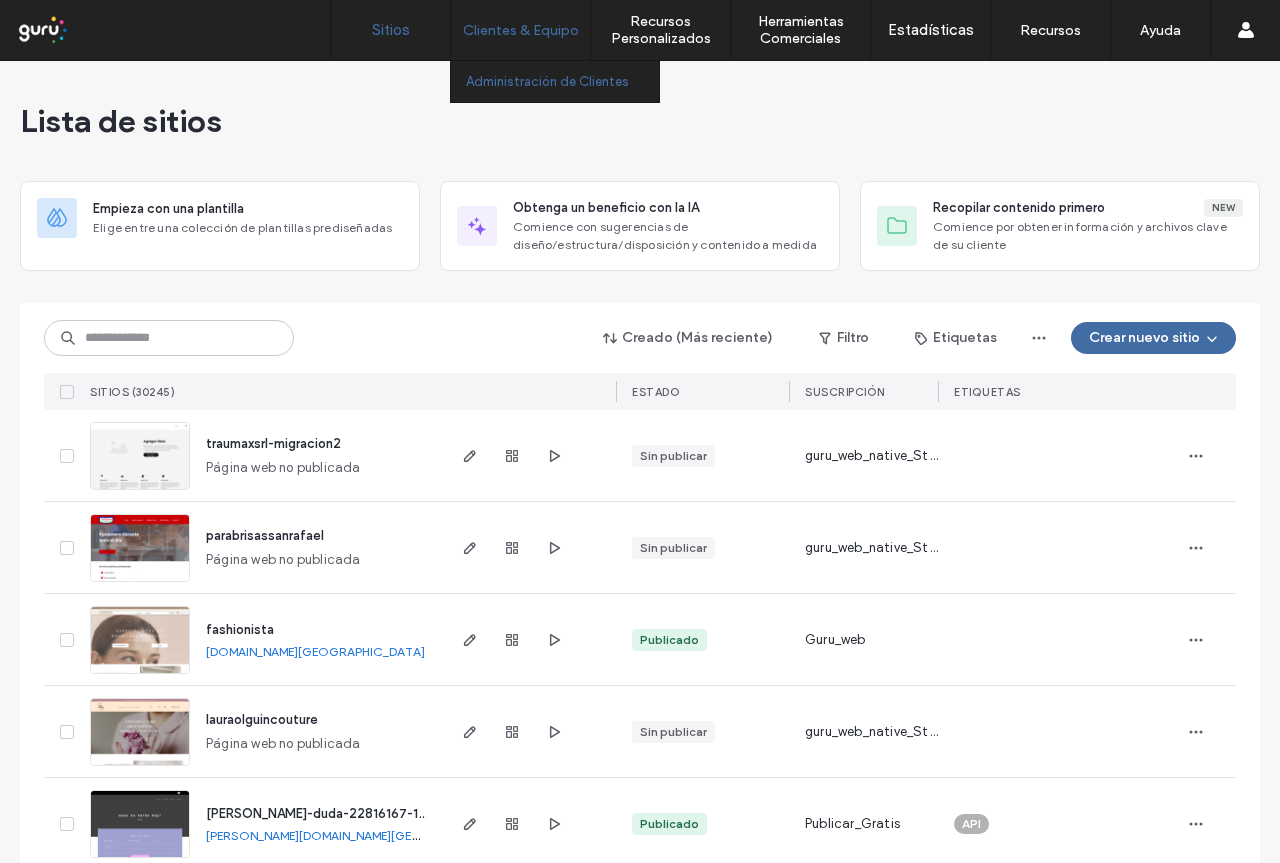 click on "Administración de Clientes" at bounding box center [562, 81] 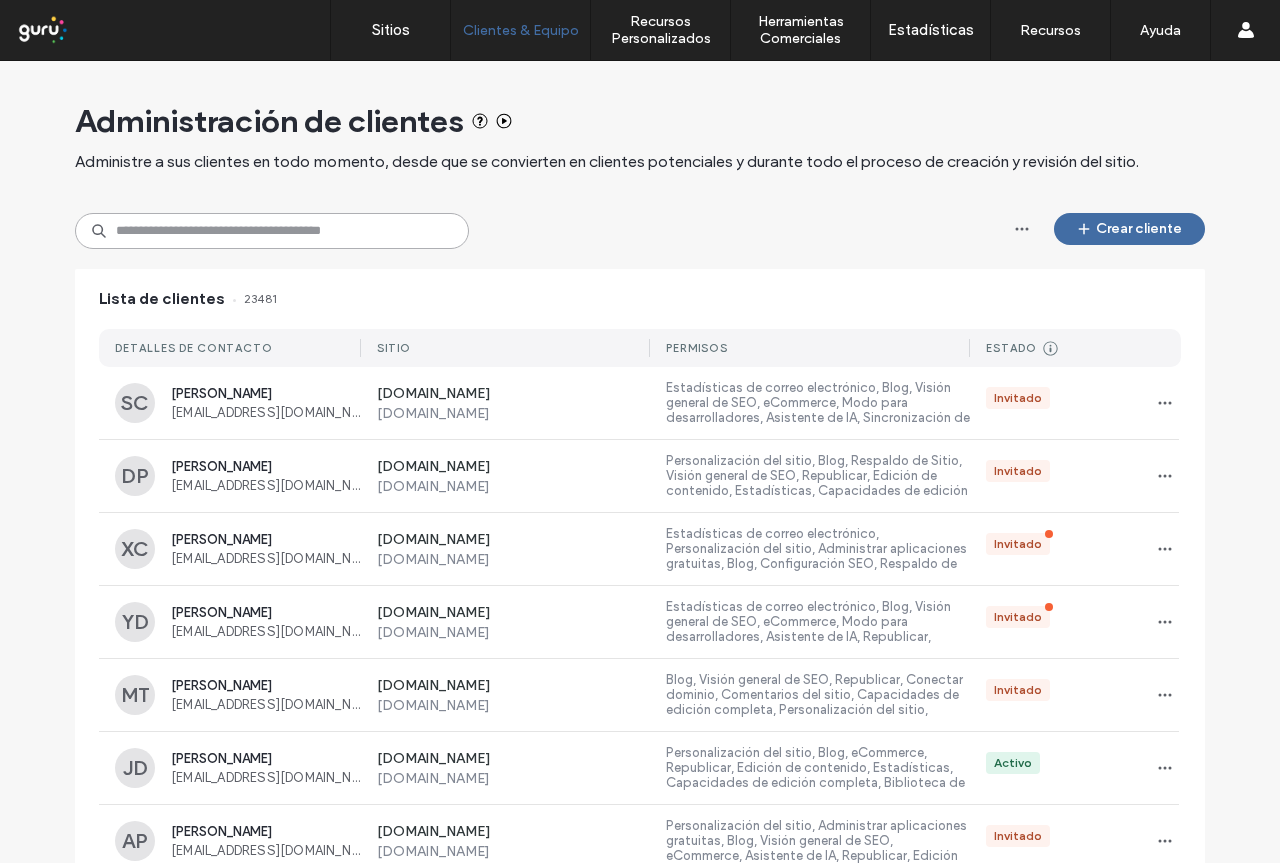 click at bounding box center (272, 231) 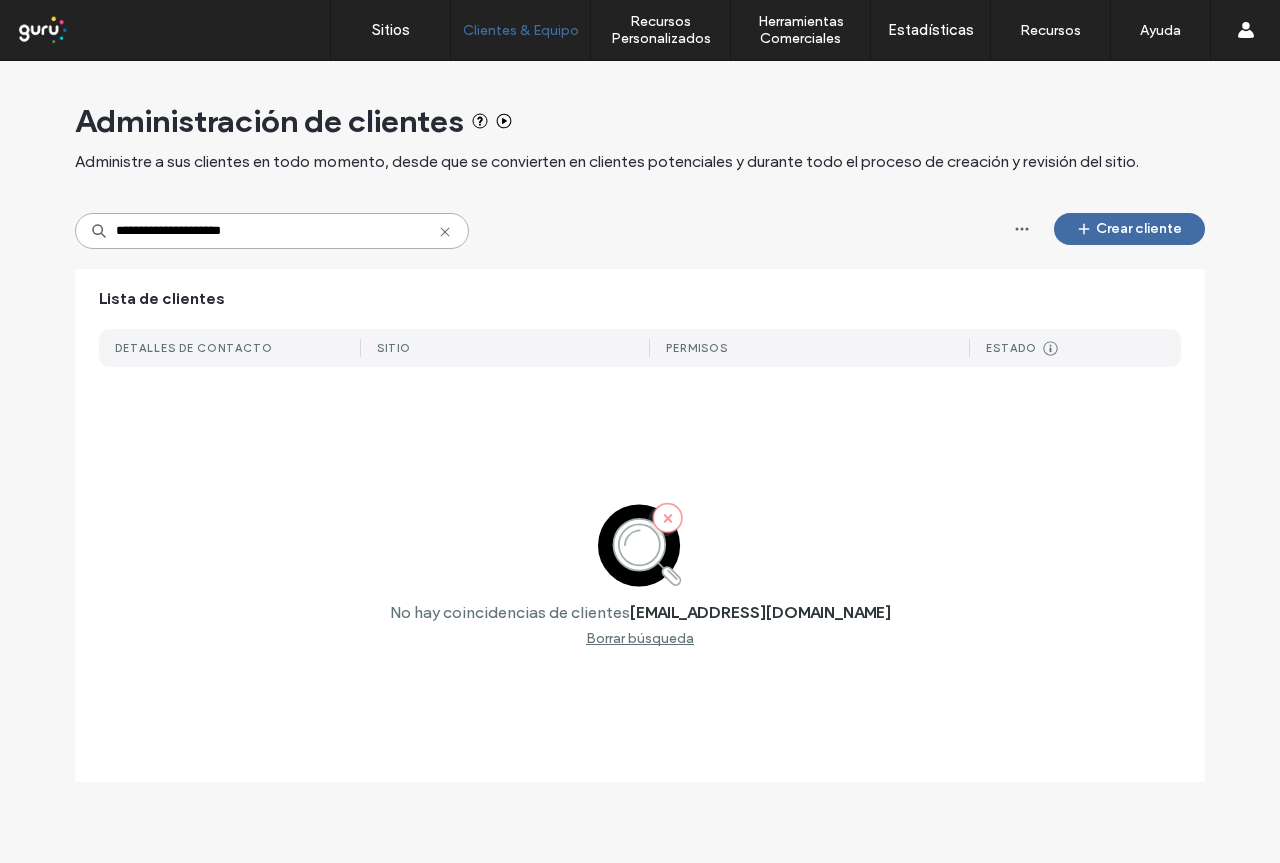 drag, startPoint x: 286, startPoint y: 236, endPoint x: 85, endPoint y: 236, distance: 201 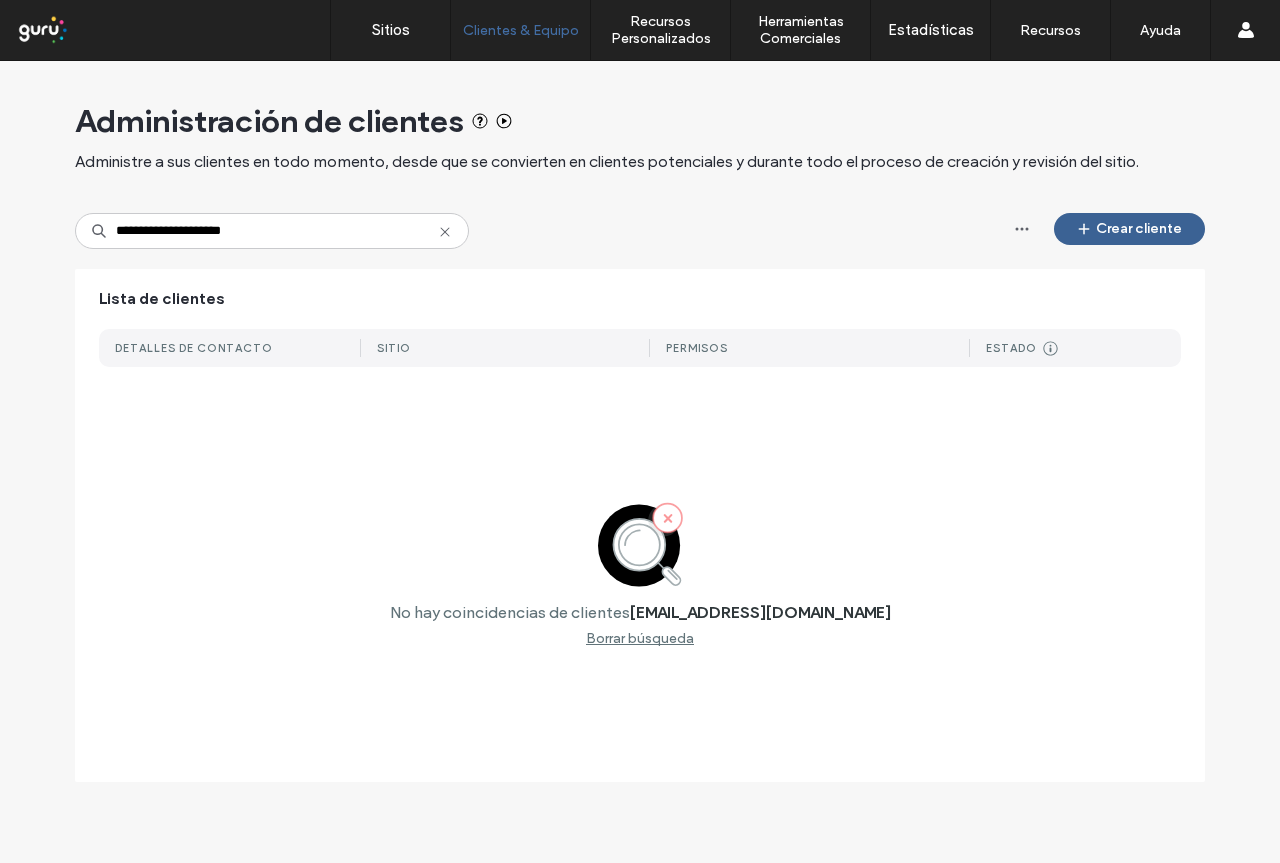 click on "Crear cliente" at bounding box center [1129, 229] 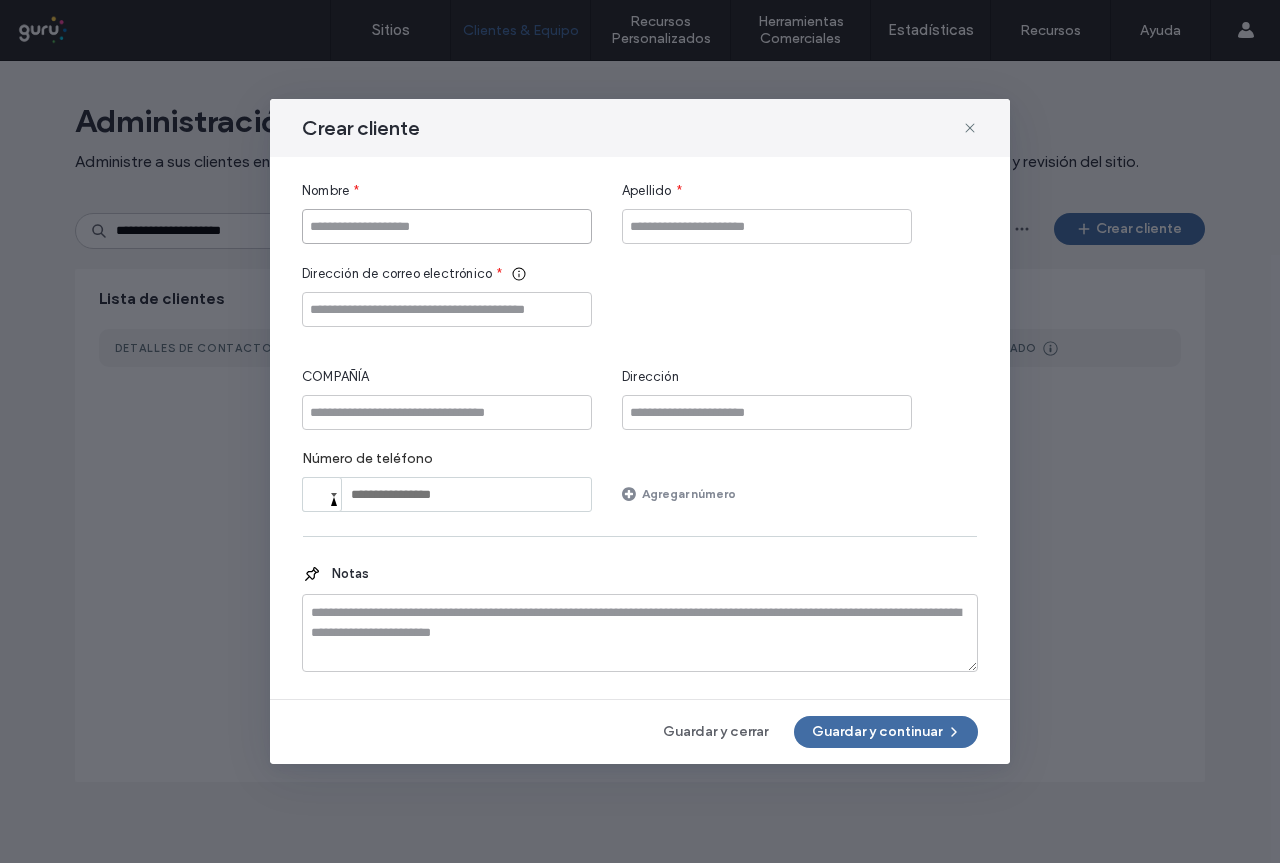 click at bounding box center [447, 226] 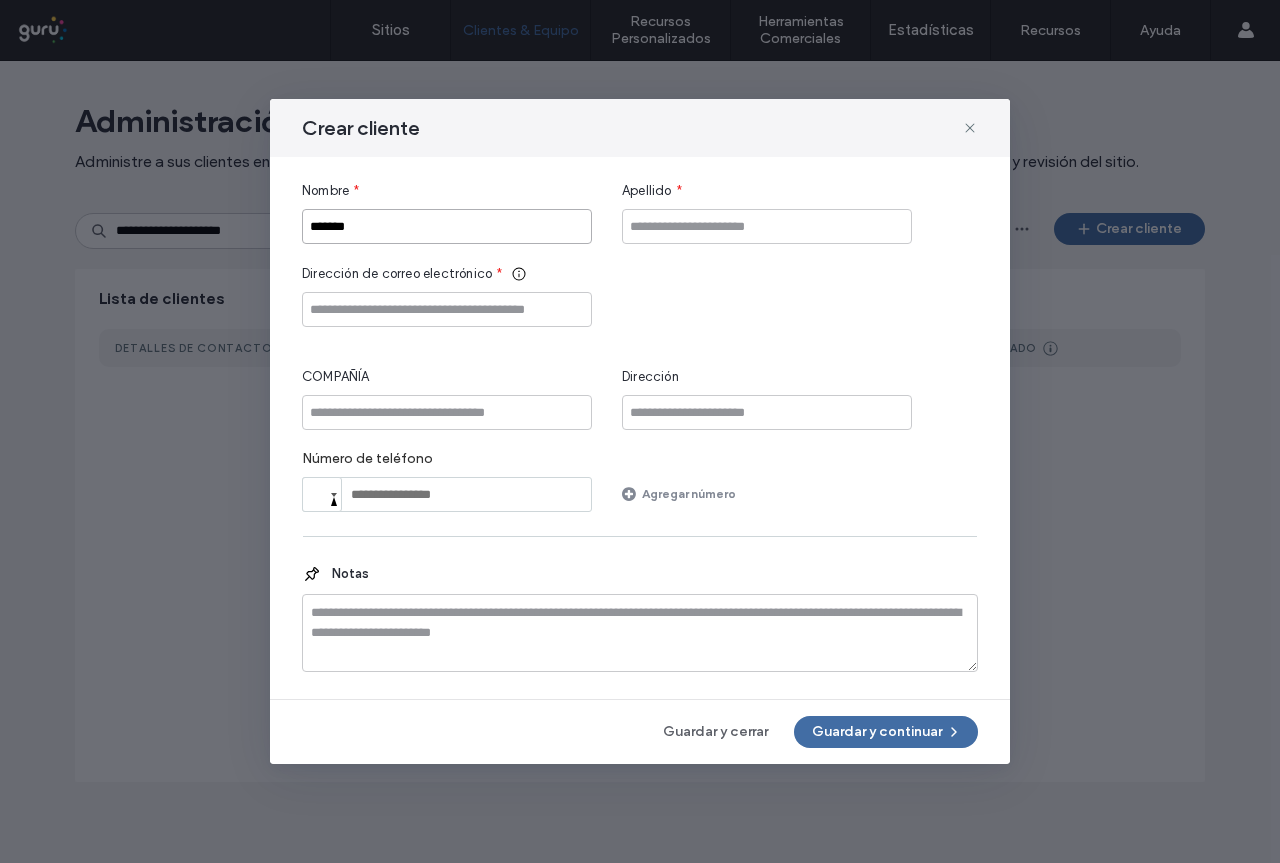 type on "*******" 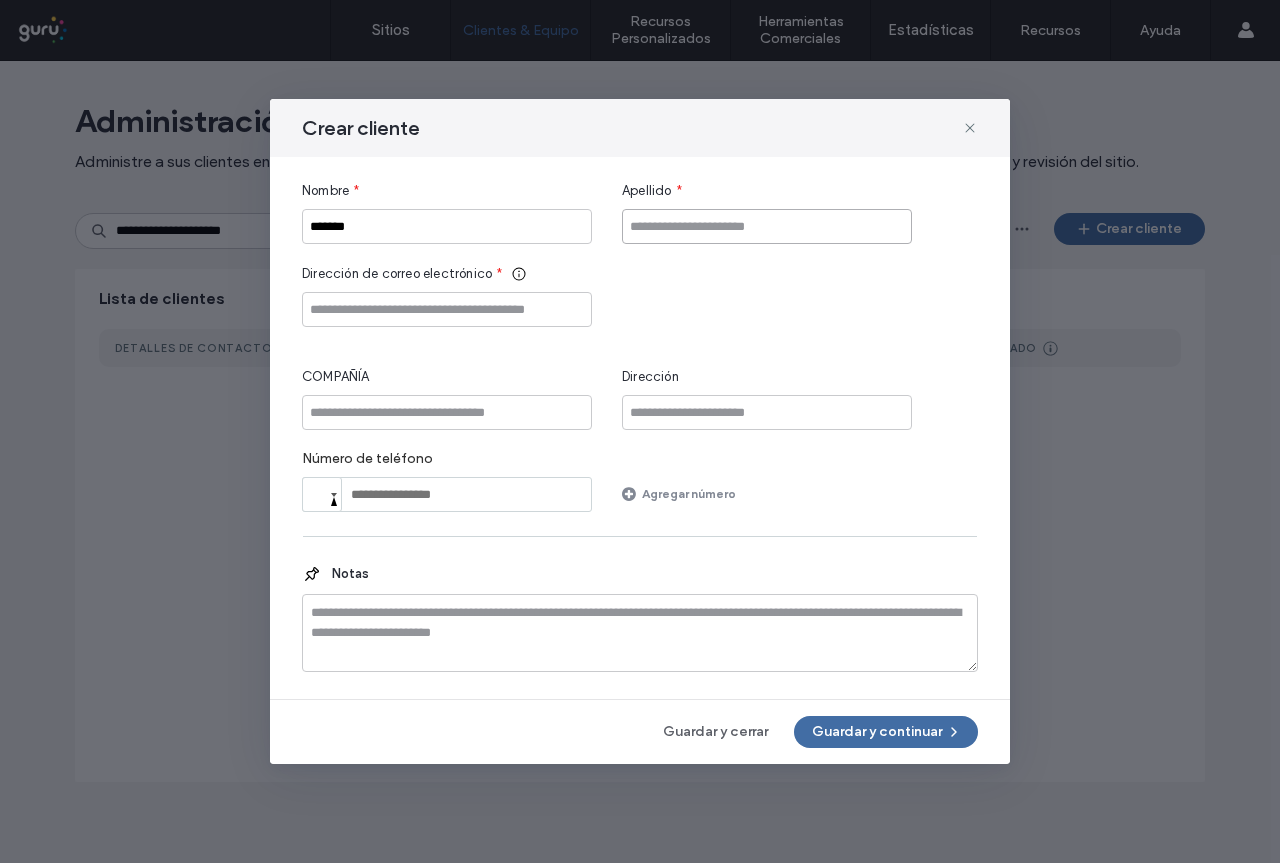 click at bounding box center [767, 226] 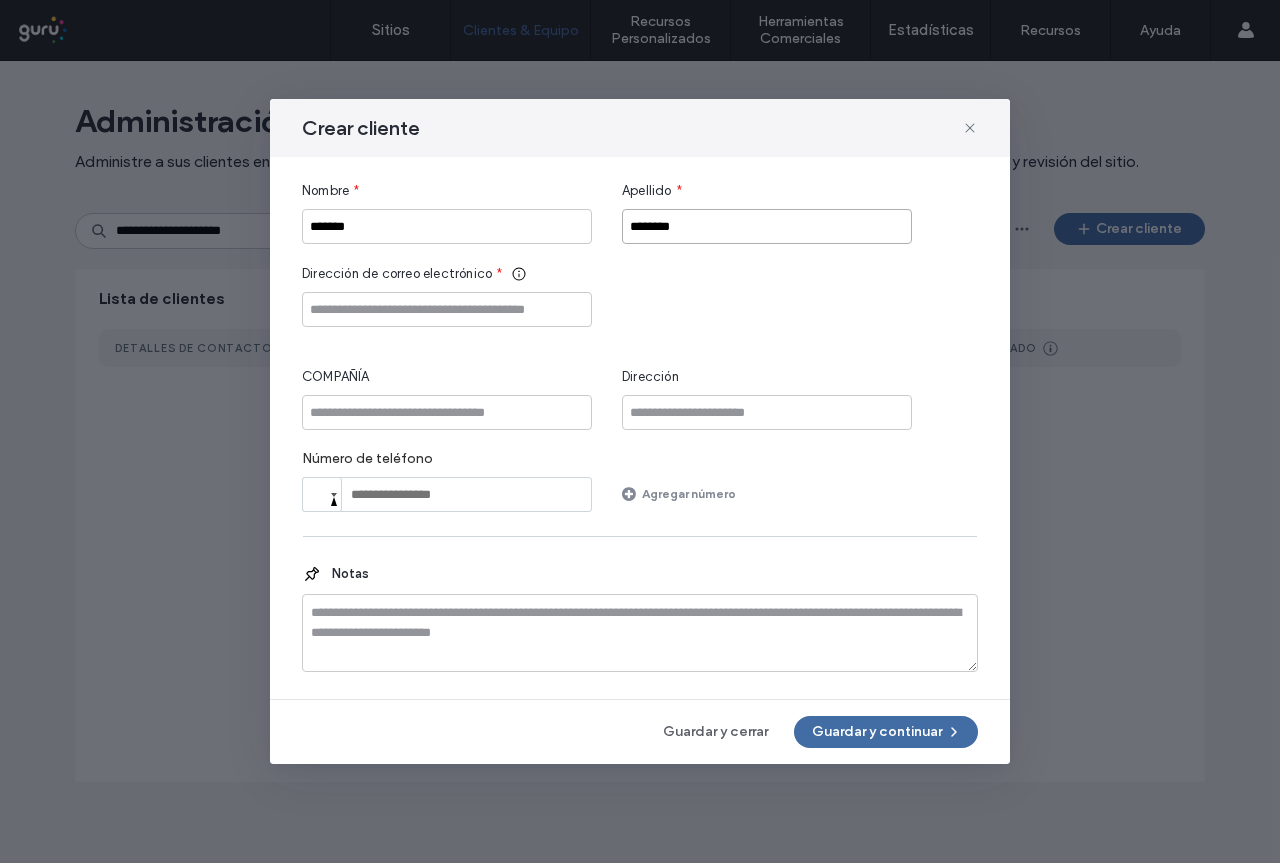 type on "********" 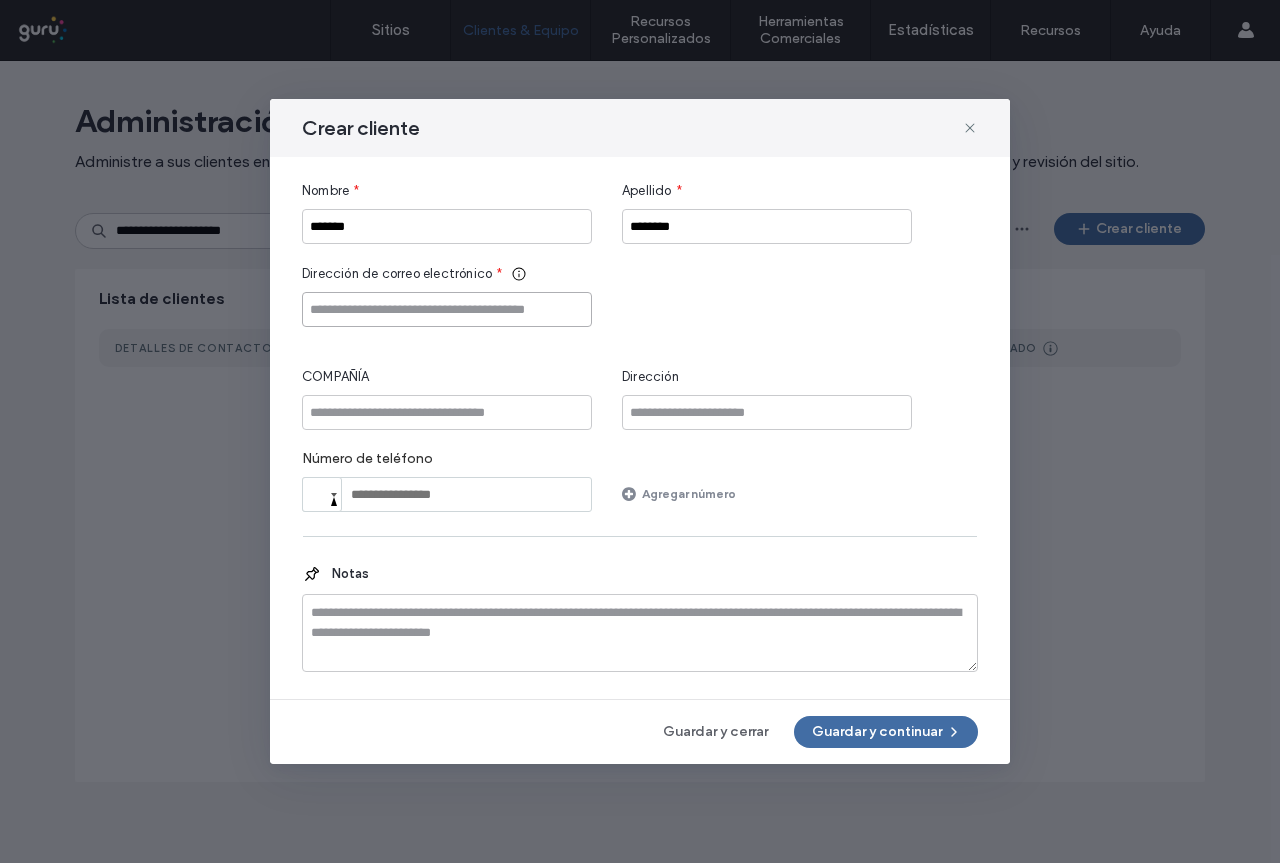 click at bounding box center [447, 309] 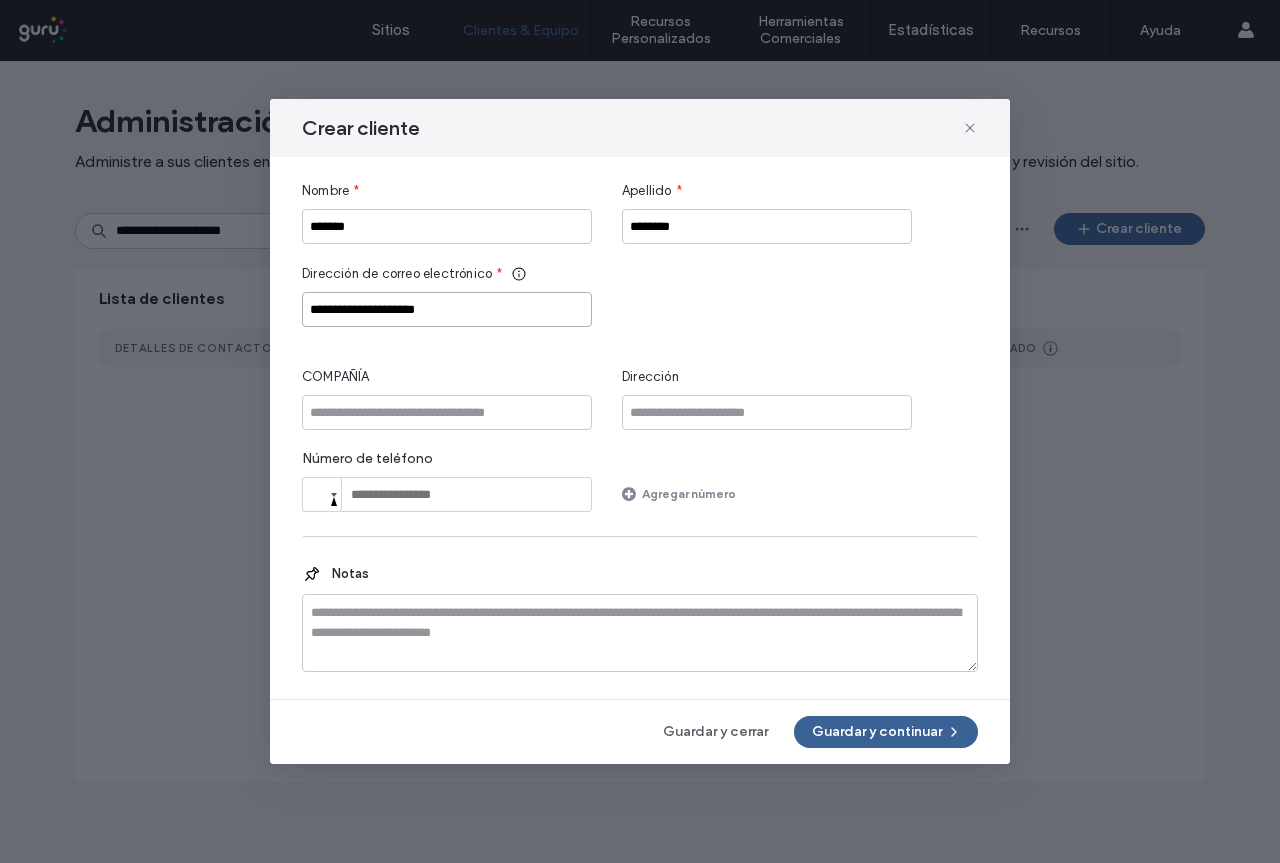 type on "**********" 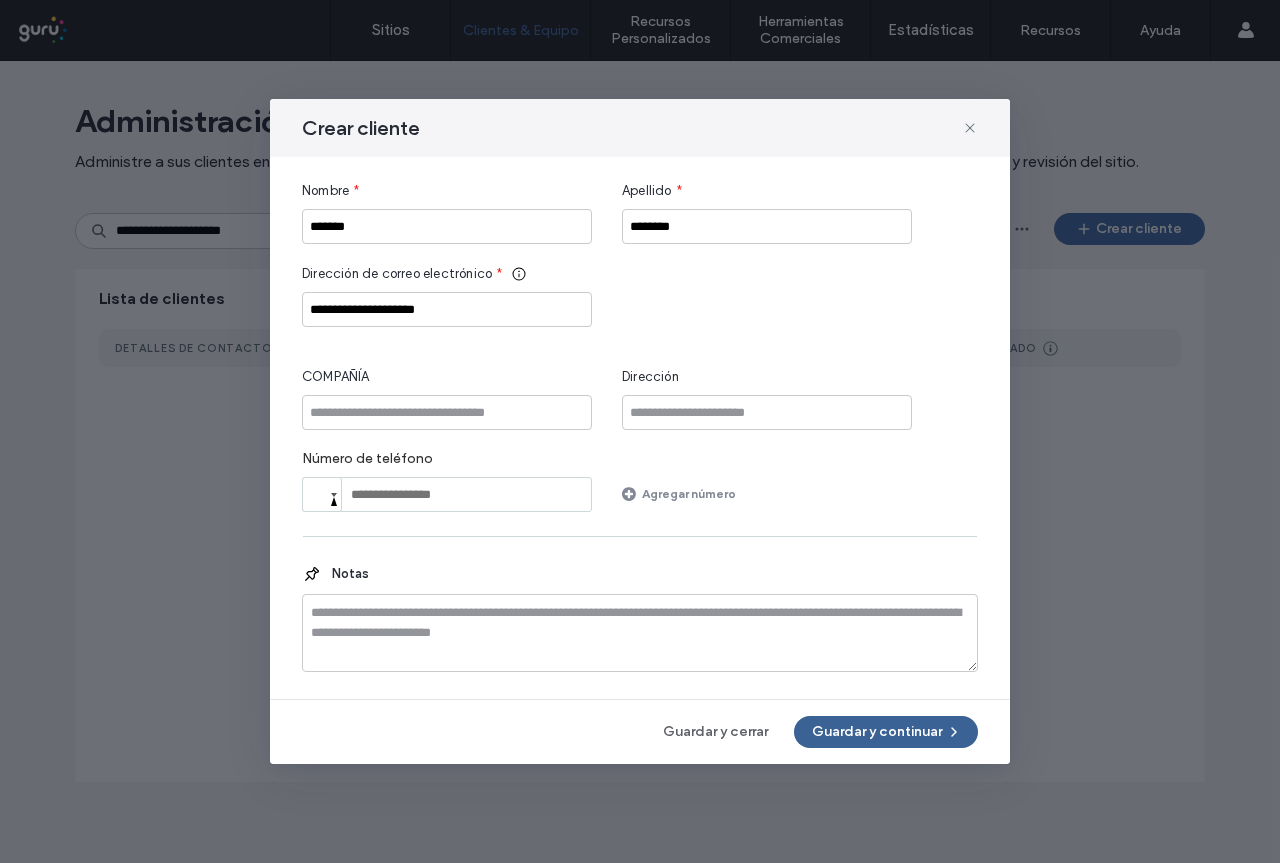 click on "Guardar y continuar" at bounding box center (886, 732) 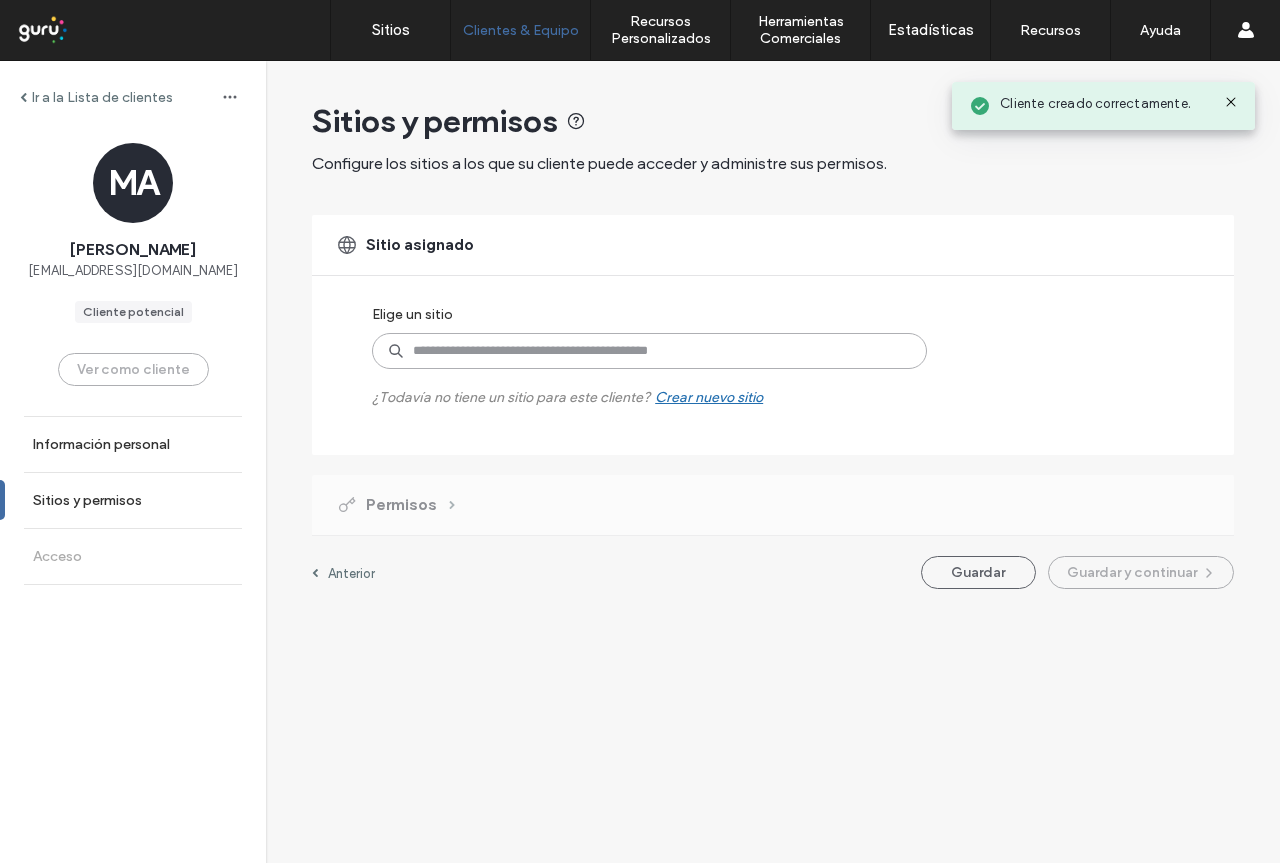 click at bounding box center (649, 351) 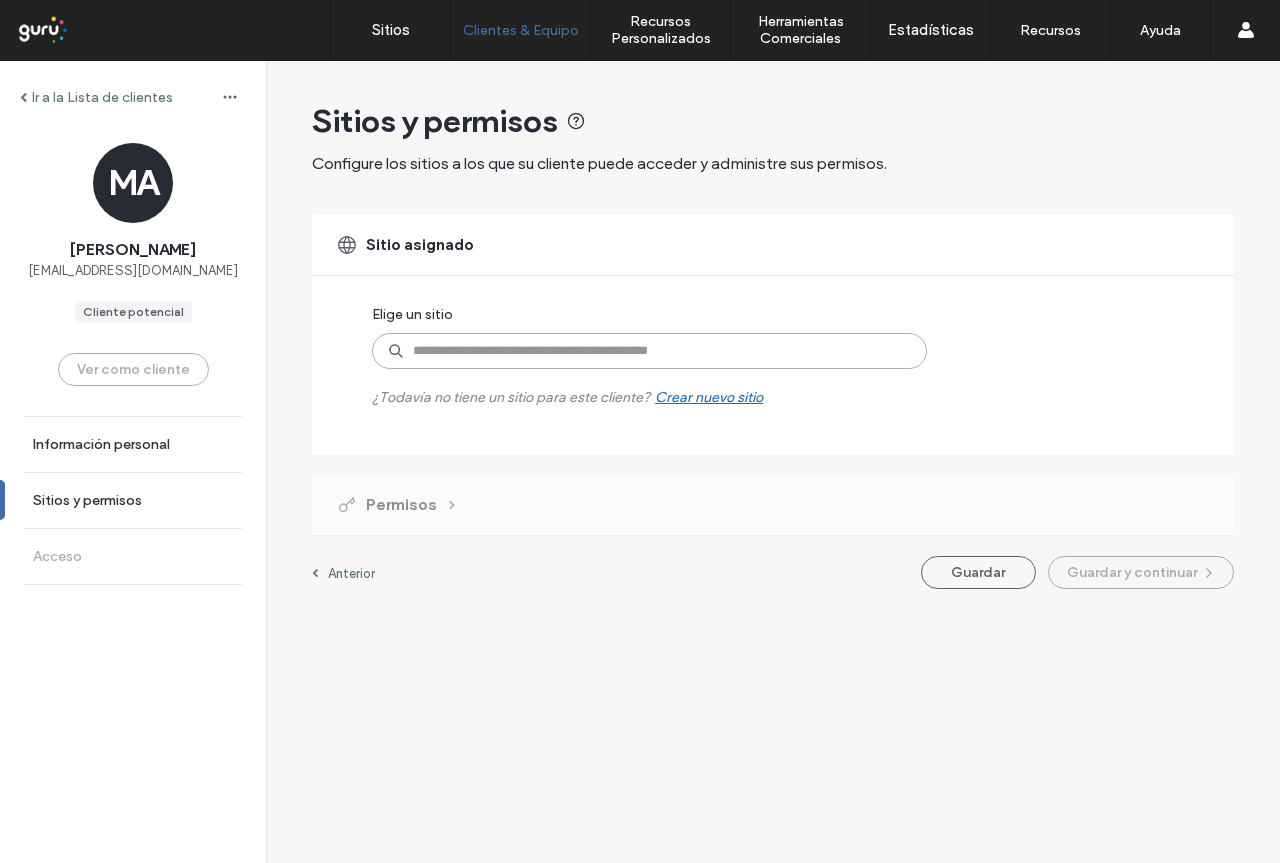 paste on "**********" 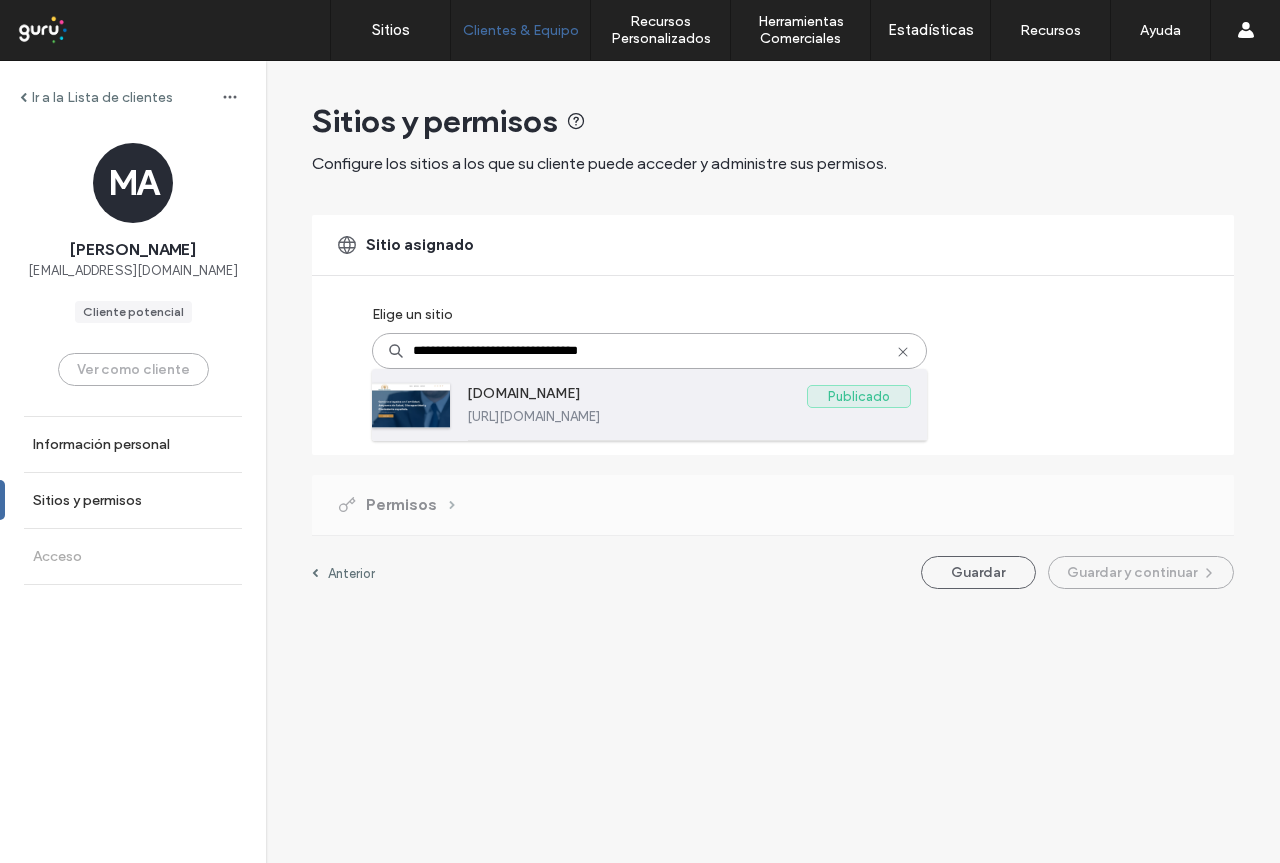 click on "Publicado" at bounding box center [859, 396] 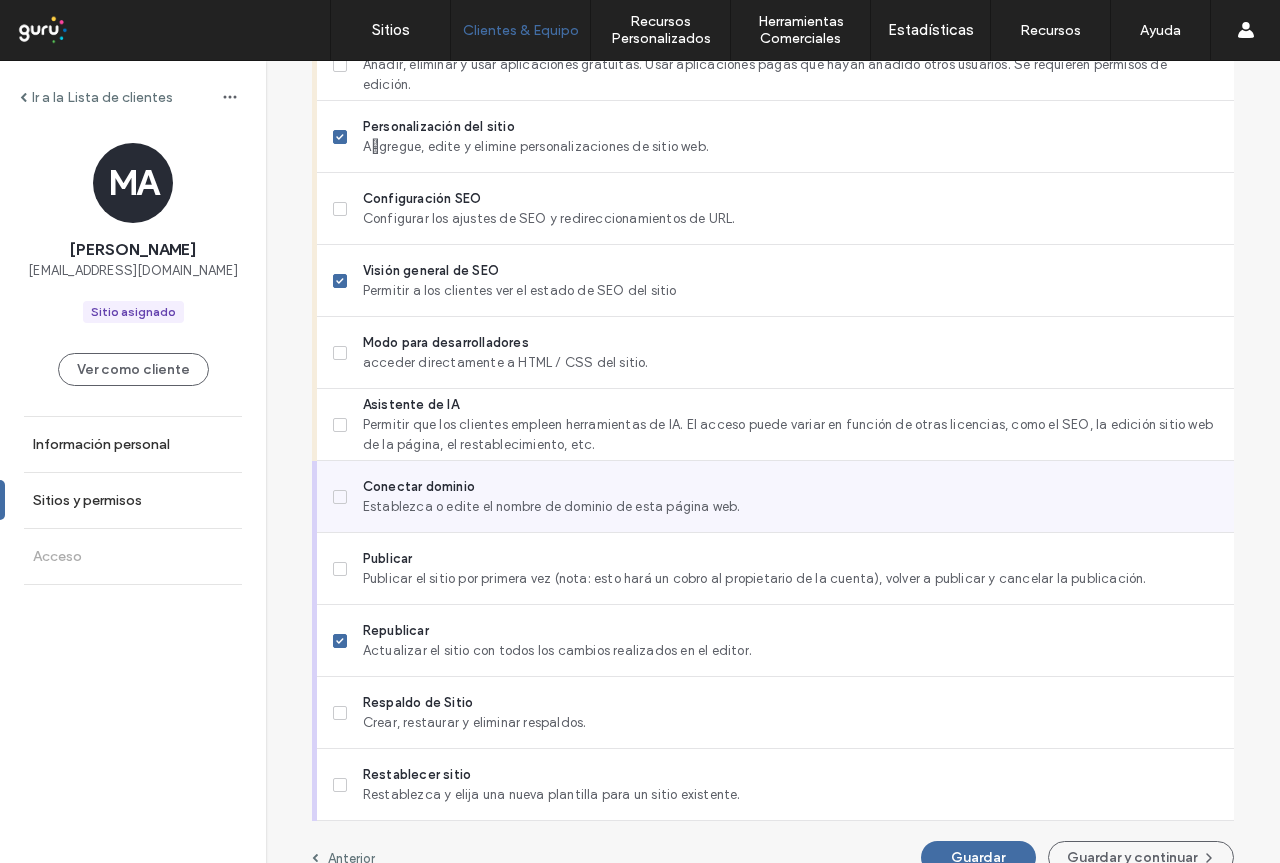 scroll, scrollTop: 1612, scrollLeft: 0, axis: vertical 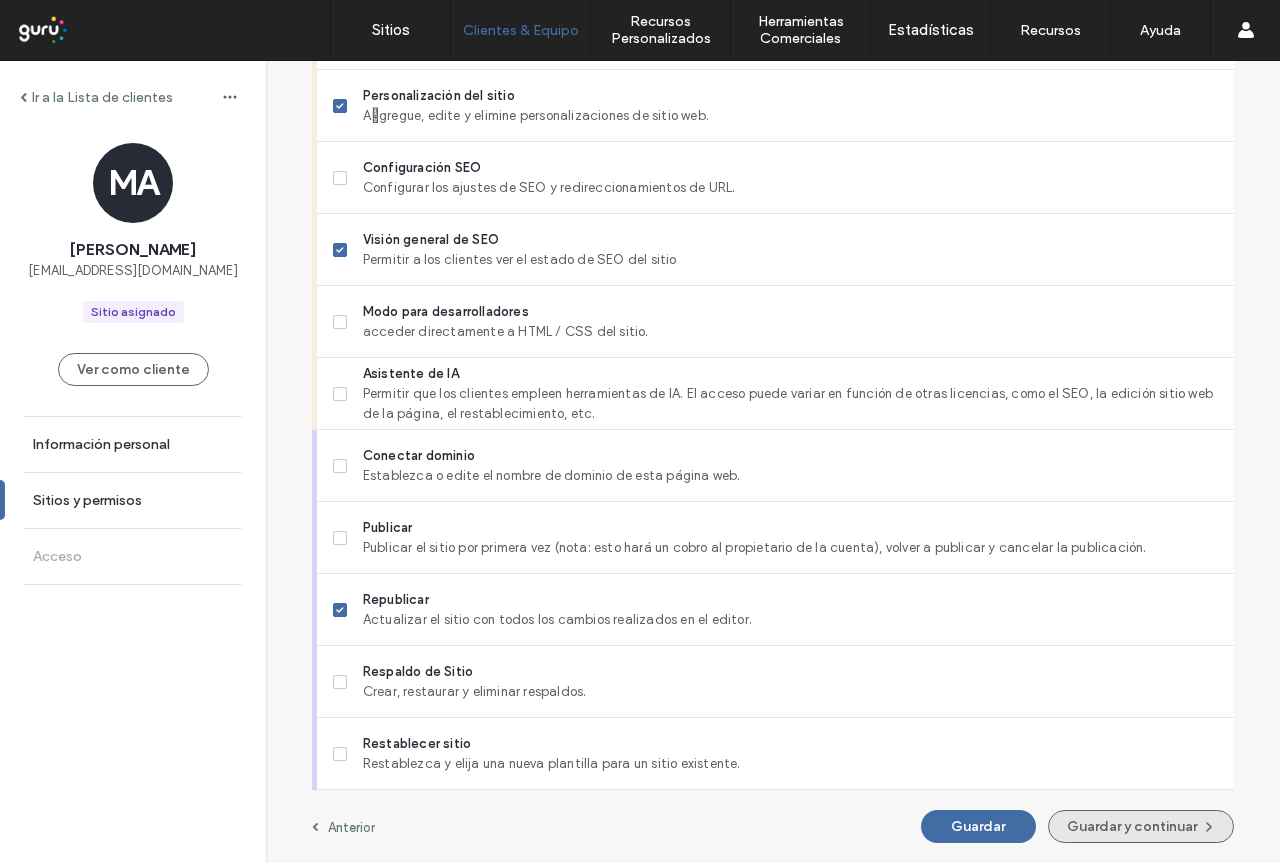 click on "Guardar y continuar" at bounding box center (1141, 826) 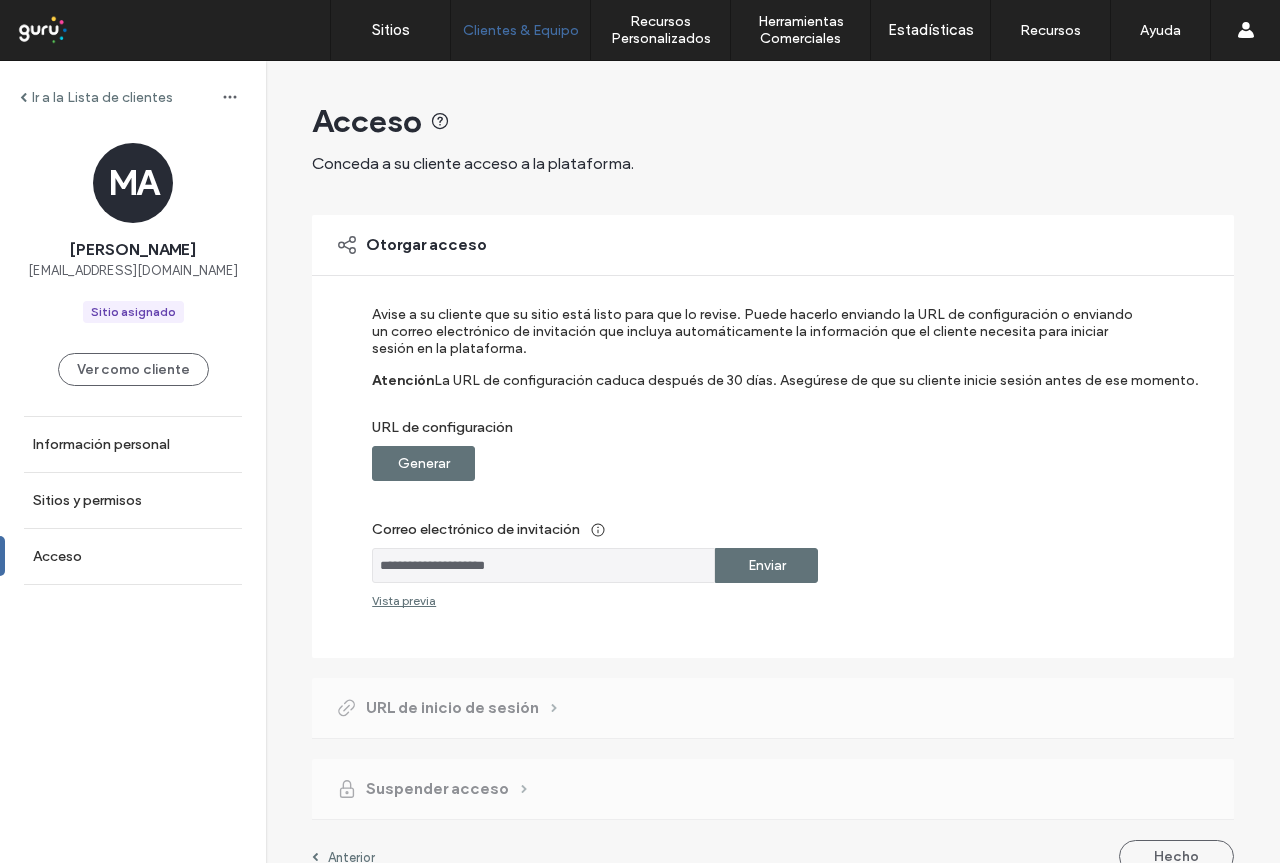 click on "Enviar" at bounding box center [766, 565] 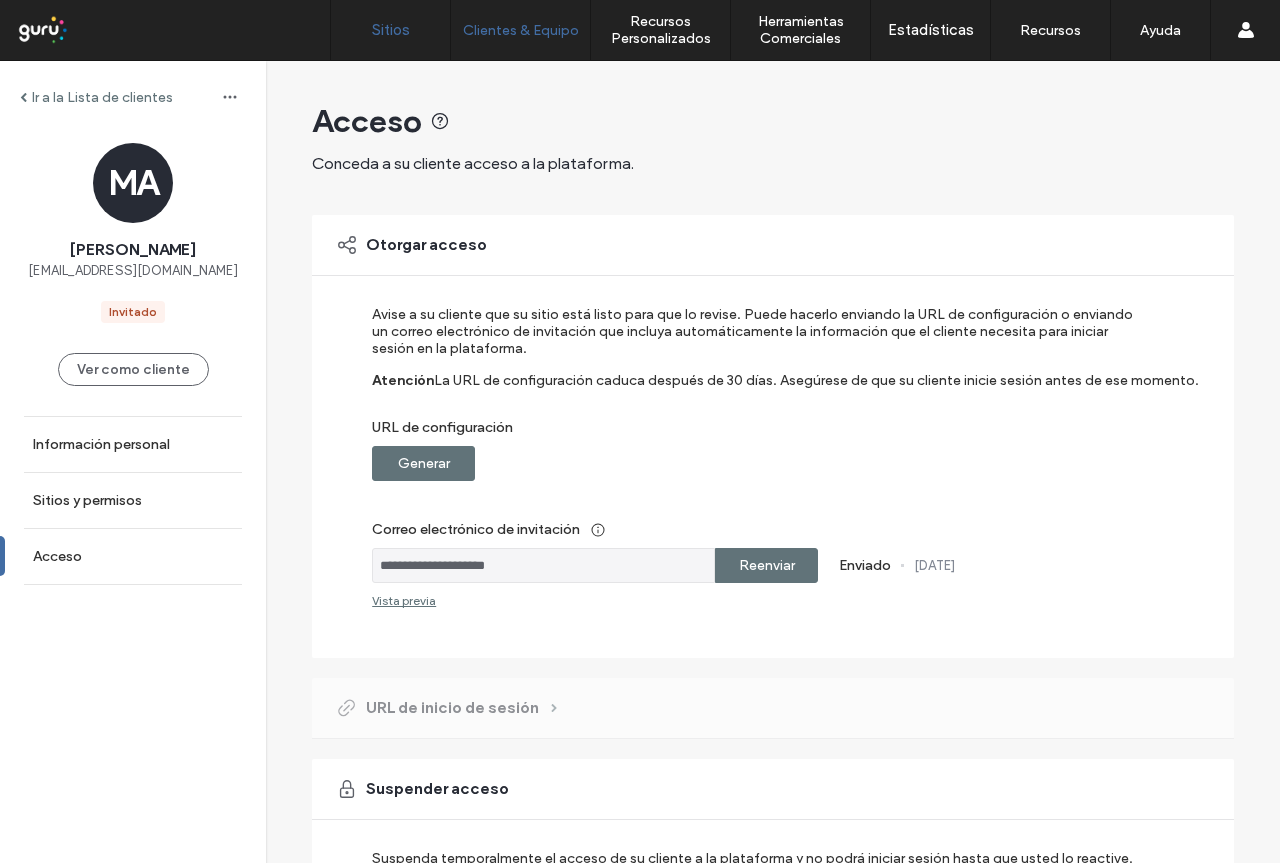 click on "Sitios" at bounding box center [391, 30] 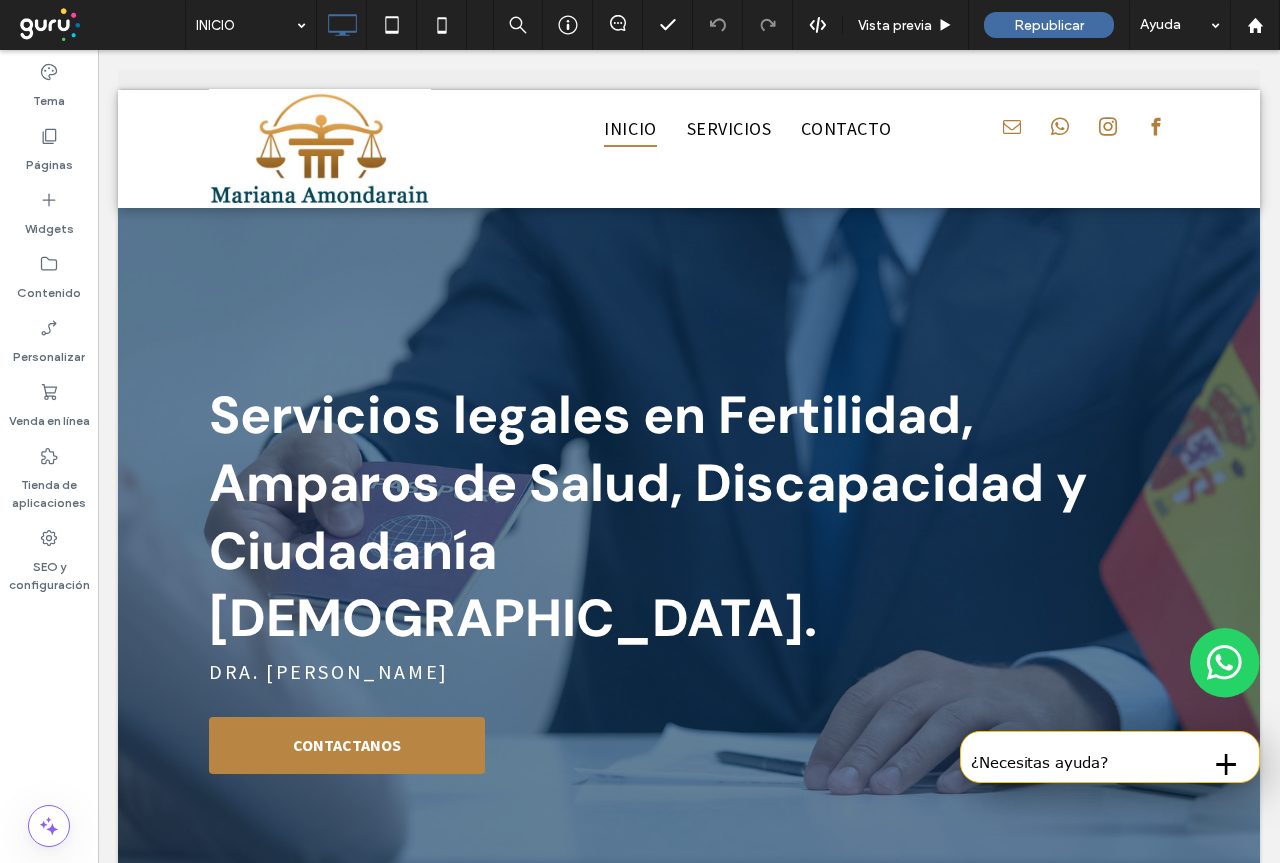 scroll, scrollTop: 0, scrollLeft: 0, axis: both 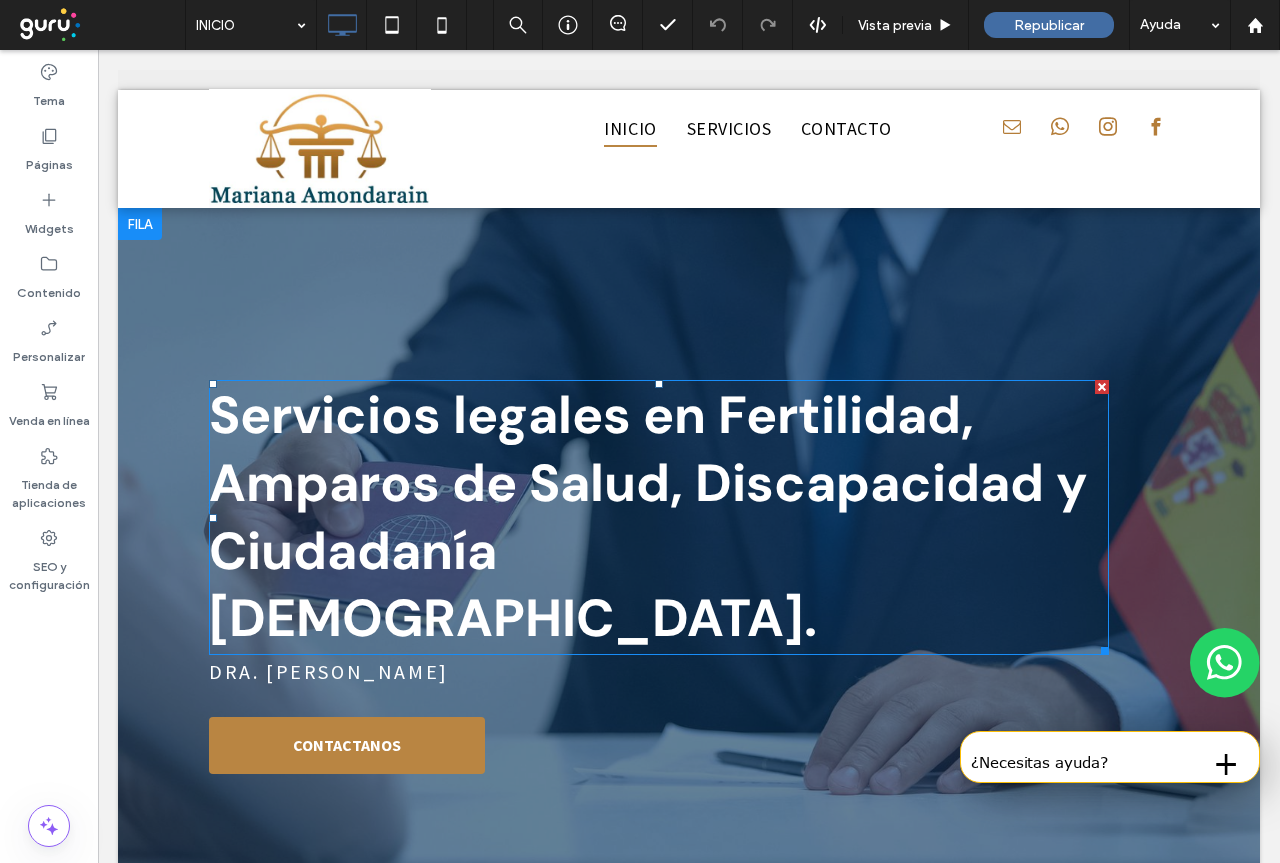 click on "Servicios legales en Fertilidad, Amparos de Salud, Discapacidad y Ciudadanía española." at bounding box center [659, 517] 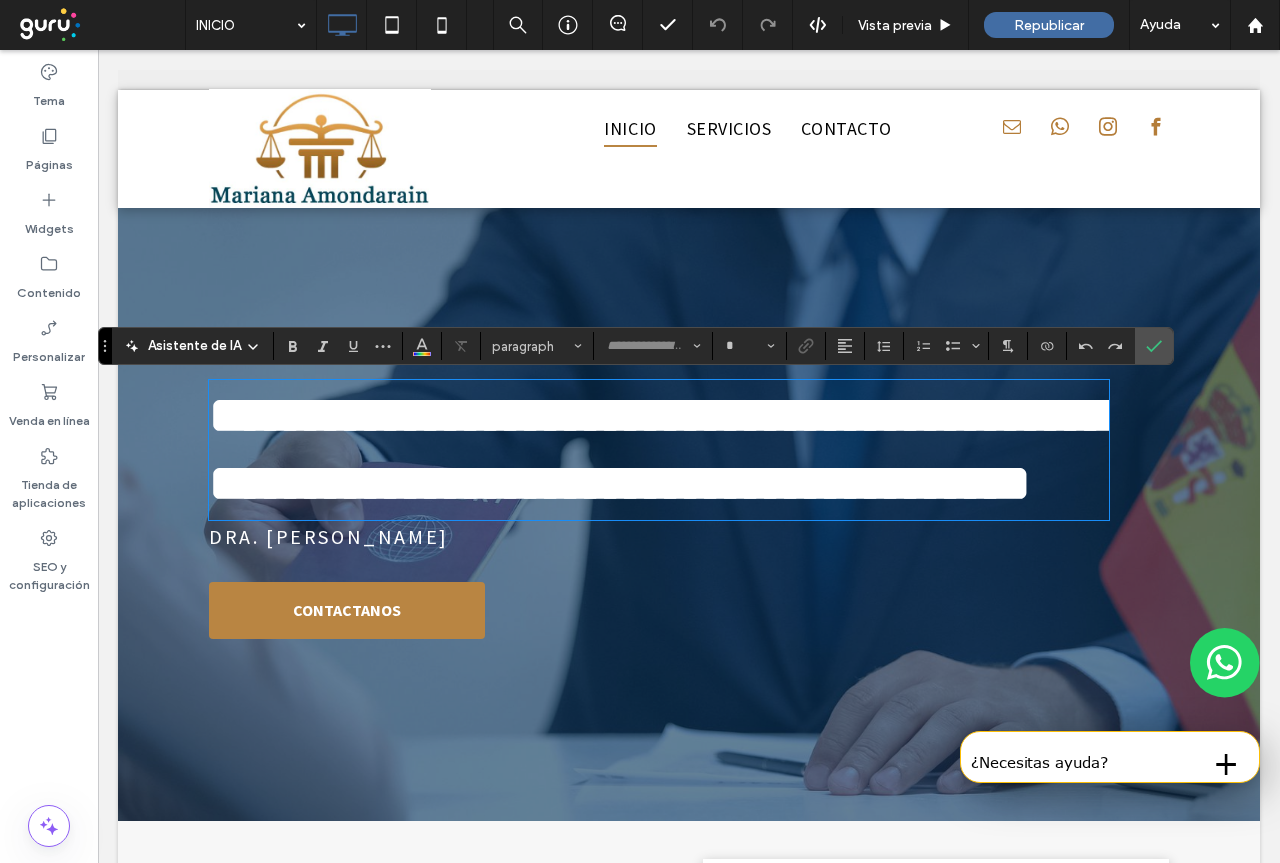 type on "*******" 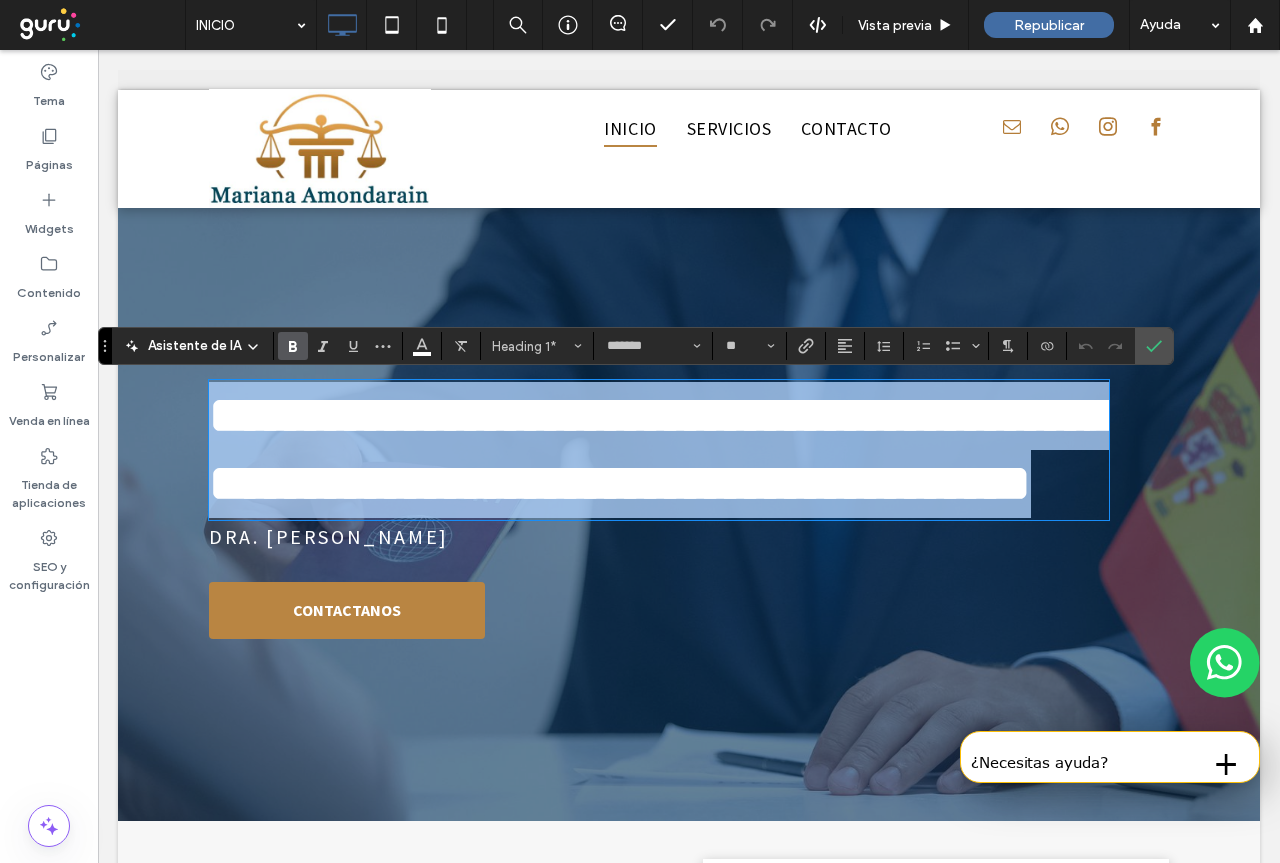 click on "**********" at bounding box center [659, 449] 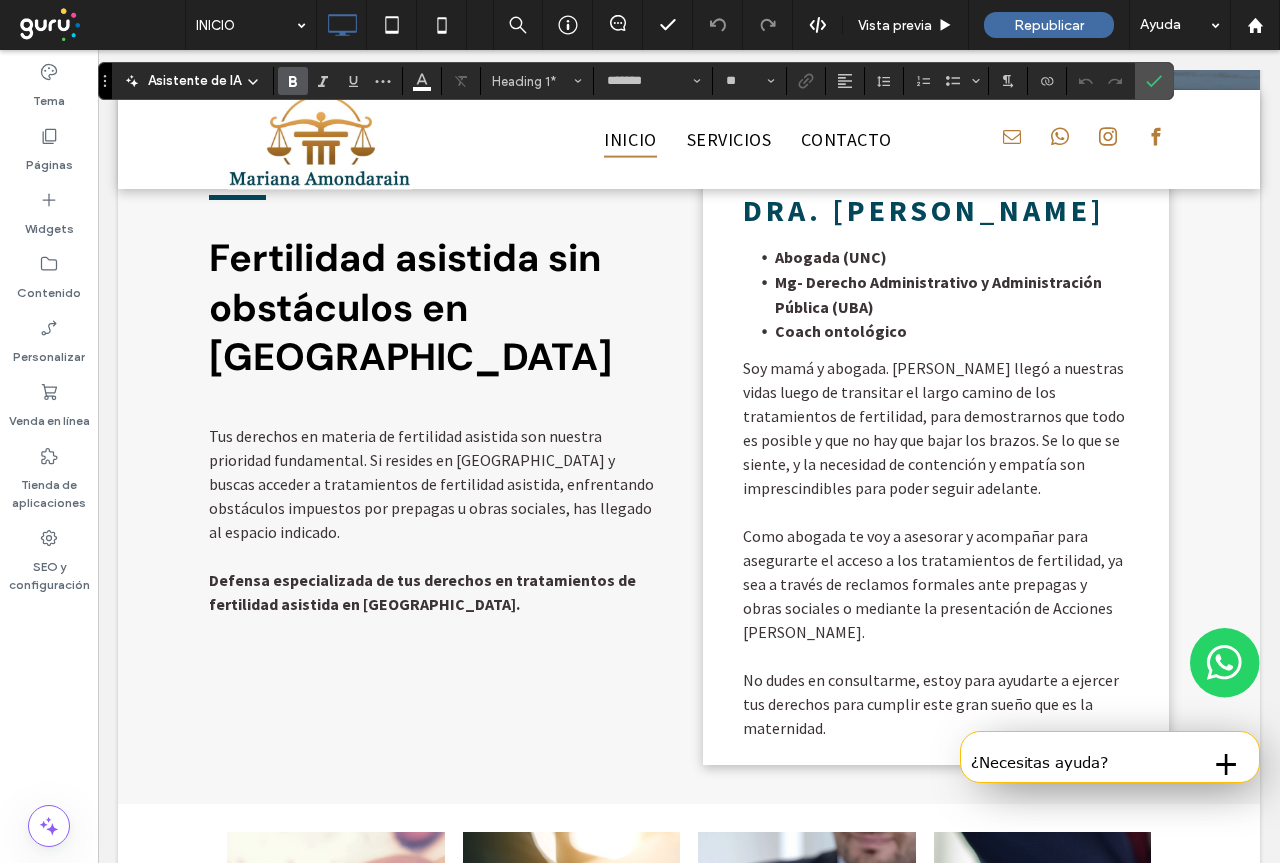 scroll, scrollTop: 85, scrollLeft: 0, axis: vertical 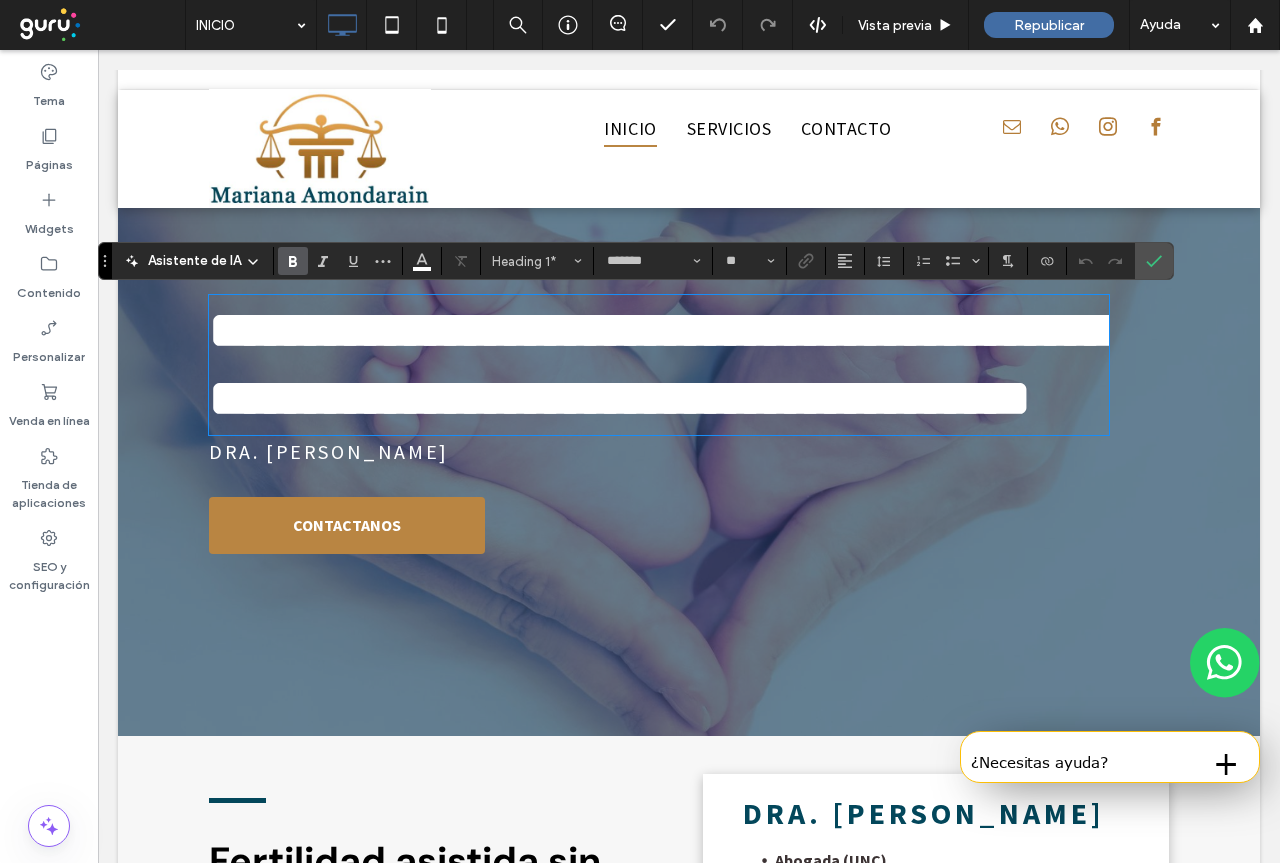 click on "**********" at bounding box center [659, 364] 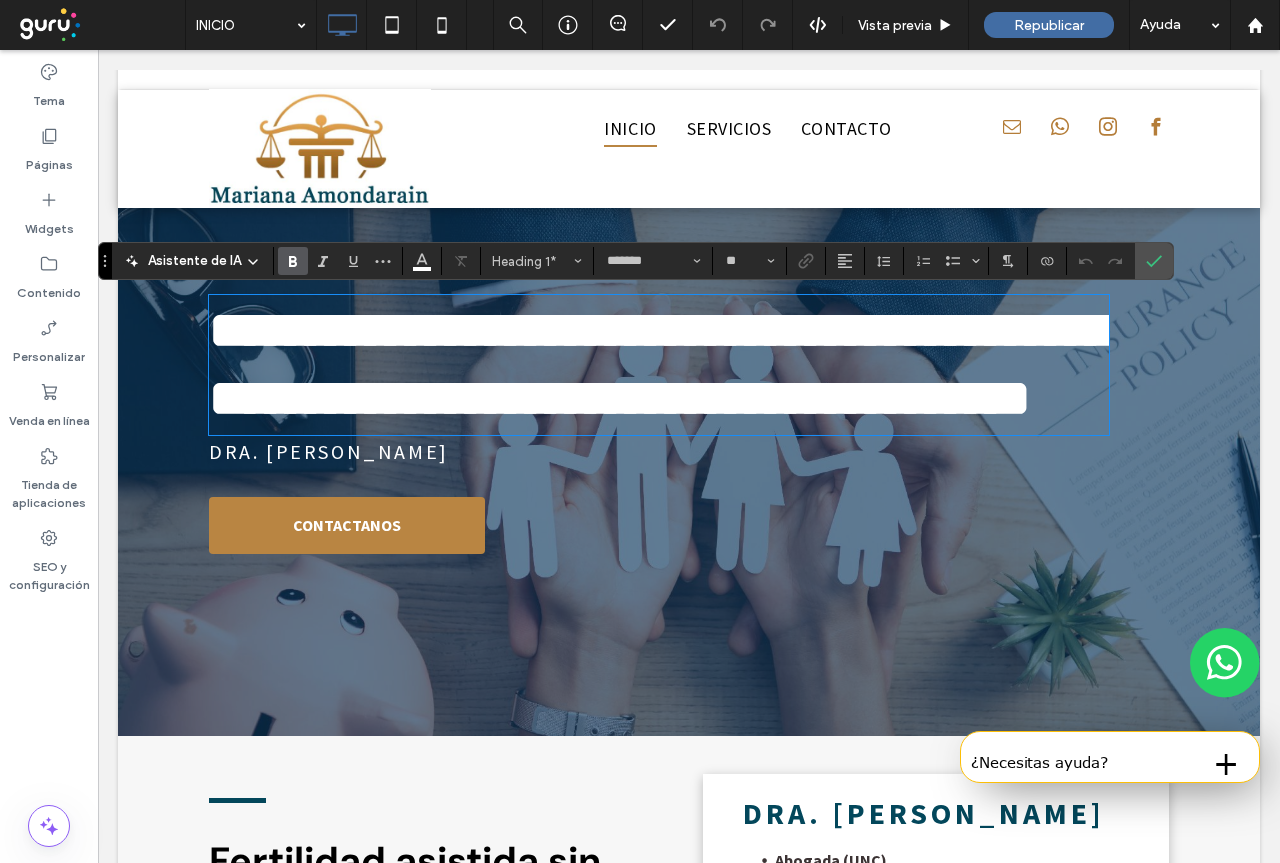click on "**********" at bounding box center (659, 364) 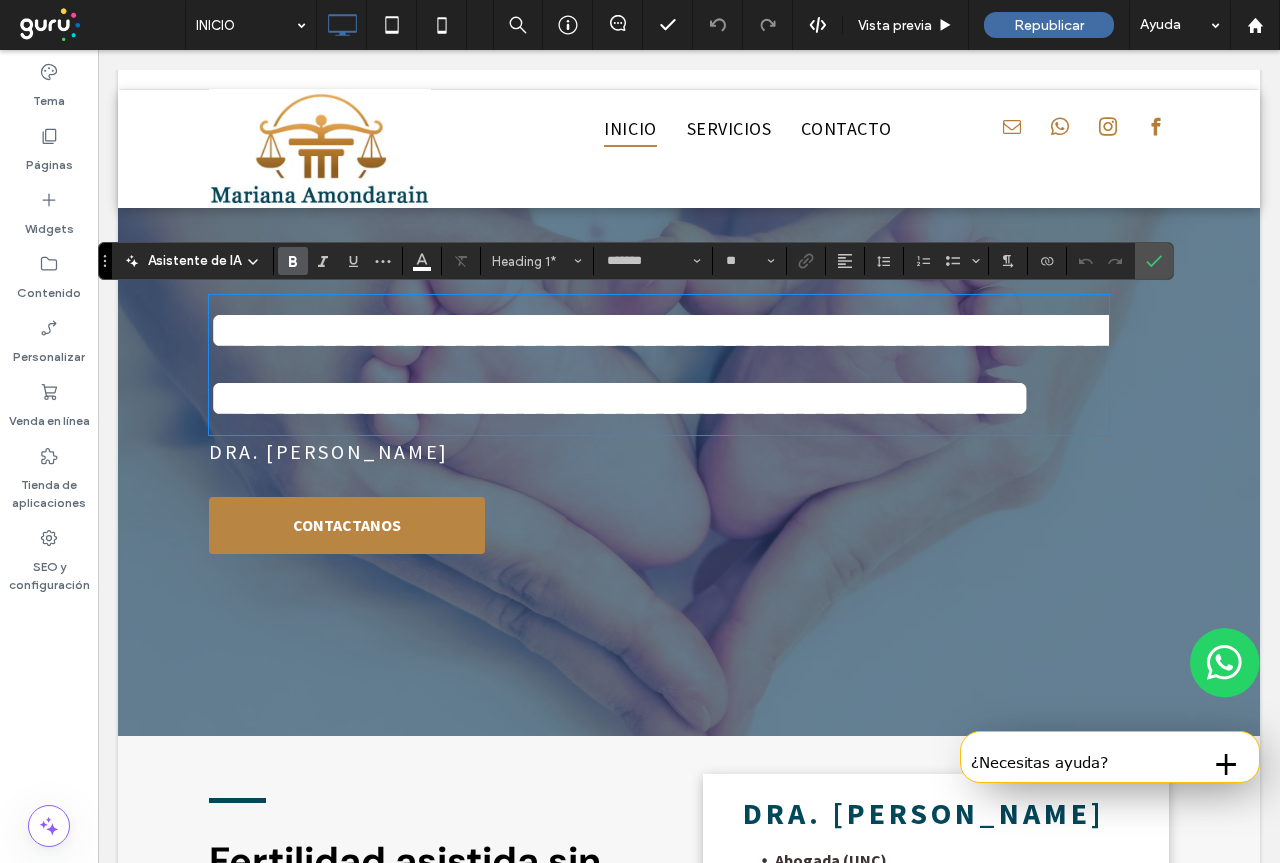 click on "Dra. Mariana Amondarain" at bounding box center (329, 451) 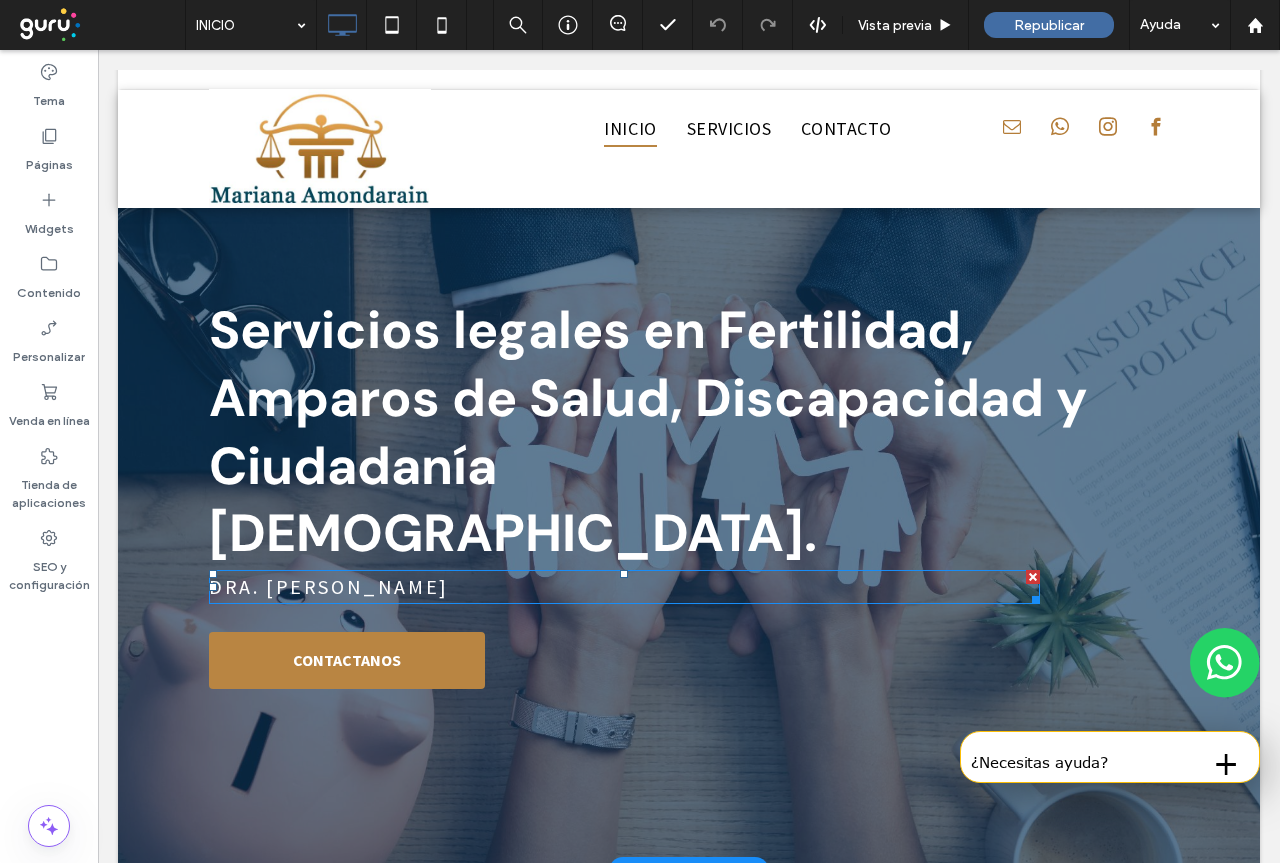 click on "Dra. Mariana Amondarain" at bounding box center [624, 587] 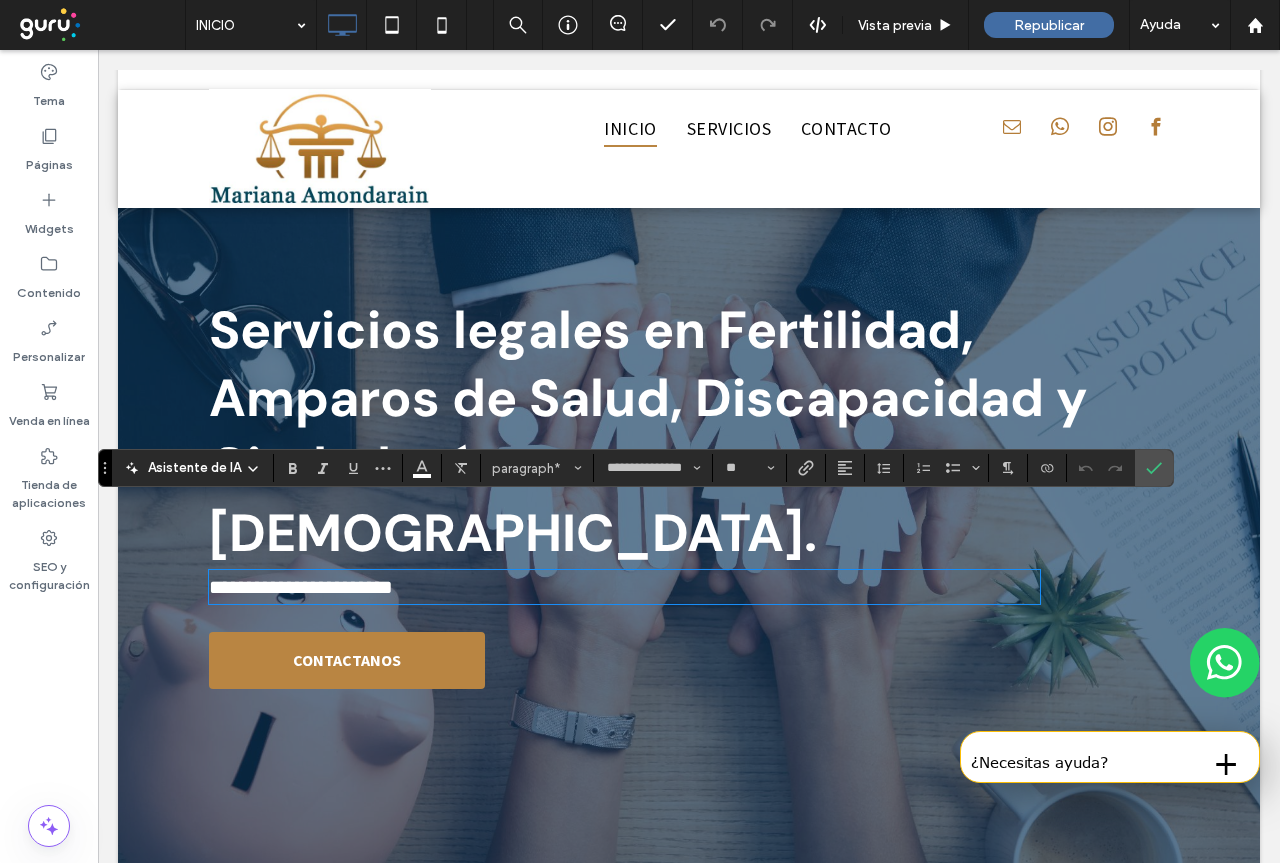 click on "**********" at bounding box center (624, 587) 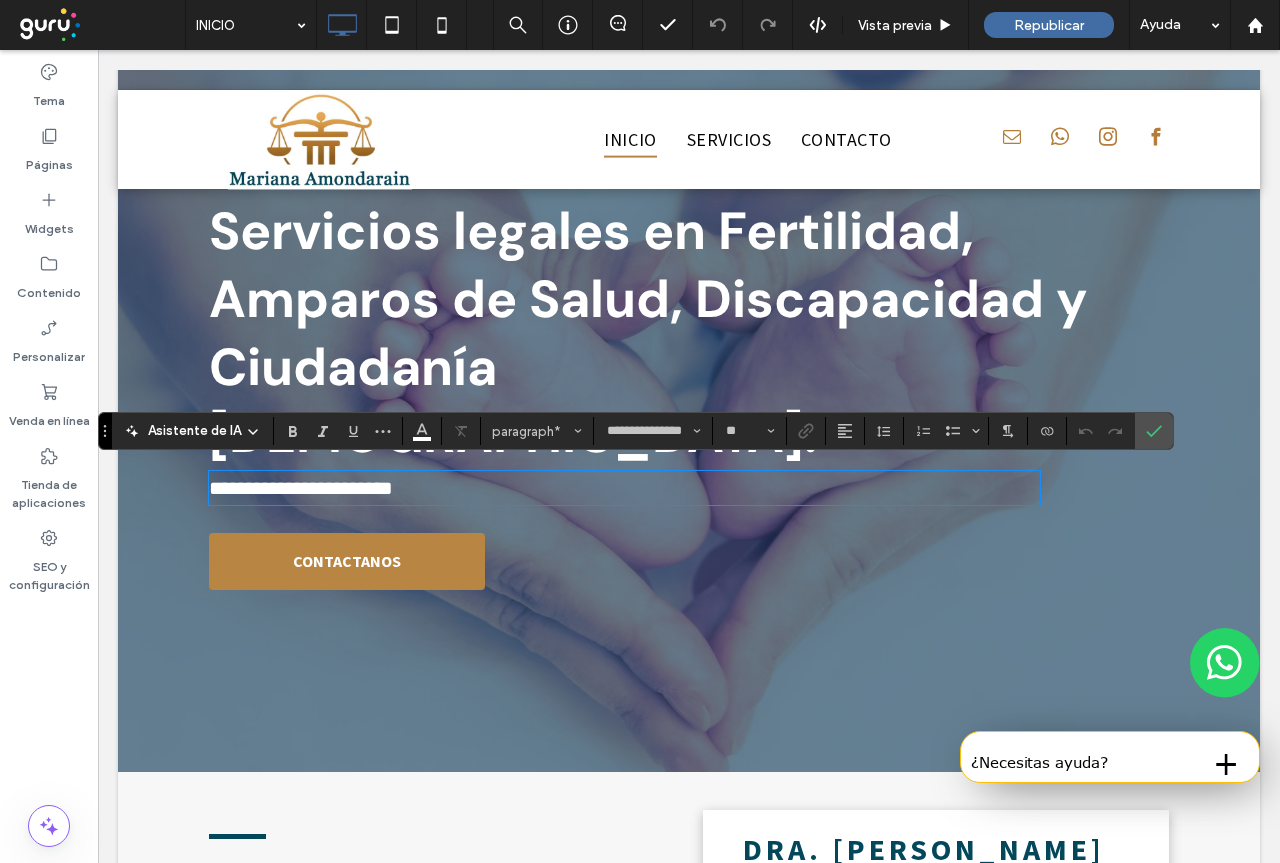 scroll, scrollTop: 185, scrollLeft: 0, axis: vertical 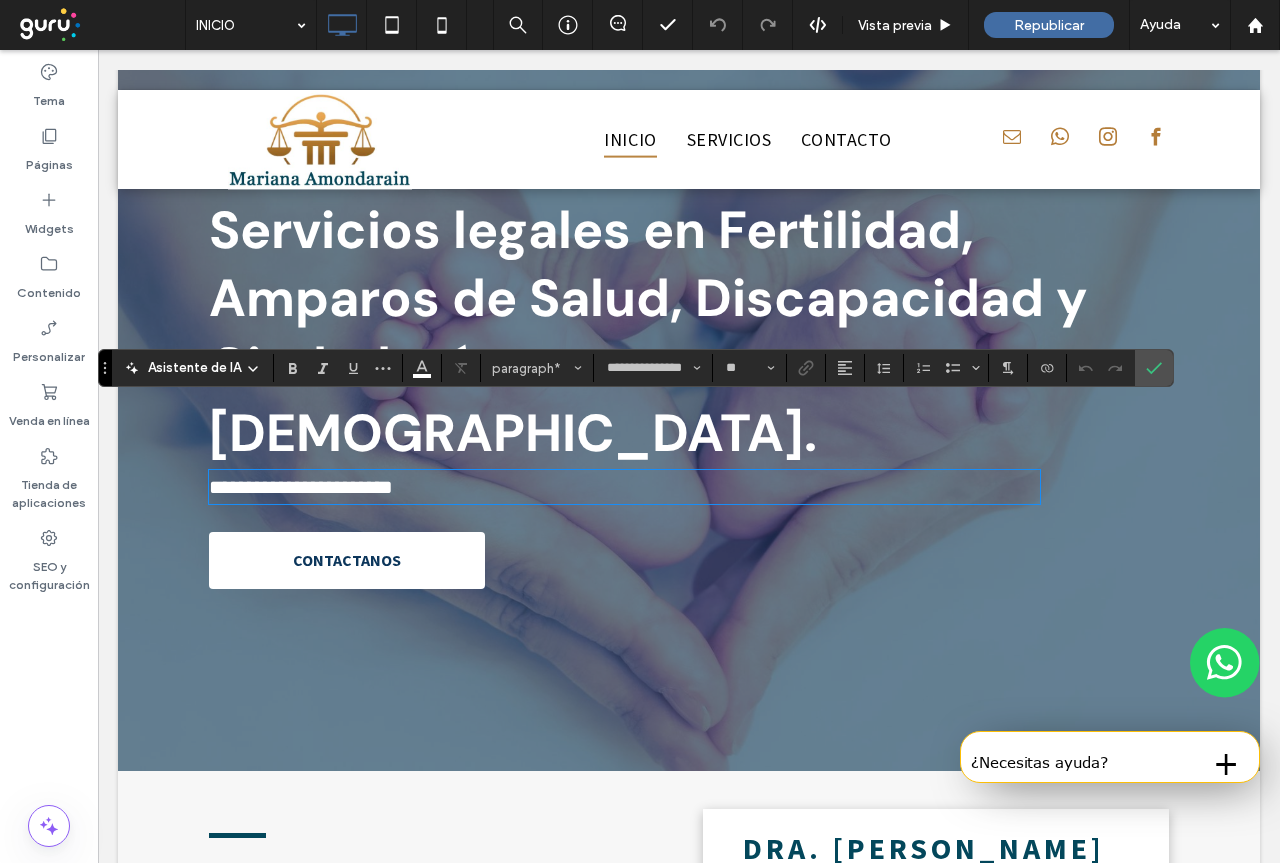 click on "CONTACTANOS" at bounding box center [347, 560] 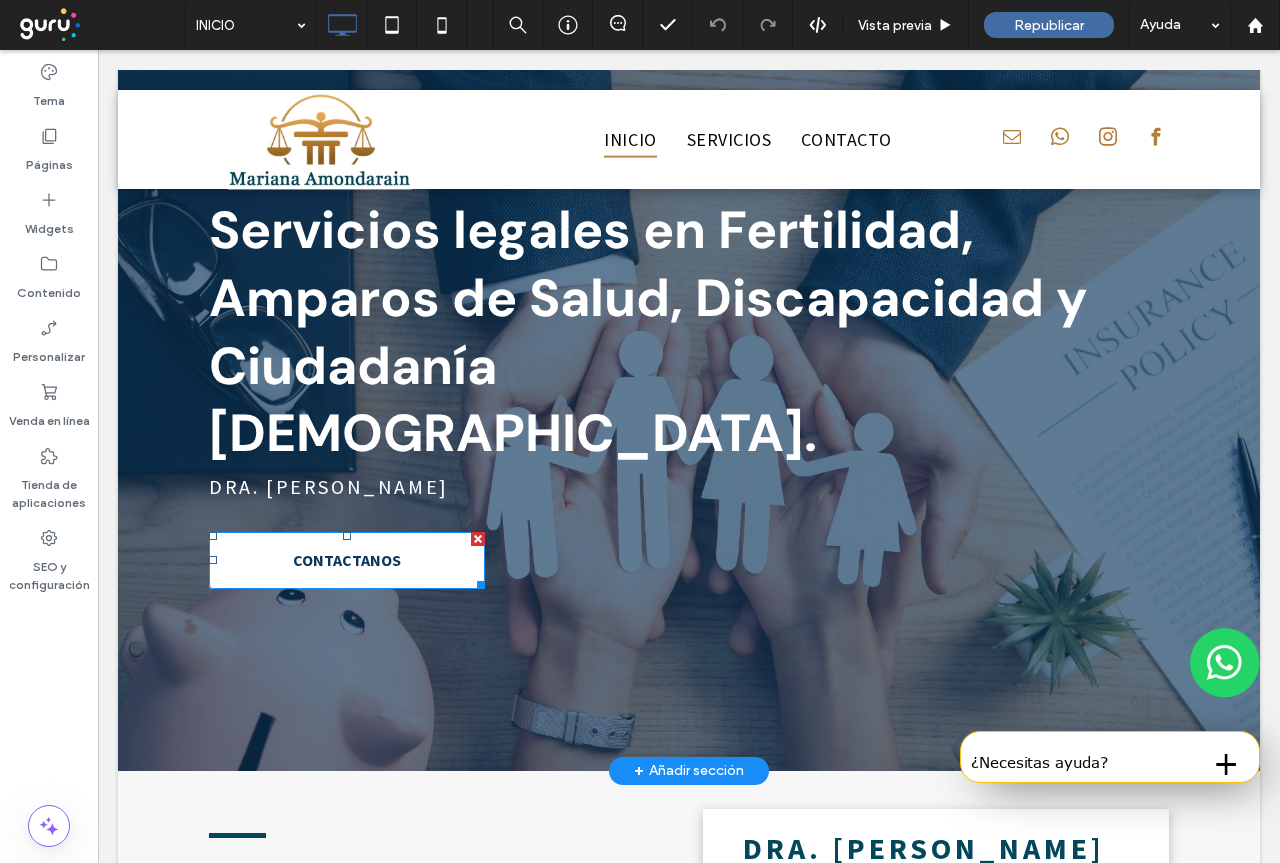 click on "CONTACTANOS" at bounding box center [347, 560] 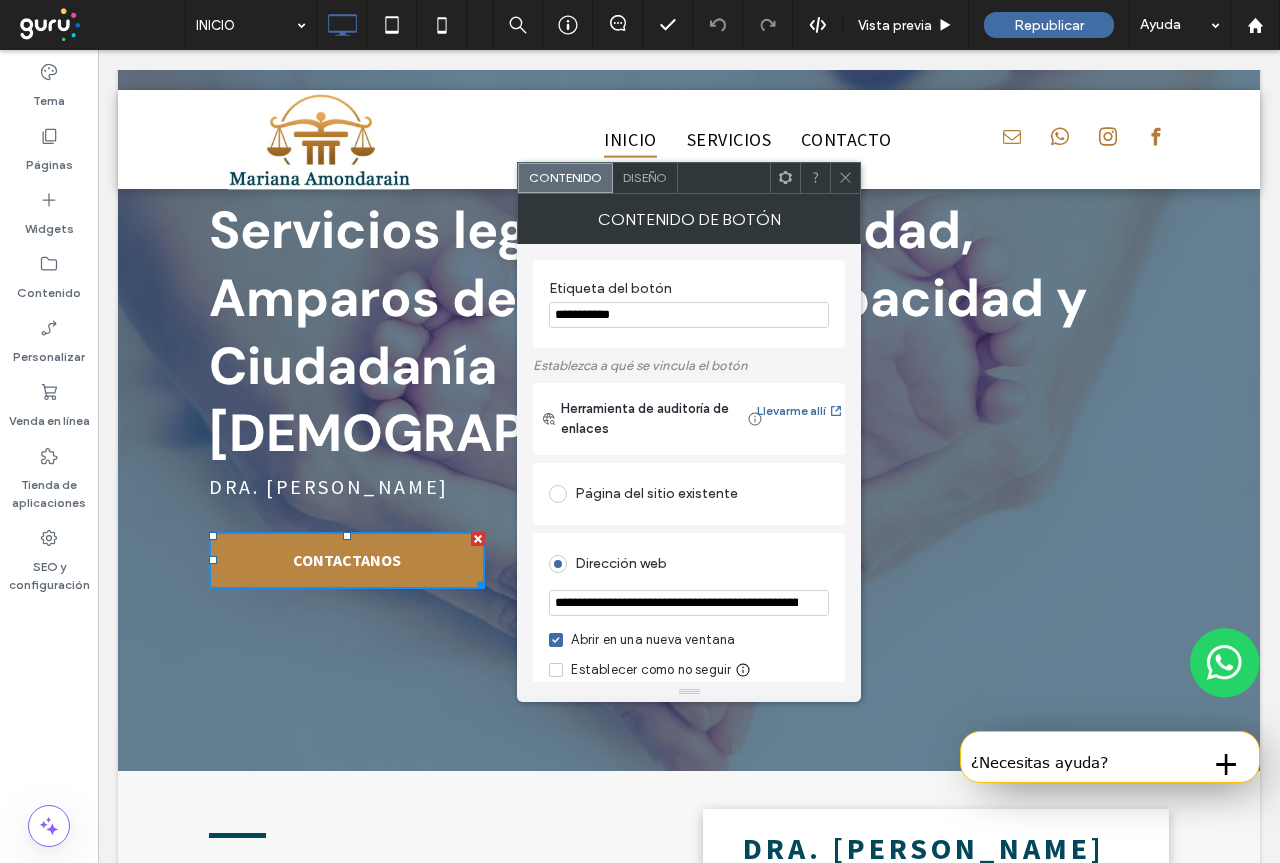 drag, startPoint x: 557, startPoint y: 316, endPoint x: 680, endPoint y: 316, distance: 123 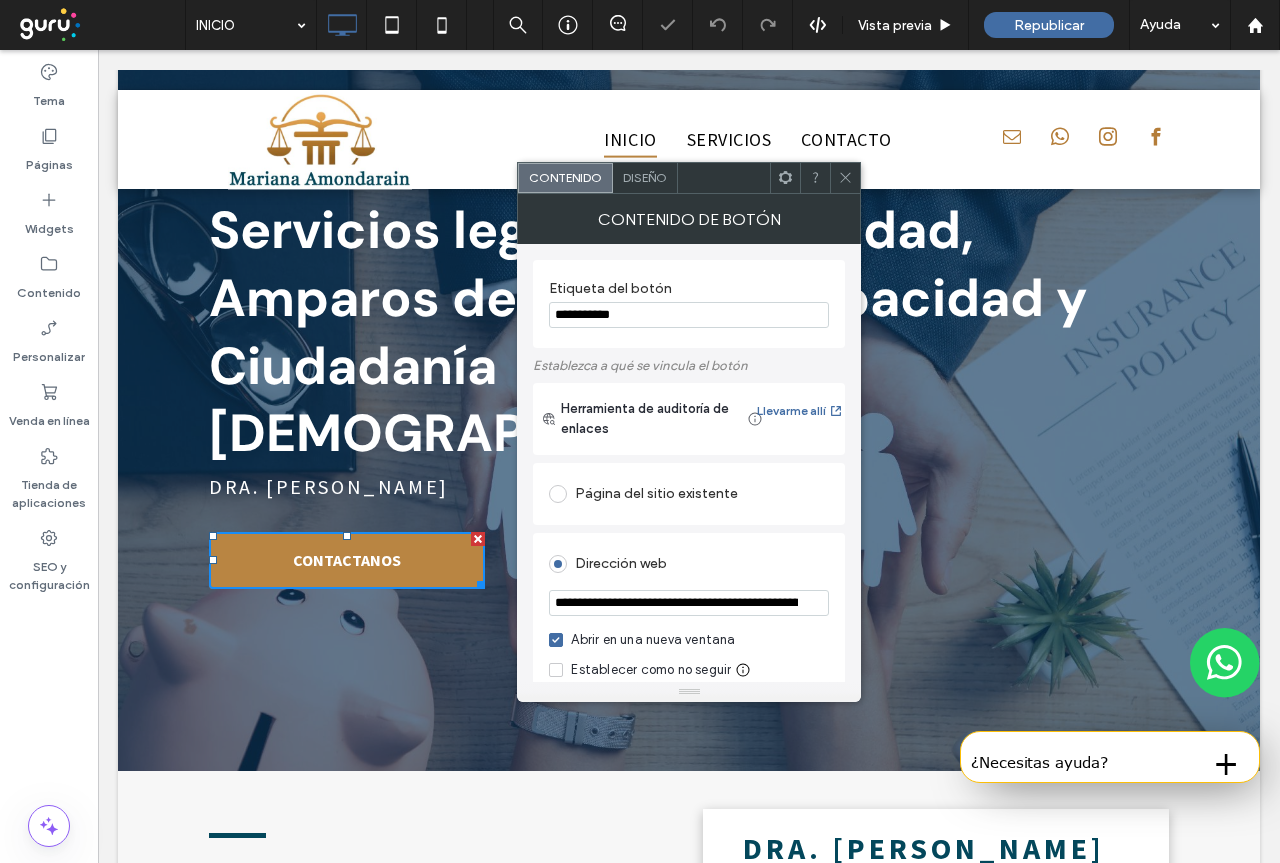 click on "**********" at bounding box center (689, 603) 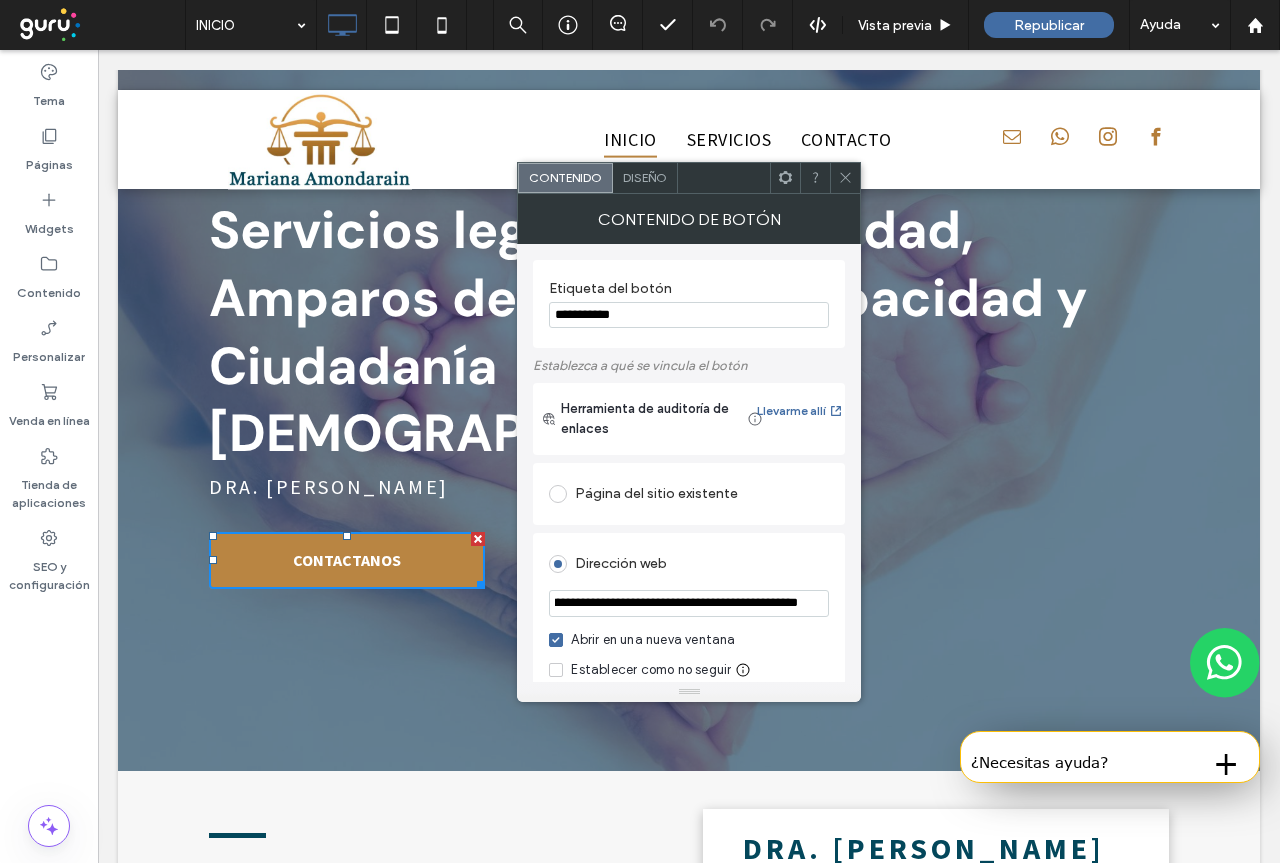 scroll, scrollTop: 0, scrollLeft: 406, axis: horizontal 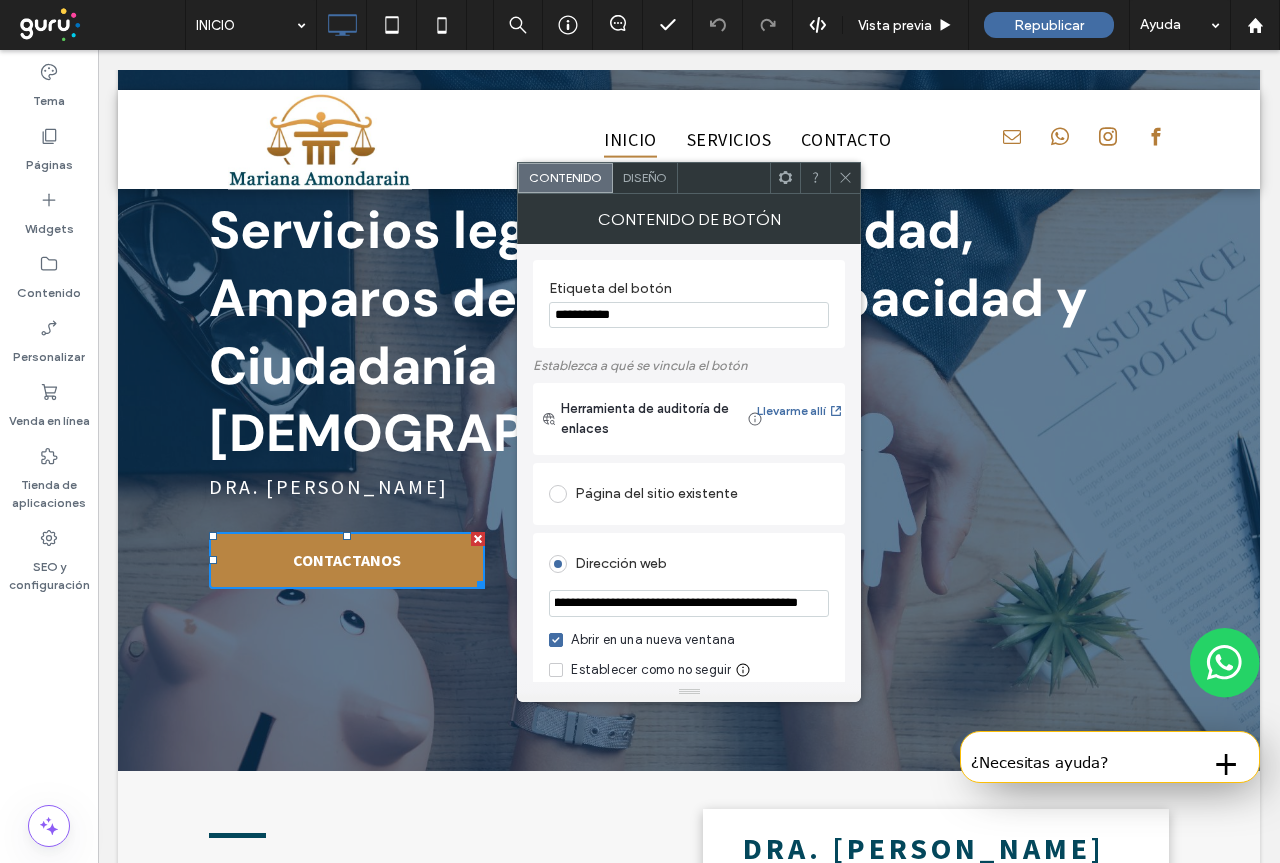 drag, startPoint x: 711, startPoint y: 605, endPoint x: 806, endPoint y: 606, distance: 95.005264 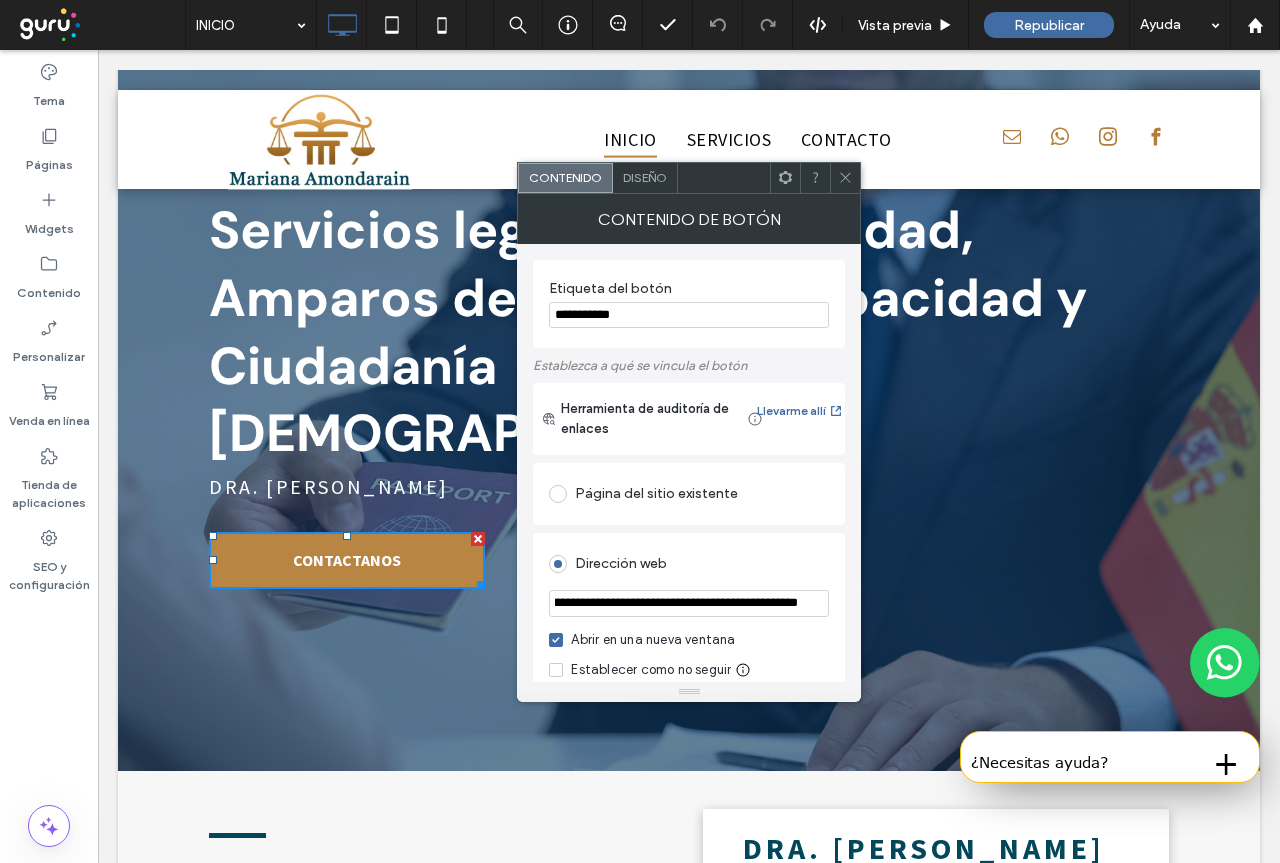 click on "**********" at bounding box center [689, 603] 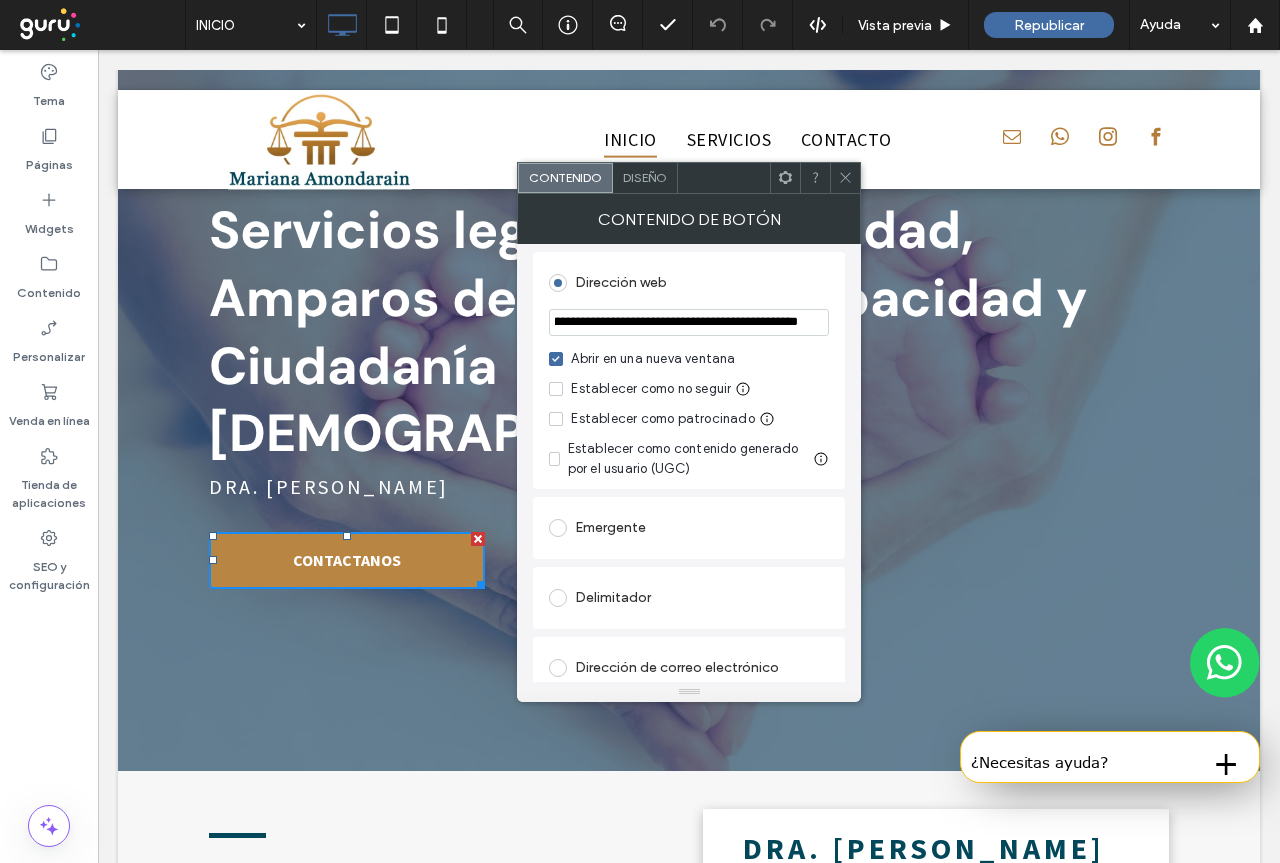 scroll, scrollTop: 339, scrollLeft: 0, axis: vertical 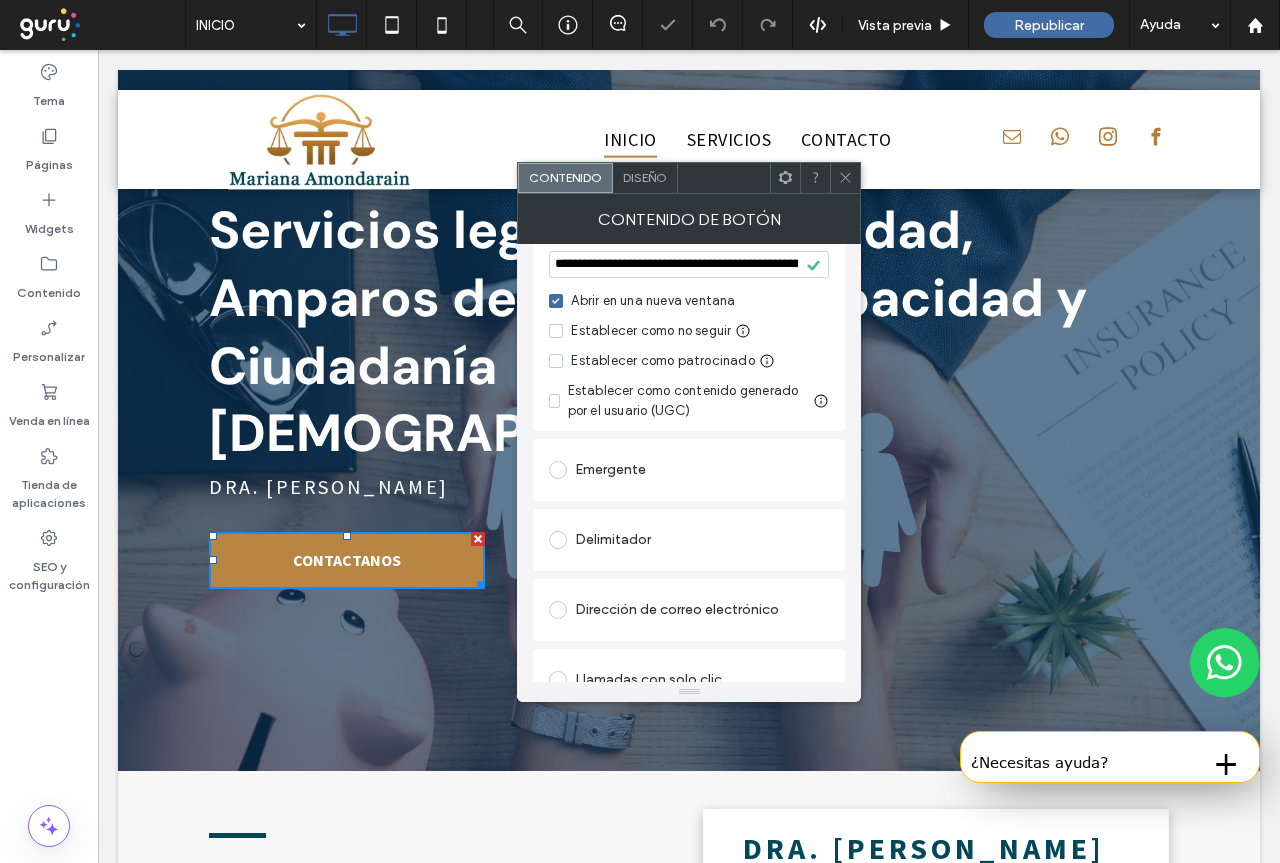 click 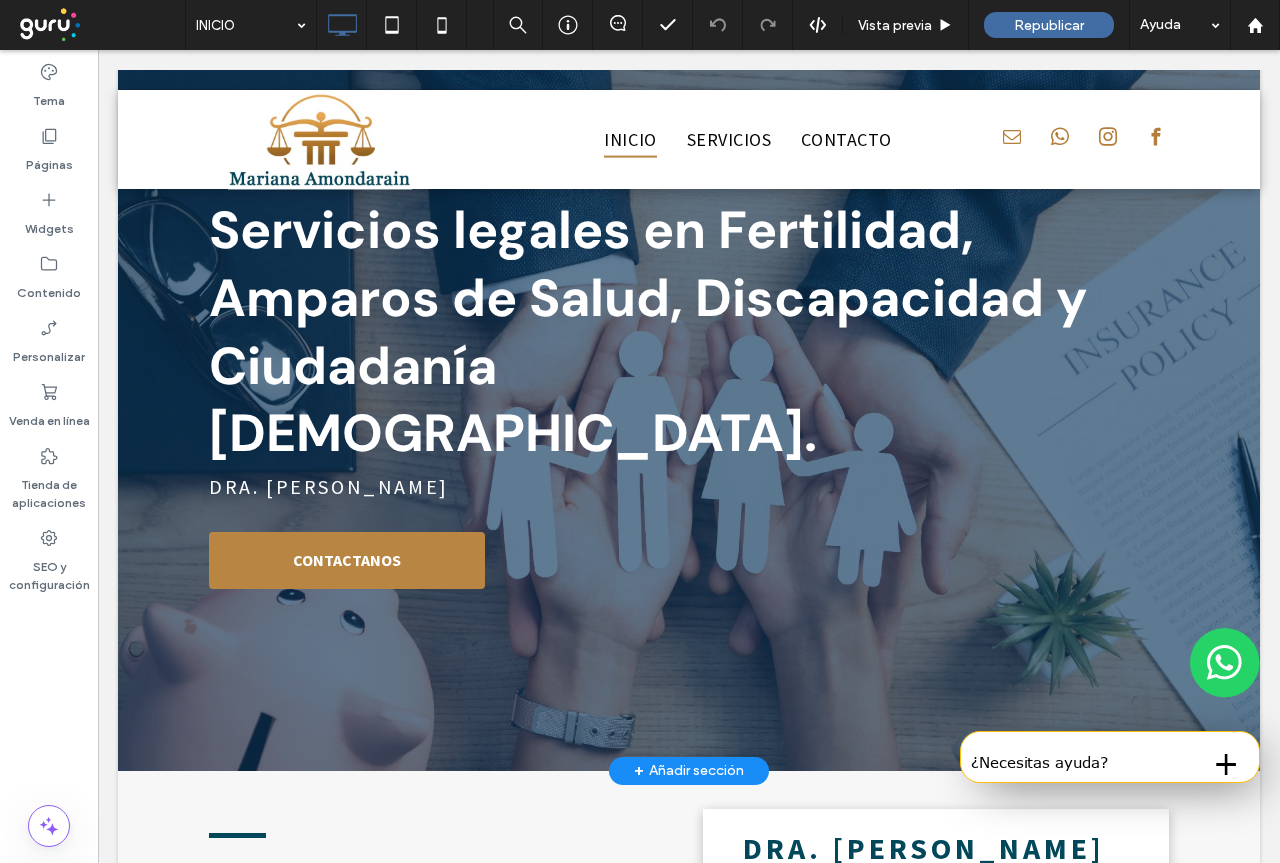 click at bounding box center [689, 396] 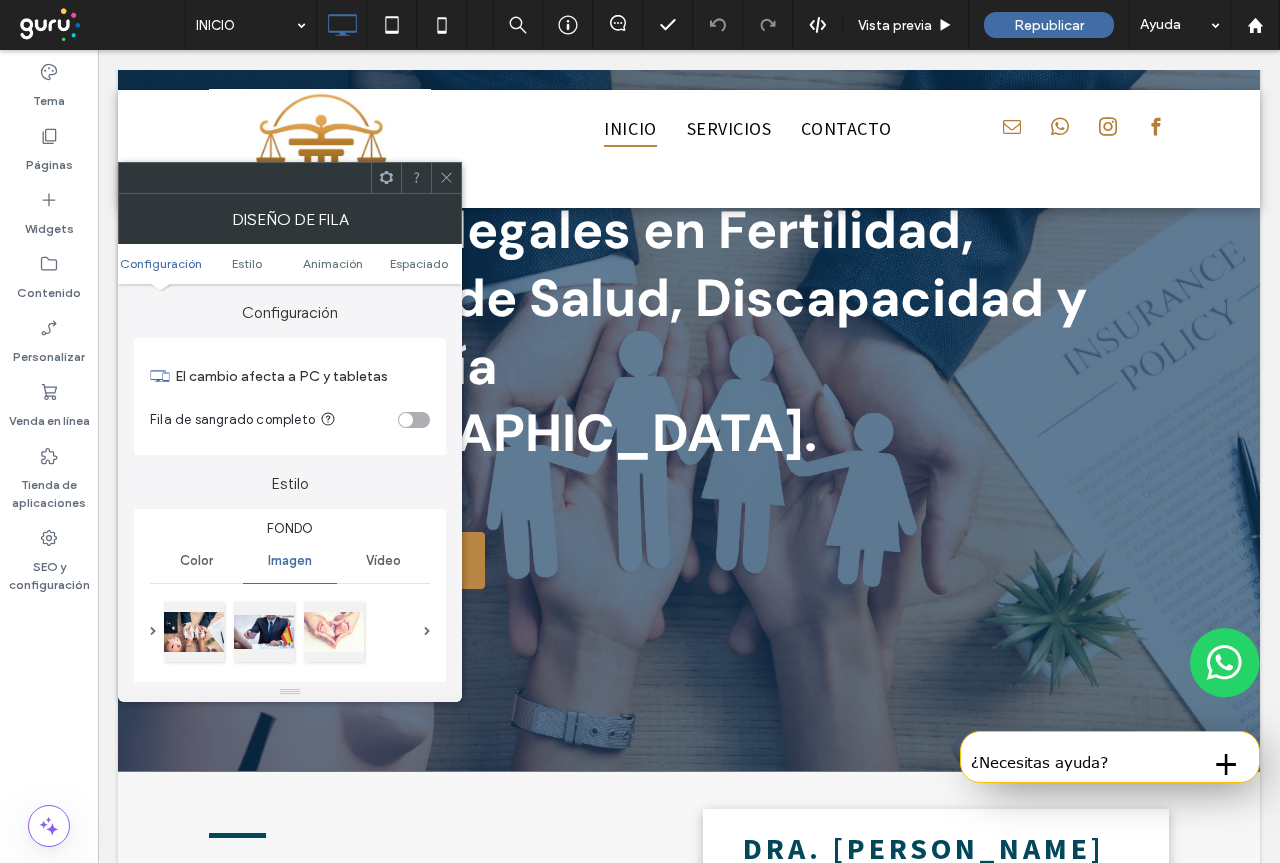 scroll, scrollTop: 0, scrollLeft: 0, axis: both 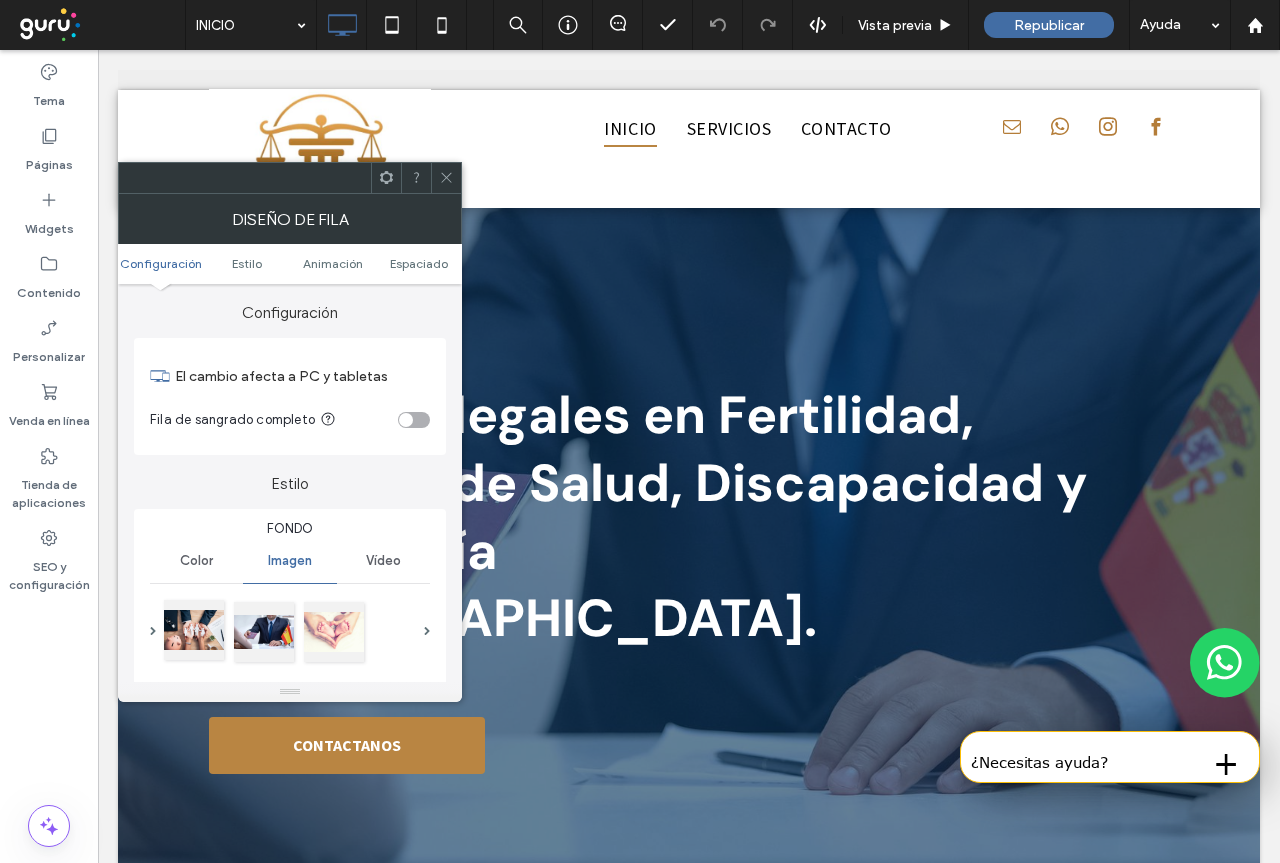 click at bounding box center [194, 630] 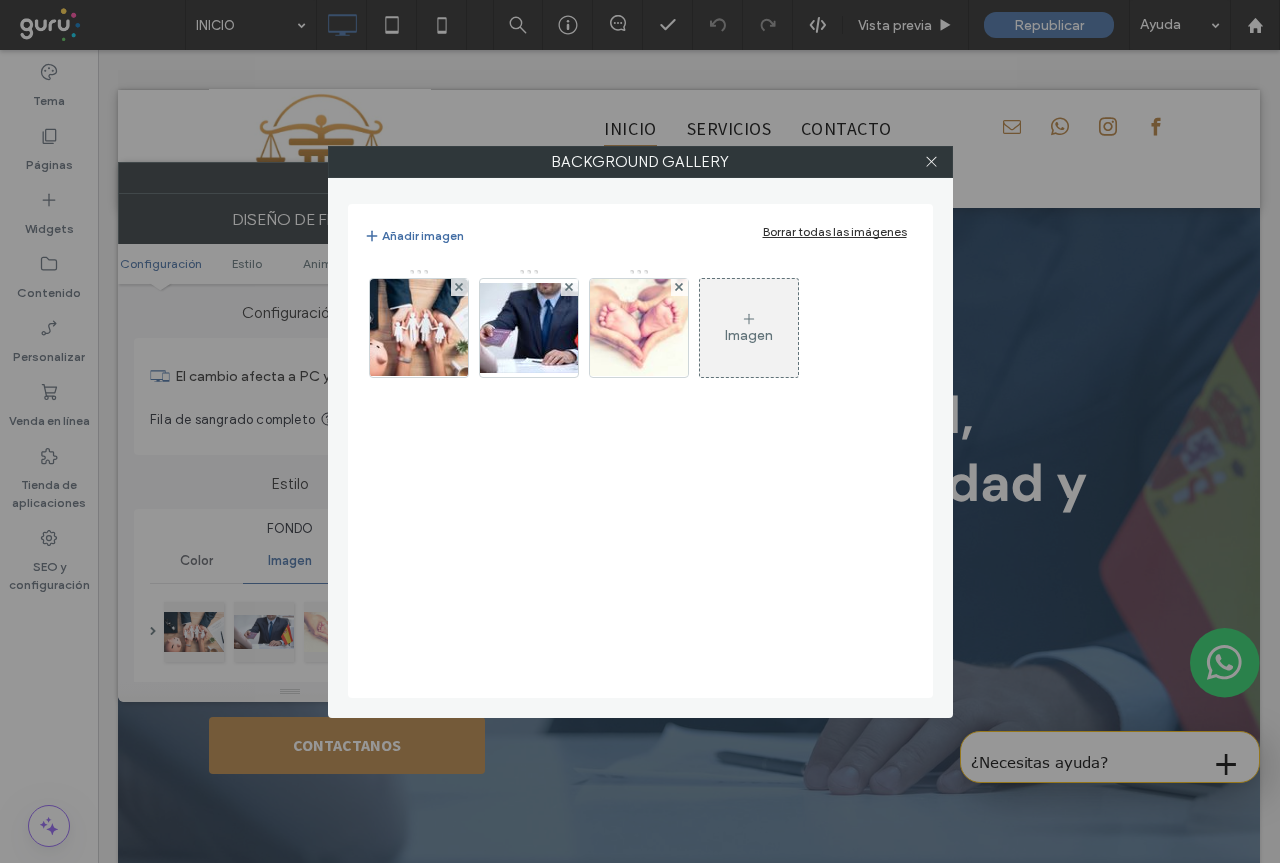 click on "Imagen" at bounding box center (749, 335) 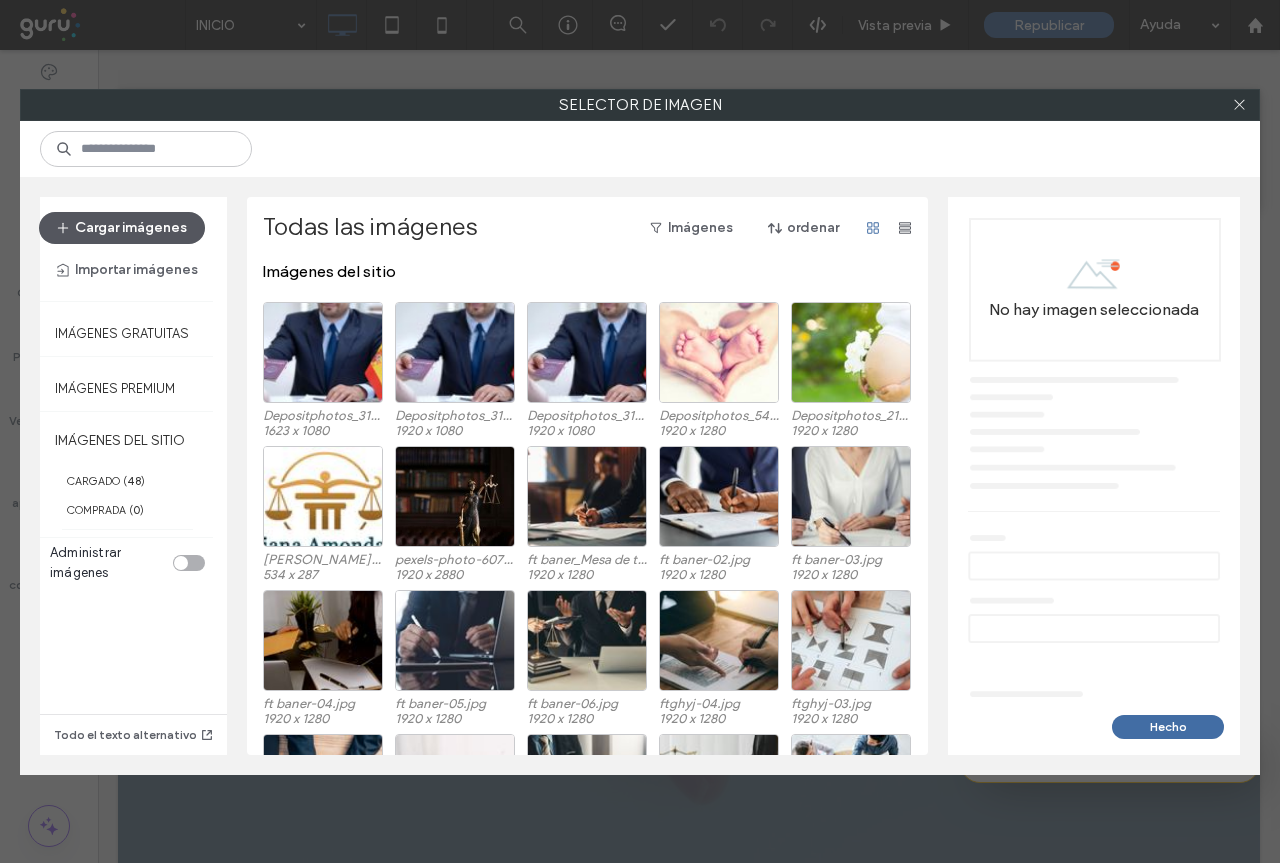 click on "Cargar imágenes" at bounding box center [122, 228] 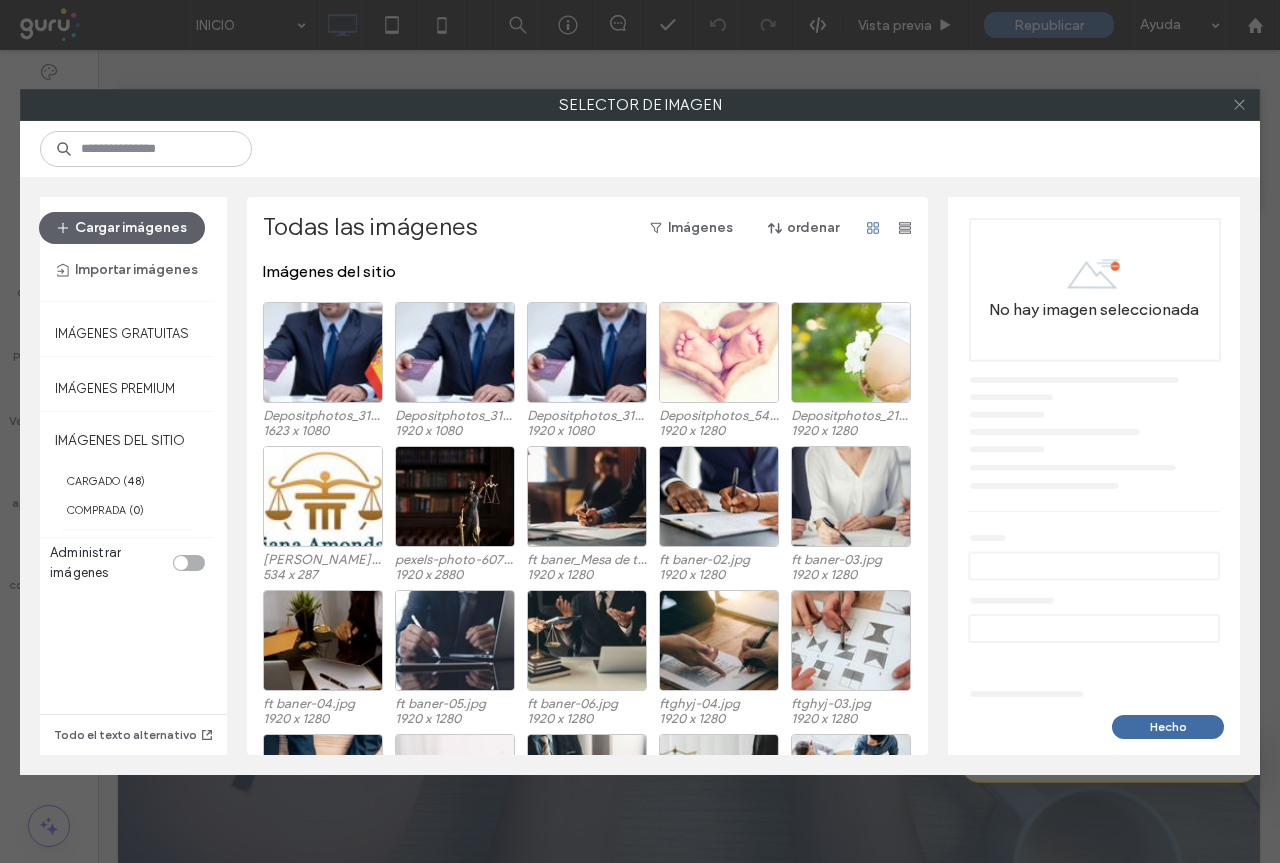 click 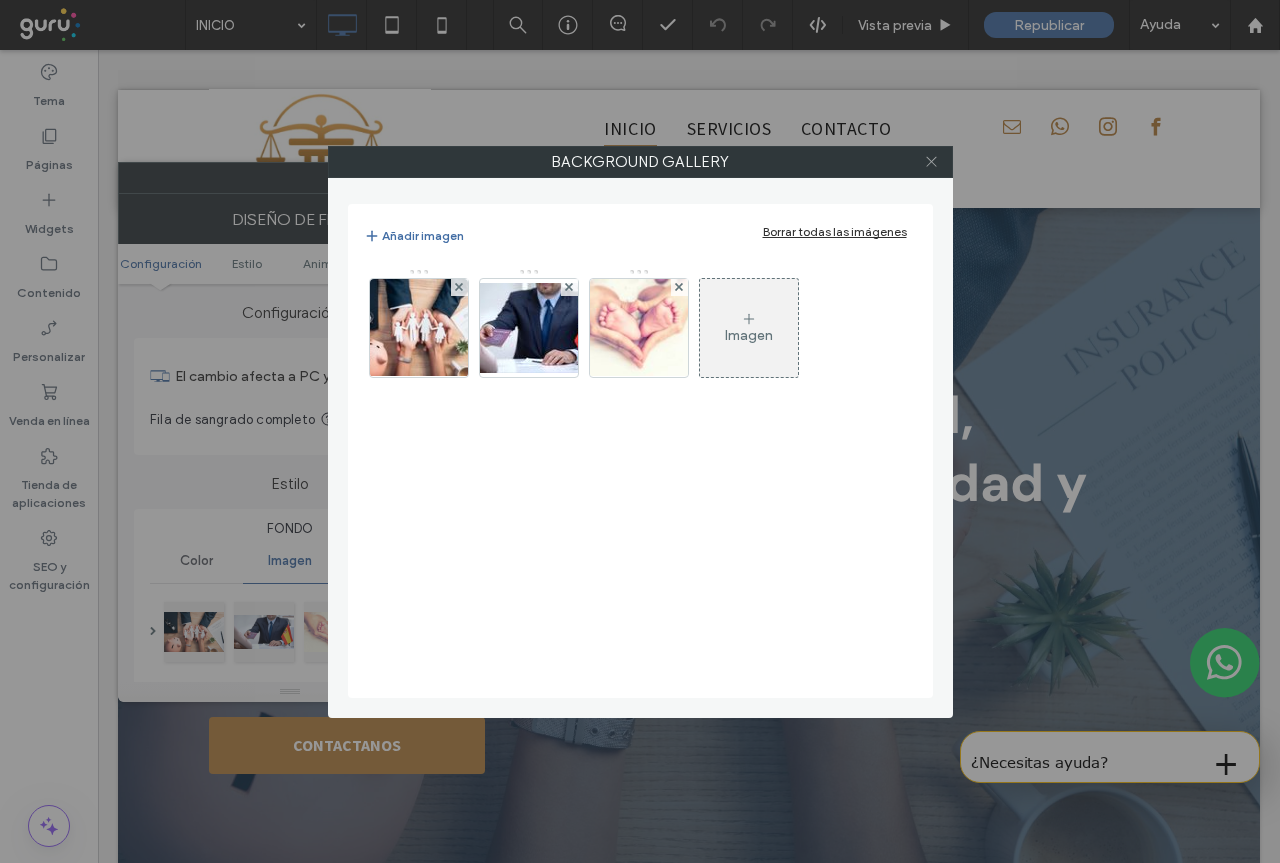 click 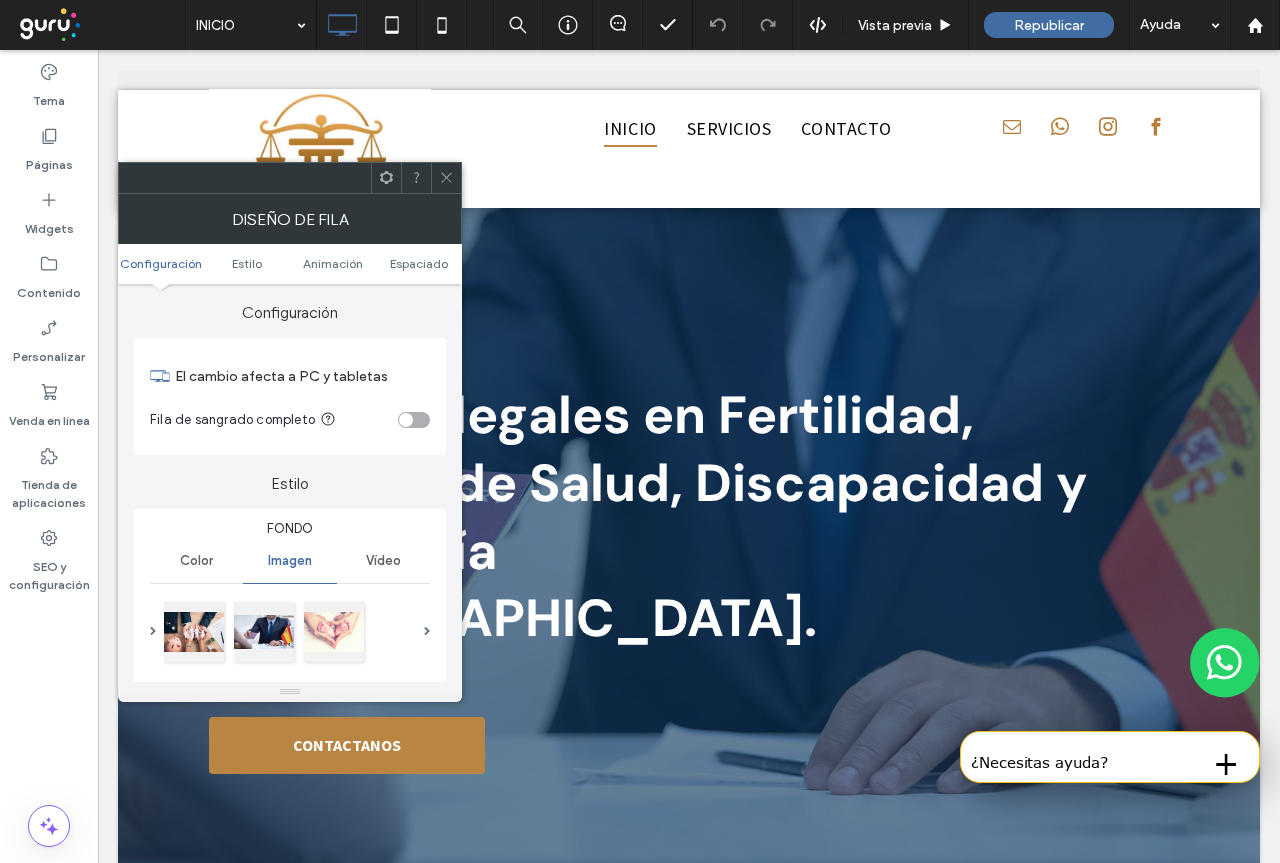 click 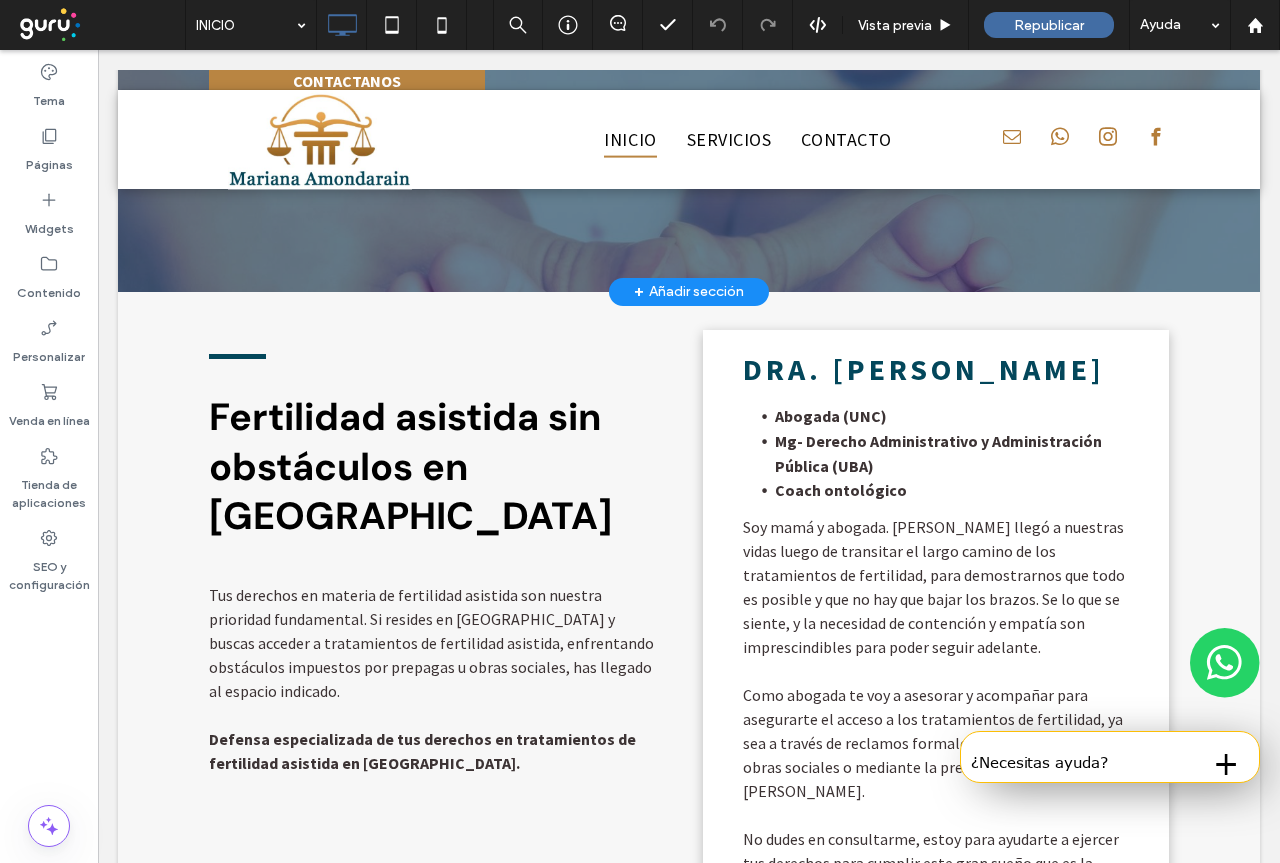 scroll, scrollTop: 700, scrollLeft: 0, axis: vertical 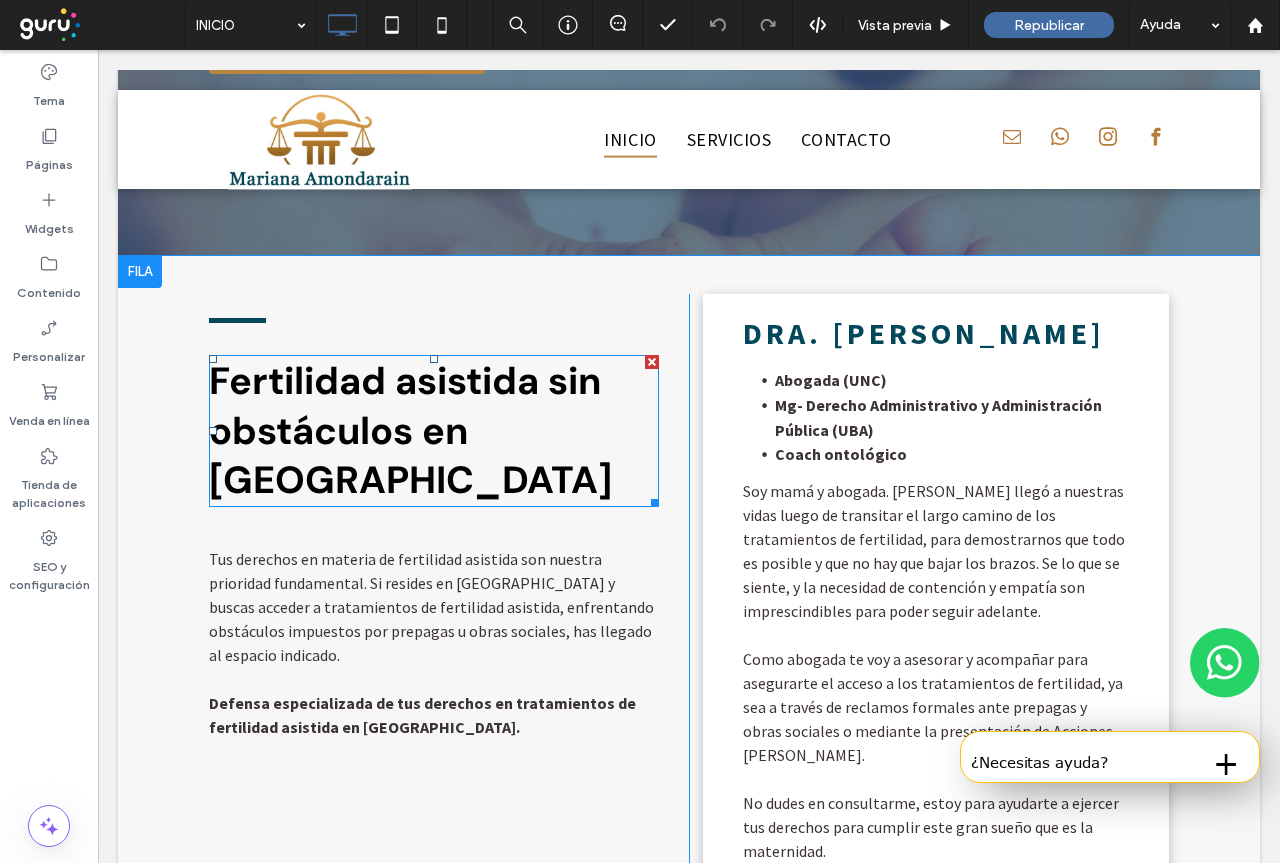 click on "Fertilidad asistida sin obstáculos en Argentina" at bounding box center [410, 430] 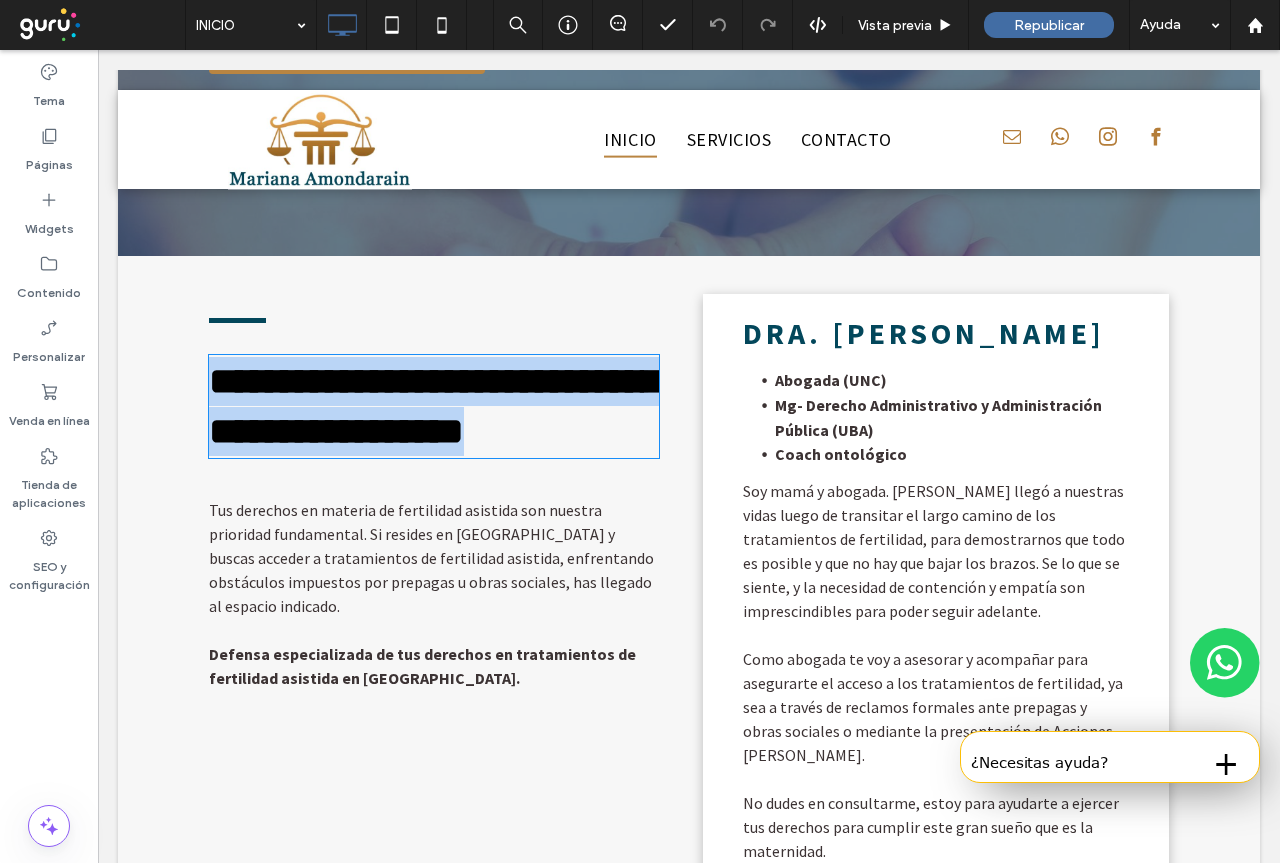 type on "*******" 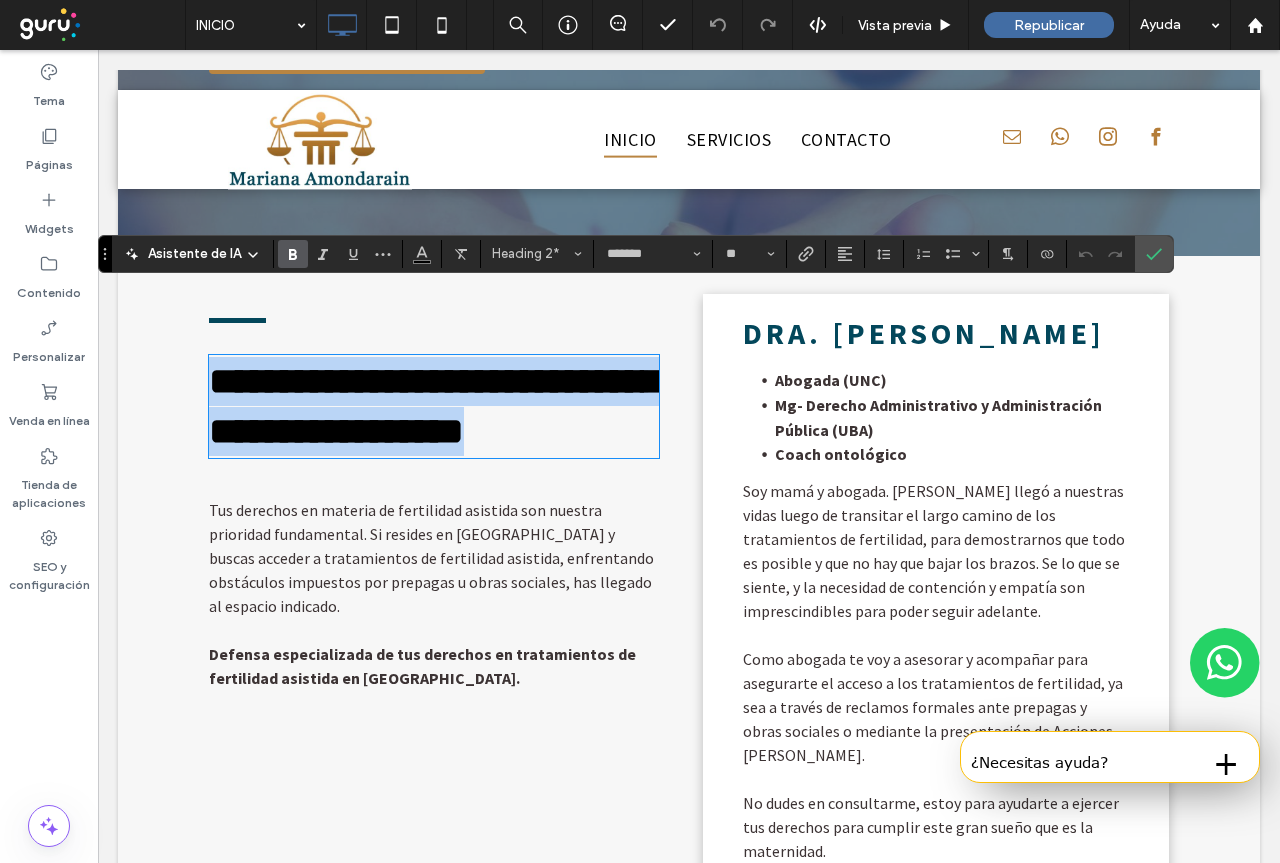 click on "**********" at bounding box center [434, 406] 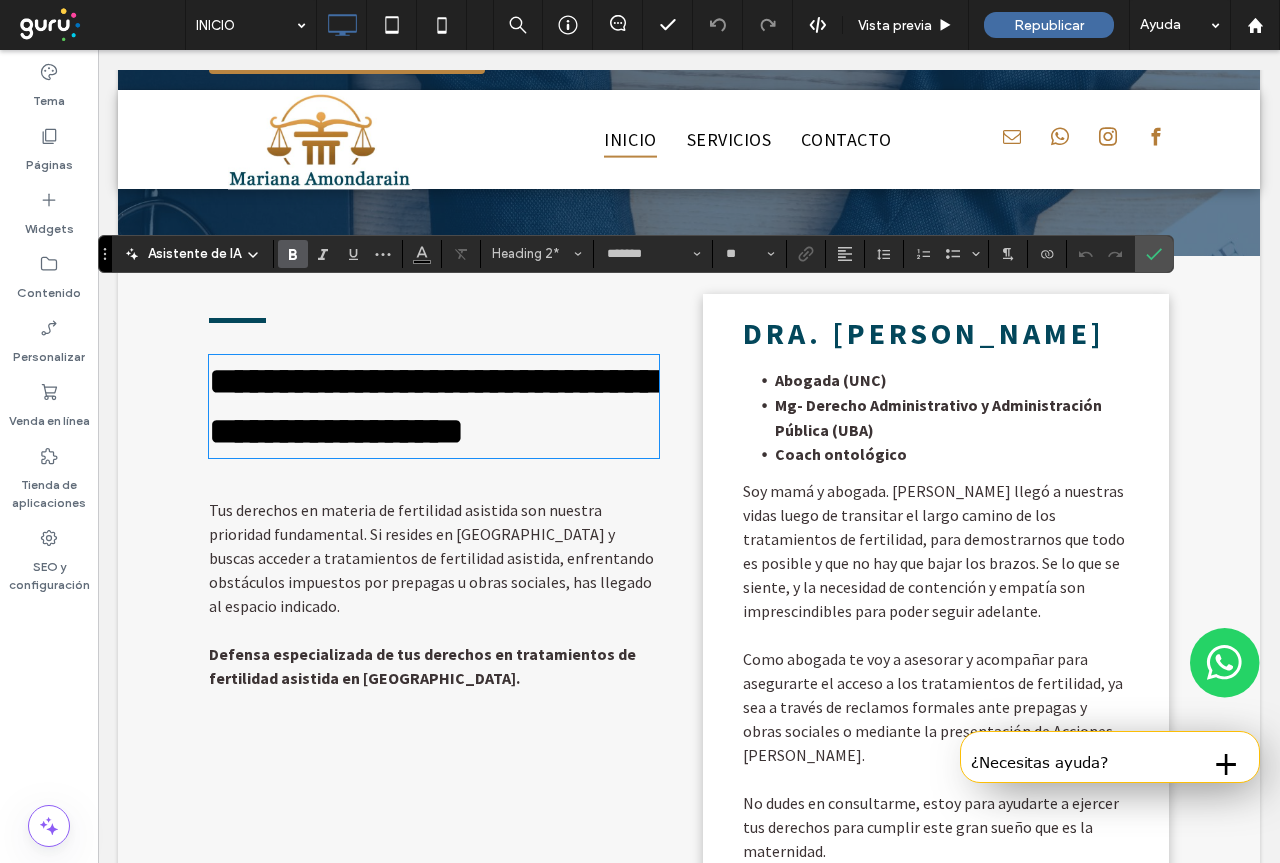 click on "Tus derechos en materia de fertilidad asistida son nuestra prioridad fundamental. Si resides en Argentina y buscas acceder a tratamientos de fertilidad asistida, enfrentando obstáculos impuestos por prepagas u obras sociales, has llegado al espacio indicado." at bounding box center [431, 558] 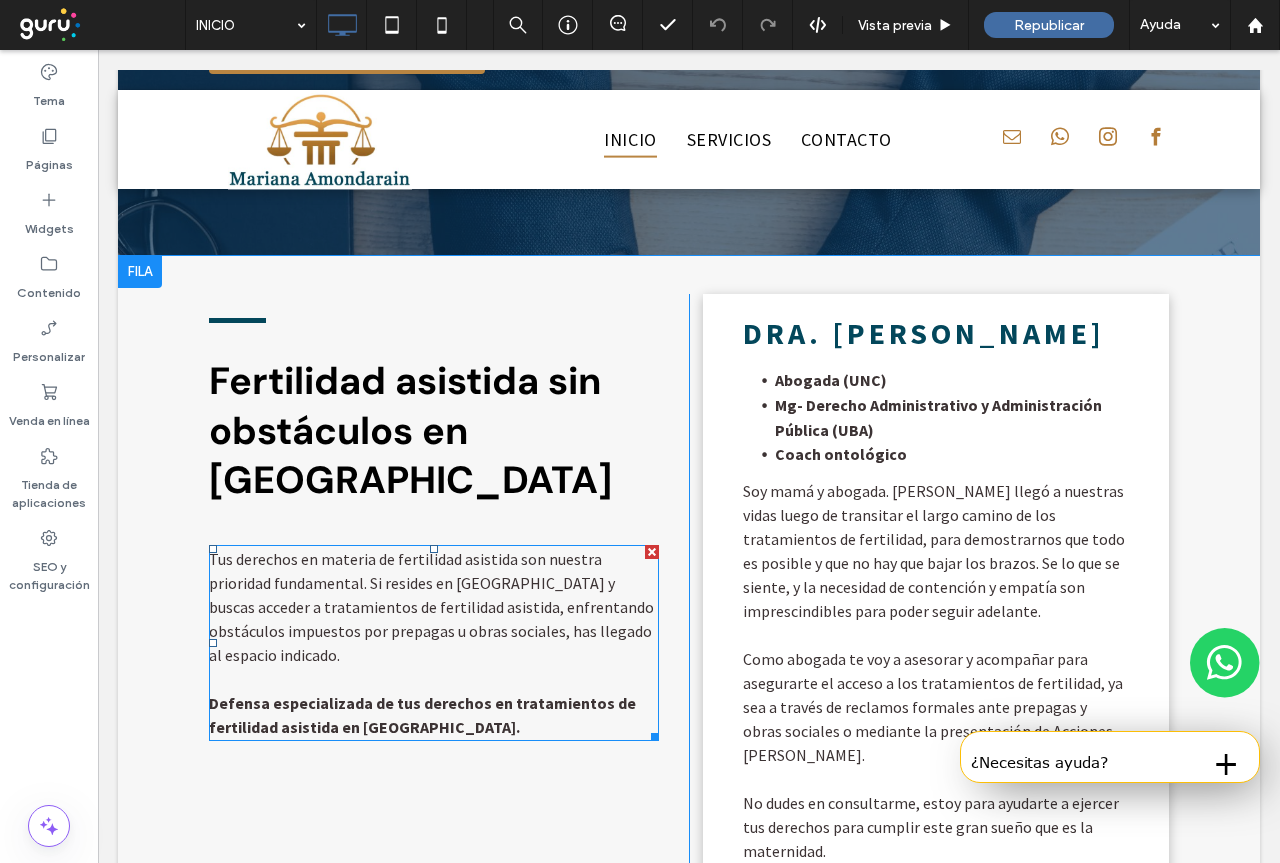 click on "Tus derechos en materia de fertilidad asistida son nuestra prioridad fundamental. Si resides en Argentina y buscas acceder a tratamientos de fertilidad asistida, enfrentando obstáculos impuestos por prepagas u obras sociales, has llegado al espacio indicado." at bounding box center [434, 607] 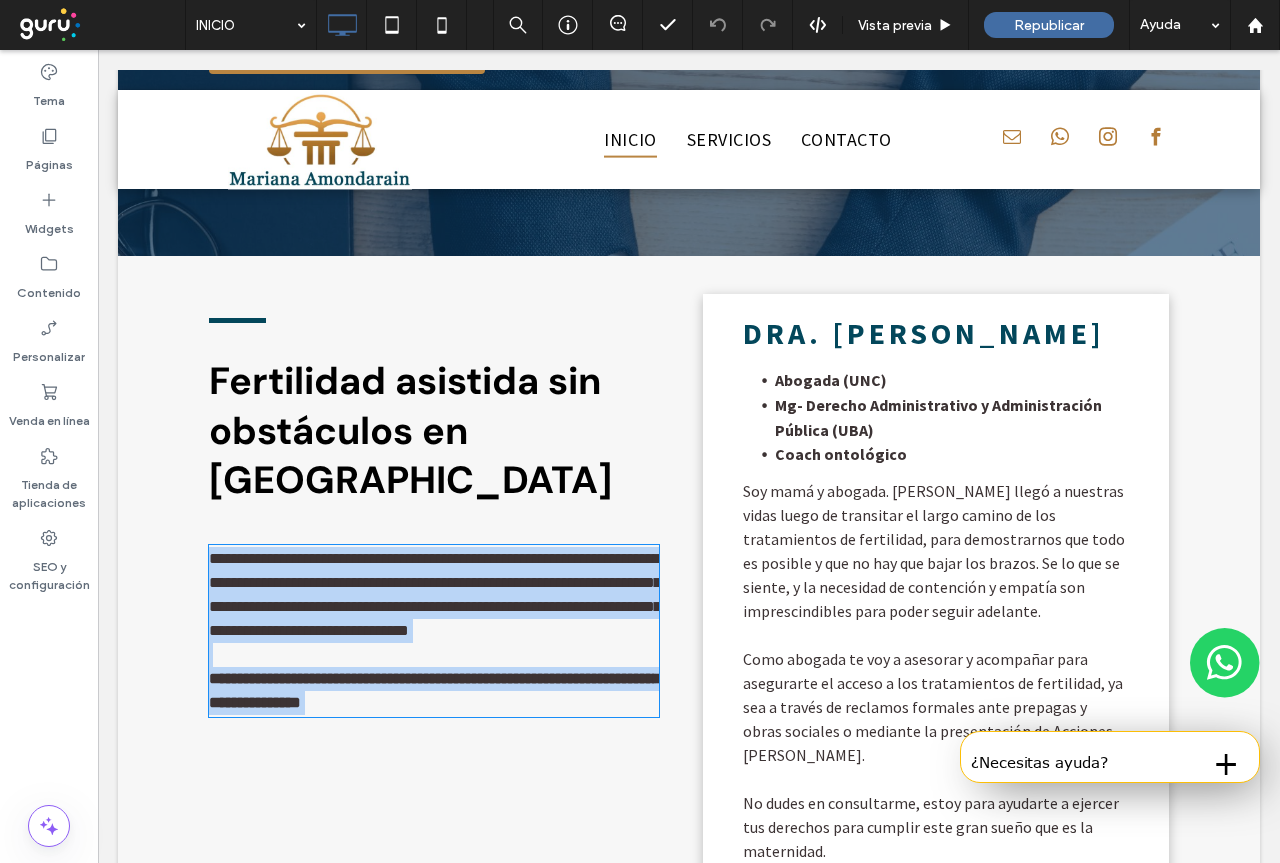 type on "**********" 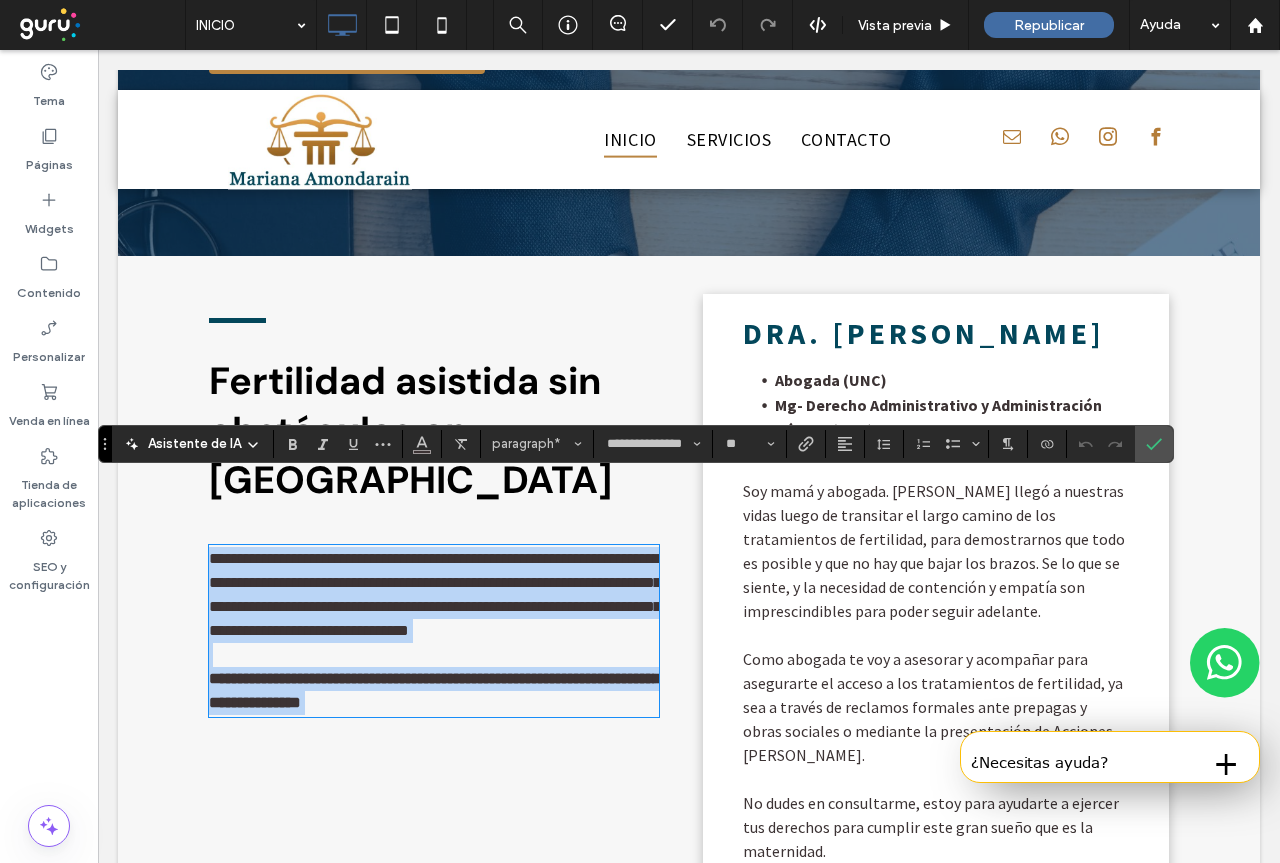 click on "**********" at bounding box center (434, 595) 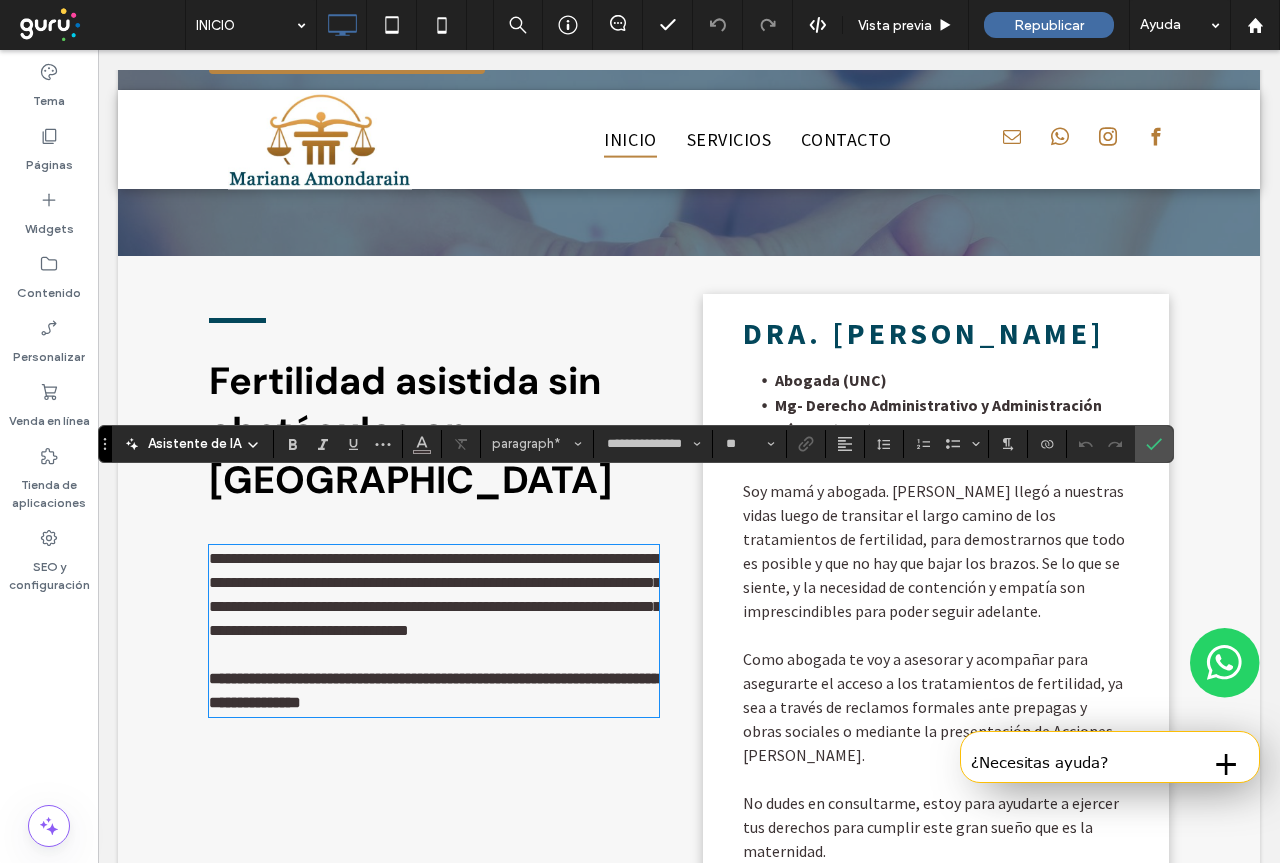 click on "Abogada (UNC)" at bounding box center [952, 380] 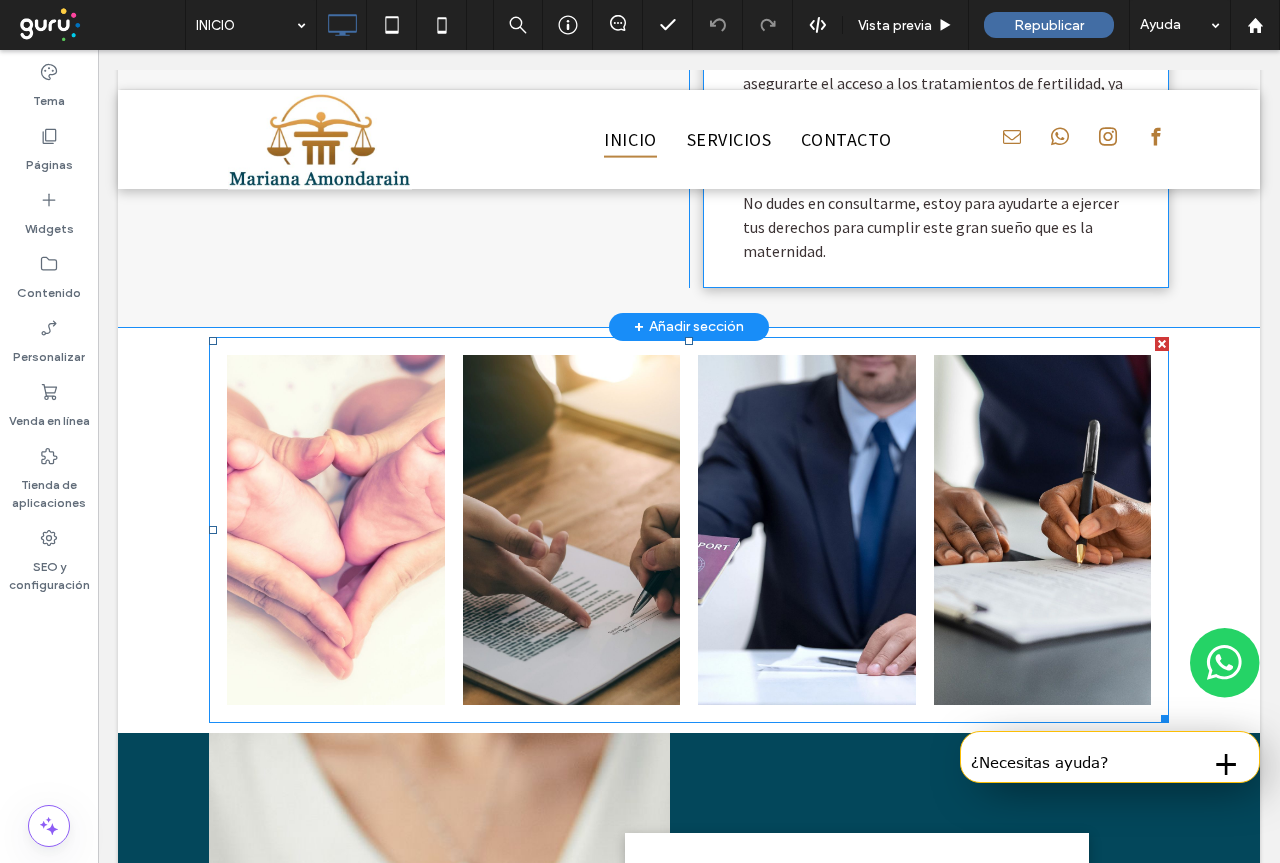 scroll, scrollTop: 1200, scrollLeft: 0, axis: vertical 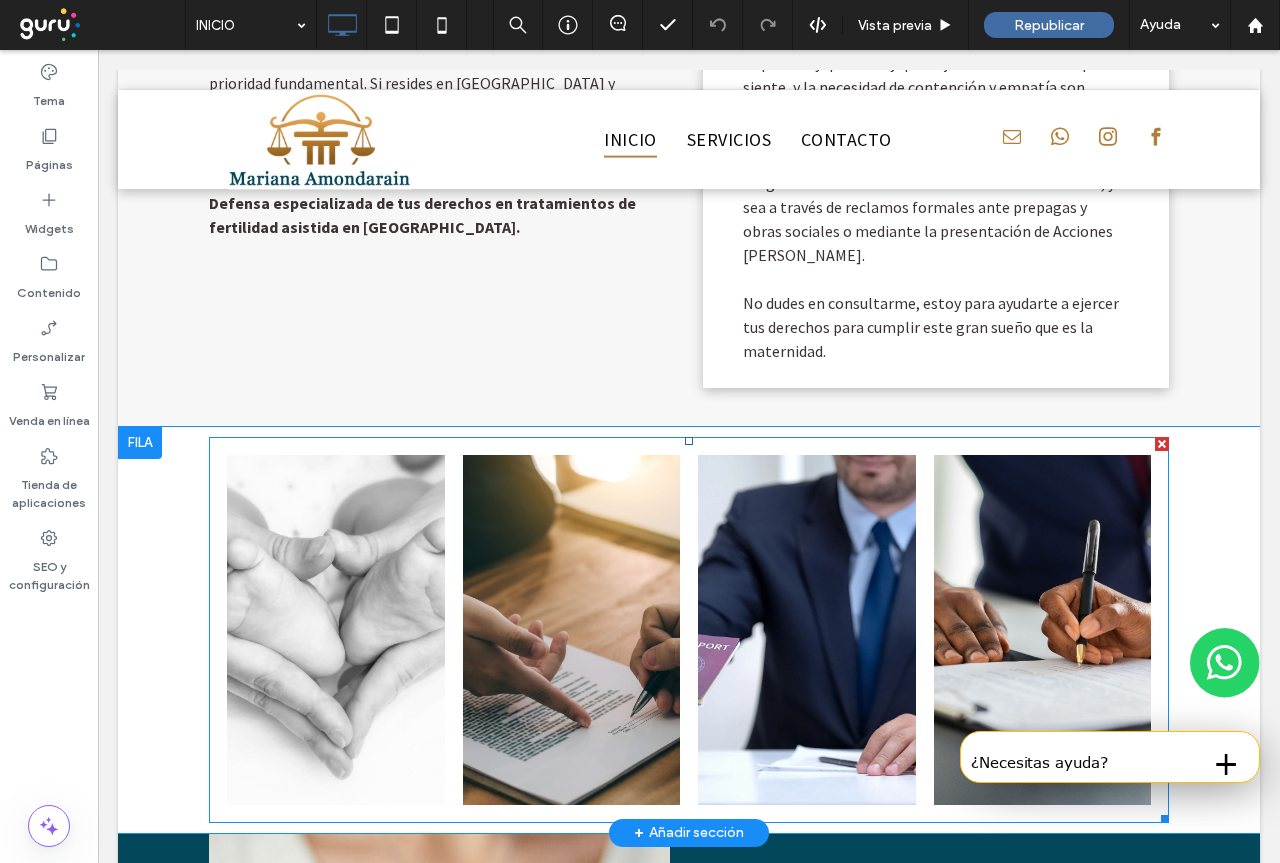 click at bounding box center [336, 630] 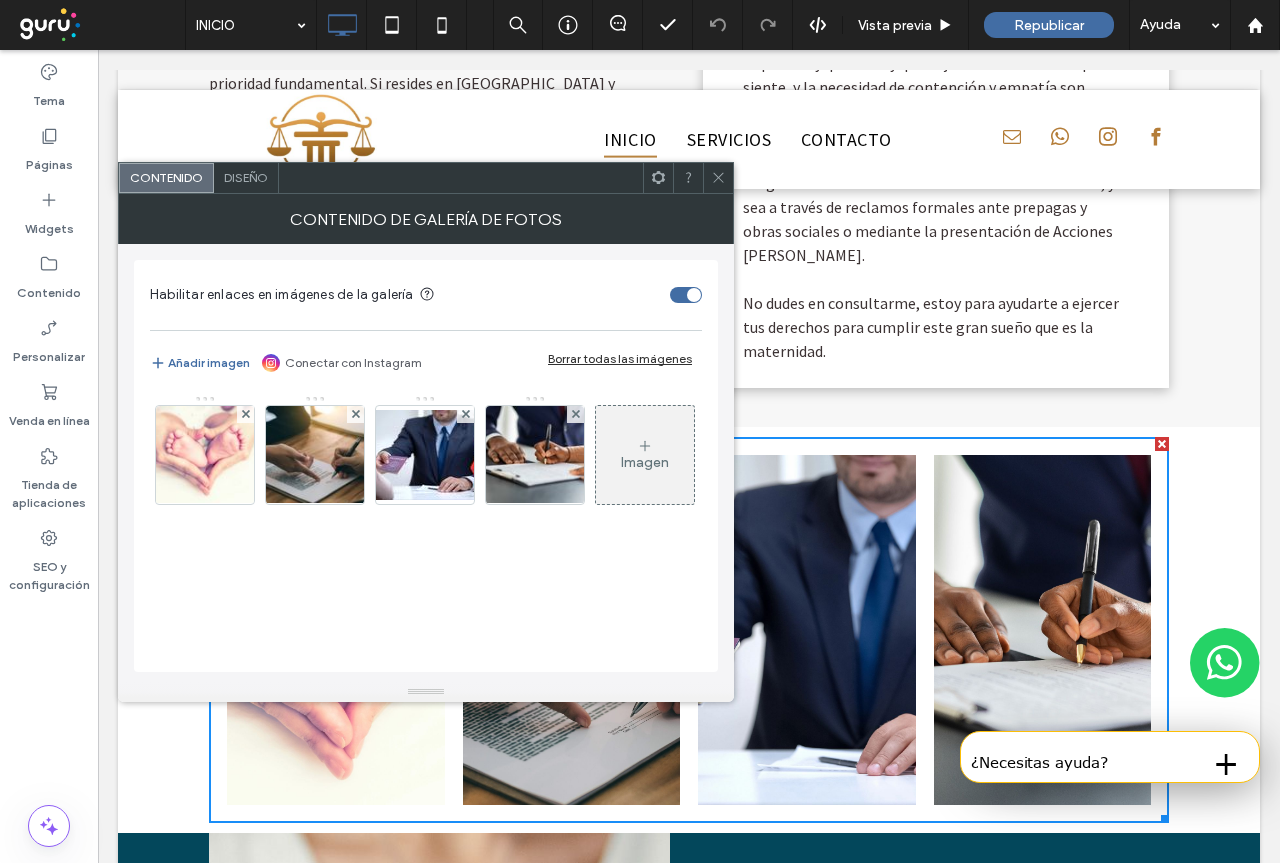 click 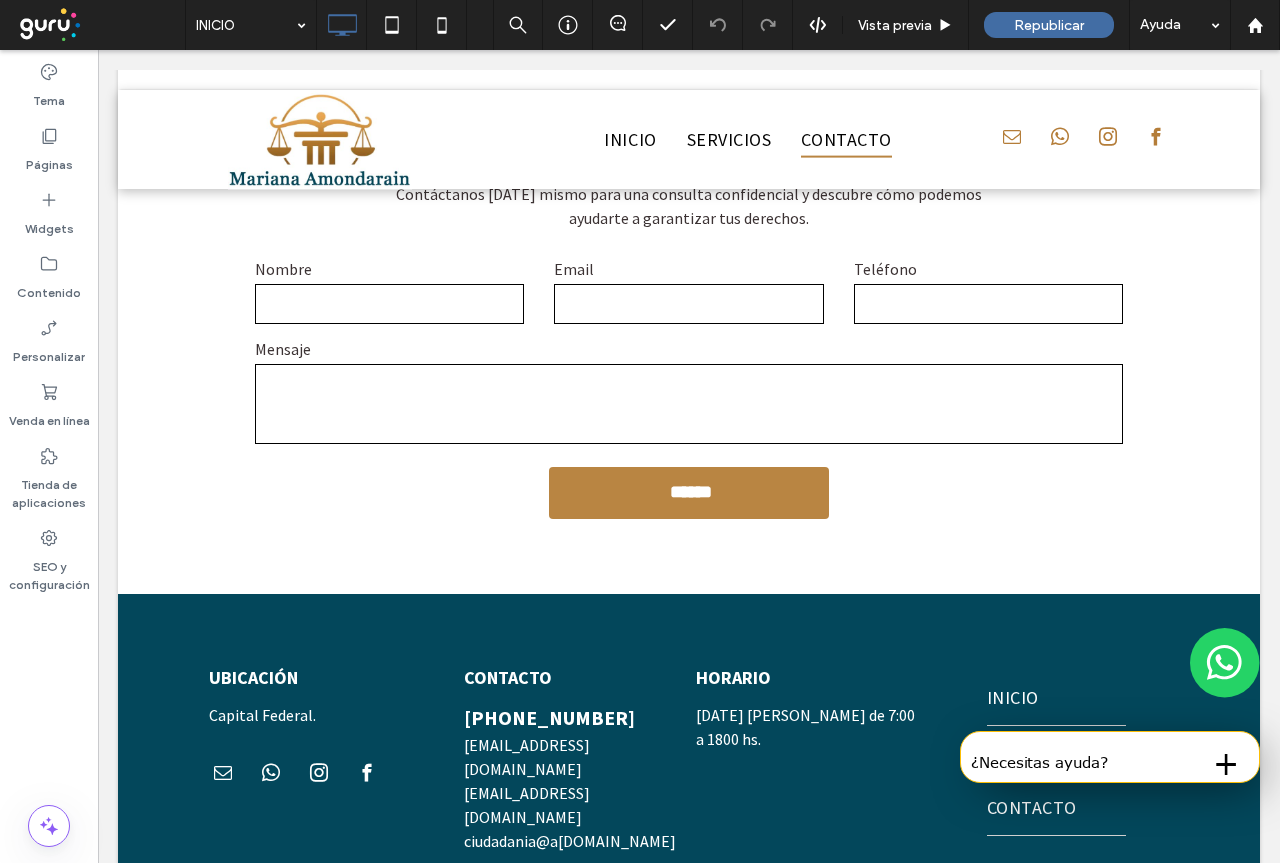 scroll, scrollTop: 3371, scrollLeft: 0, axis: vertical 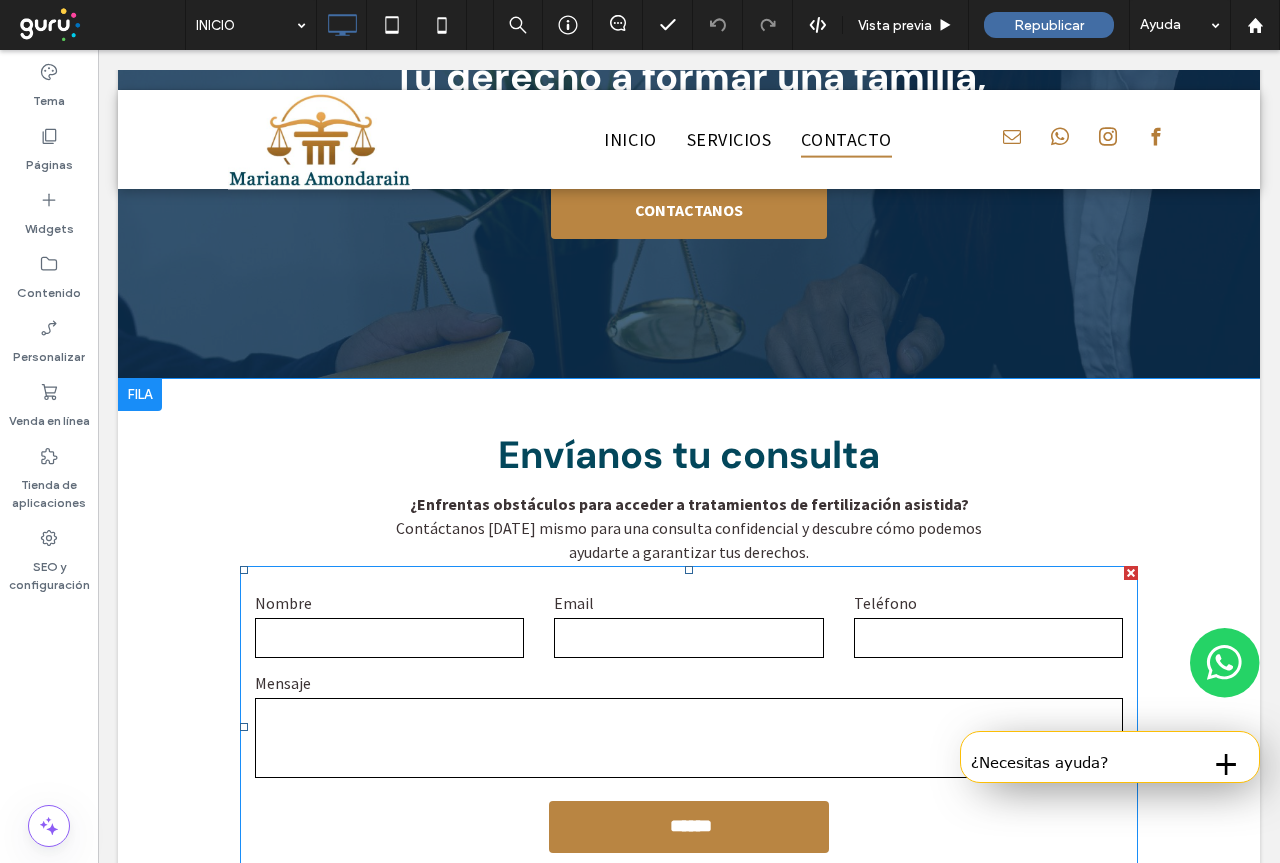 click on "Nombre
Email
Teléfono
Mensaje
******" at bounding box center [689, 727] 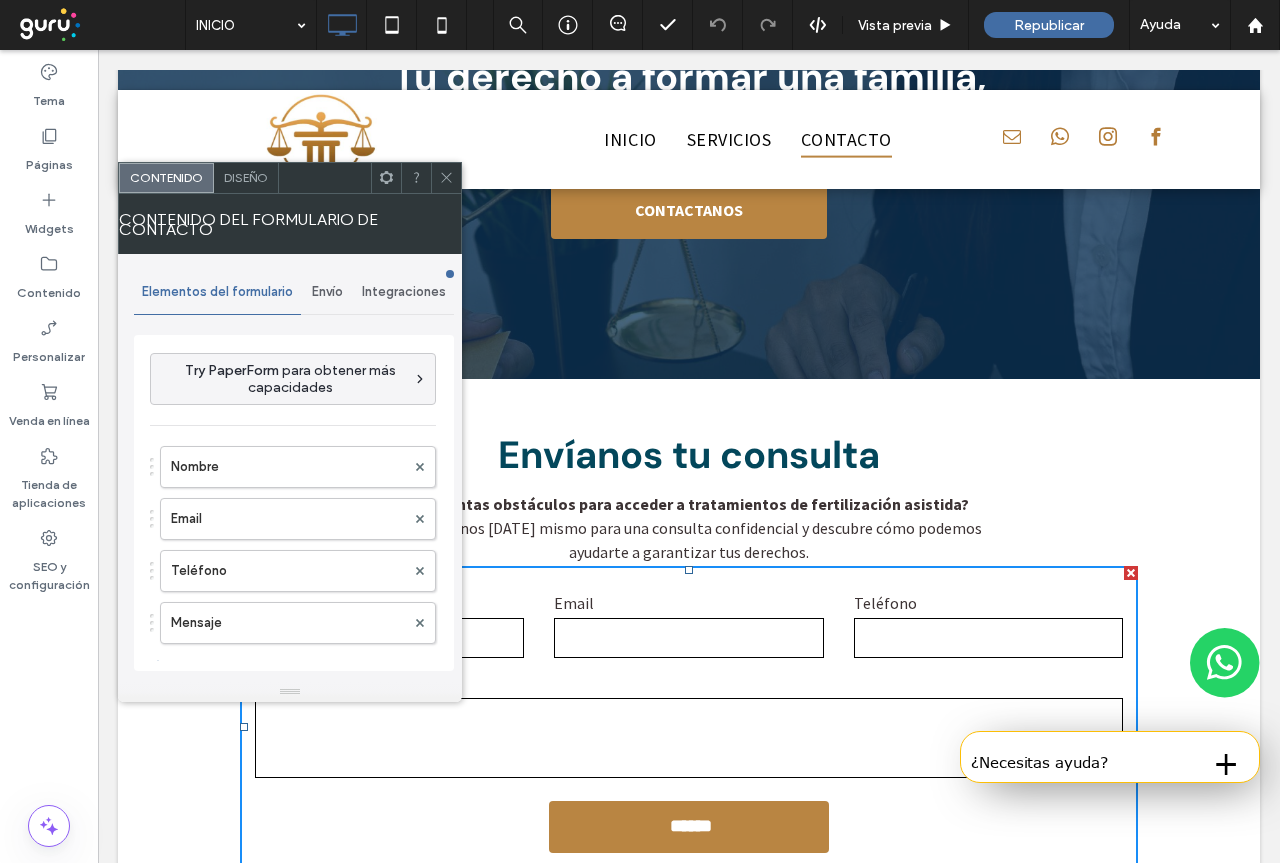 click on "Envío" at bounding box center [327, 292] 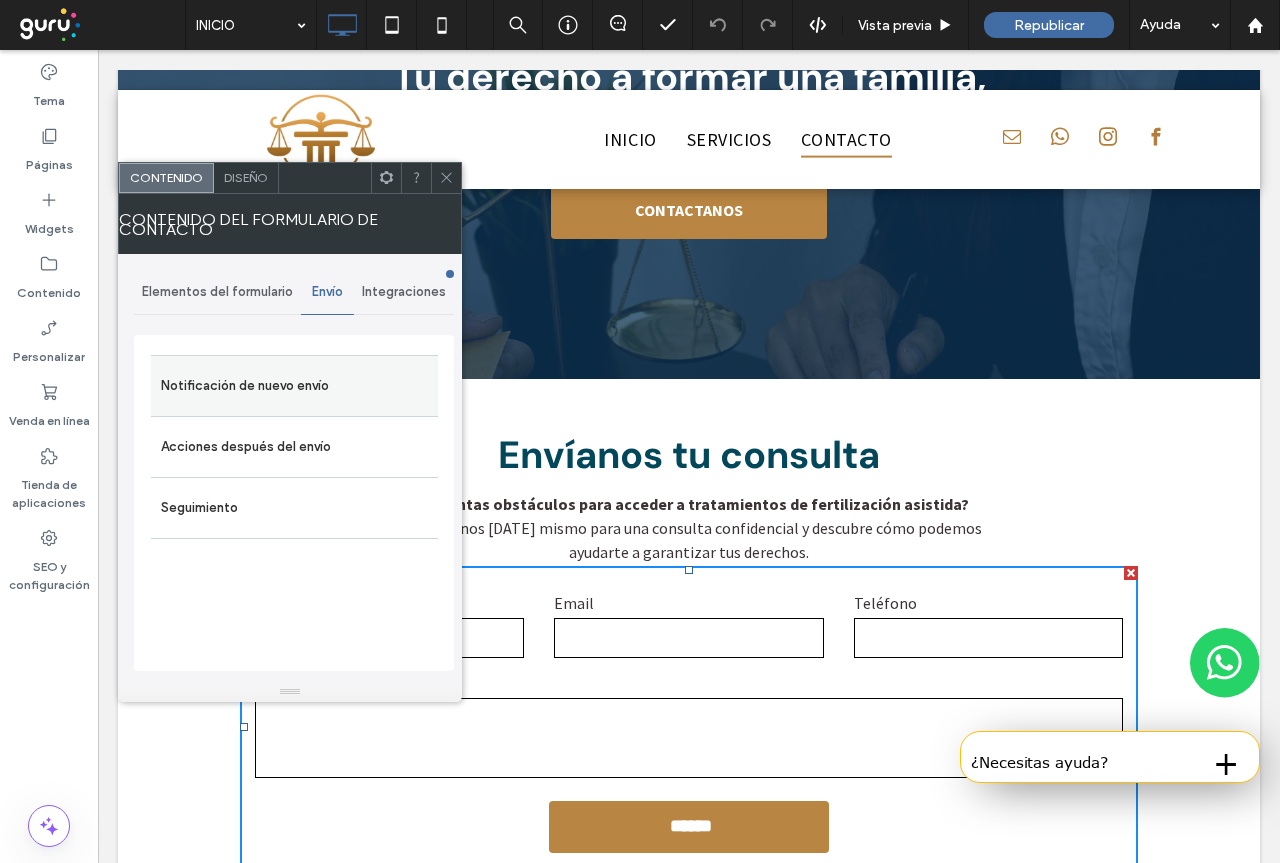 click on "Notificación de nuevo envío" at bounding box center (294, 386) 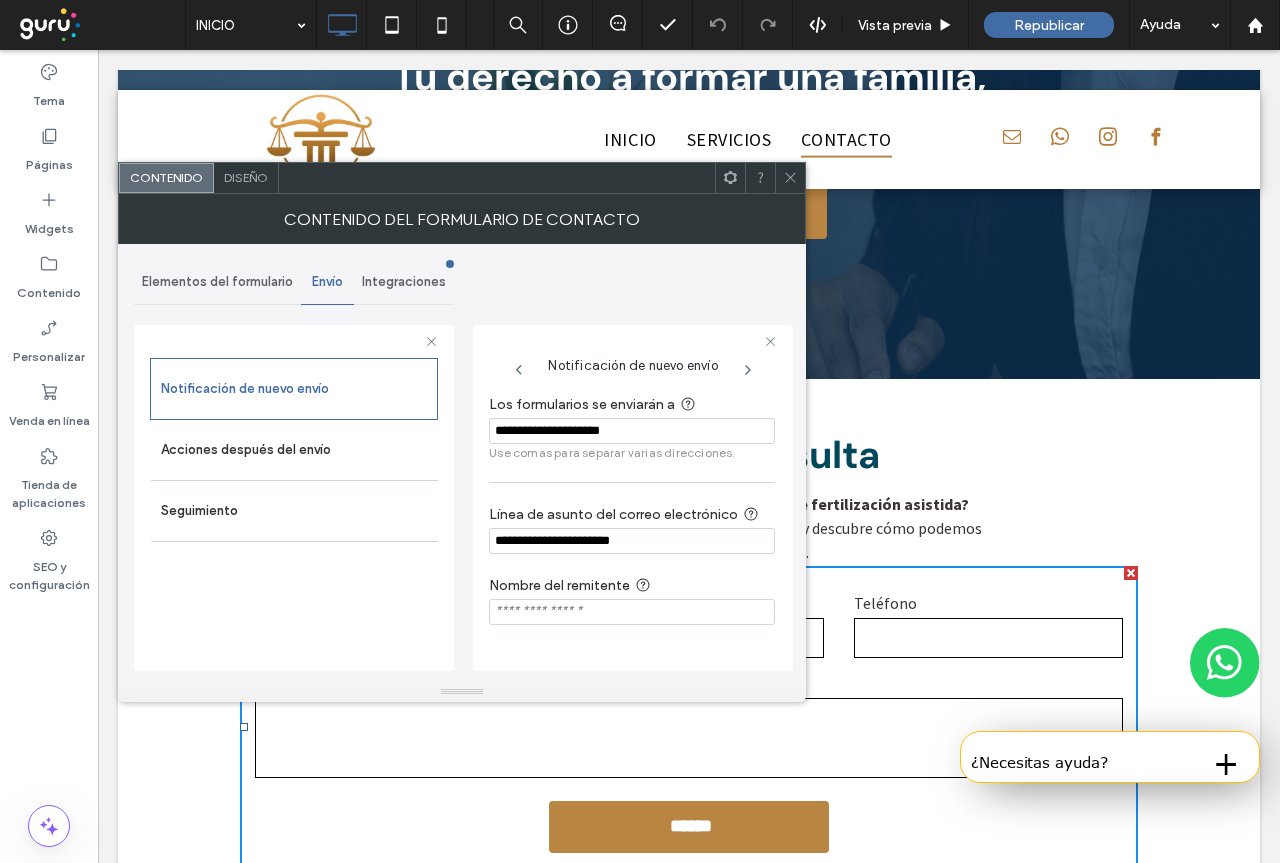 drag, startPoint x: 495, startPoint y: 435, endPoint x: 687, endPoint y: 434, distance: 192.00261 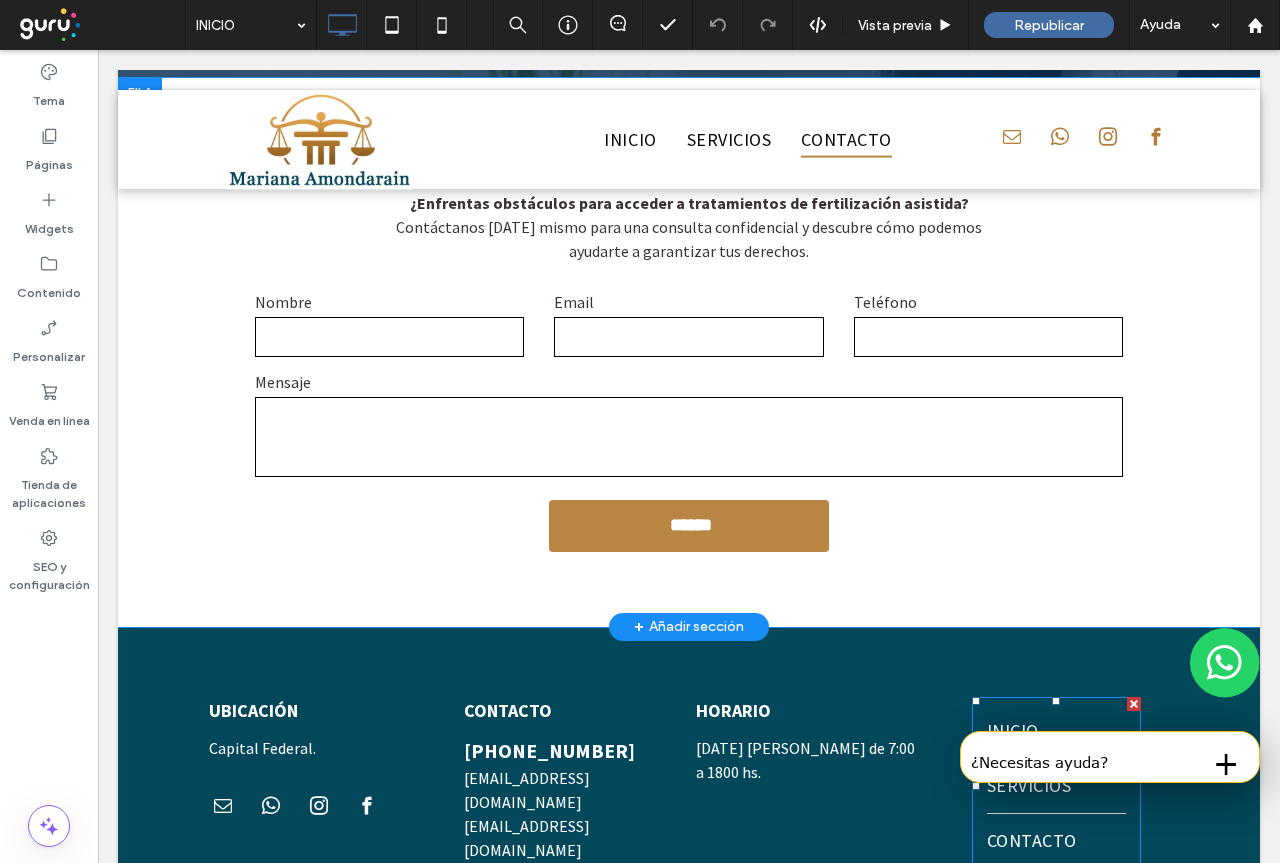 scroll, scrollTop: 3371, scrollLeft: 0, axis: vertical 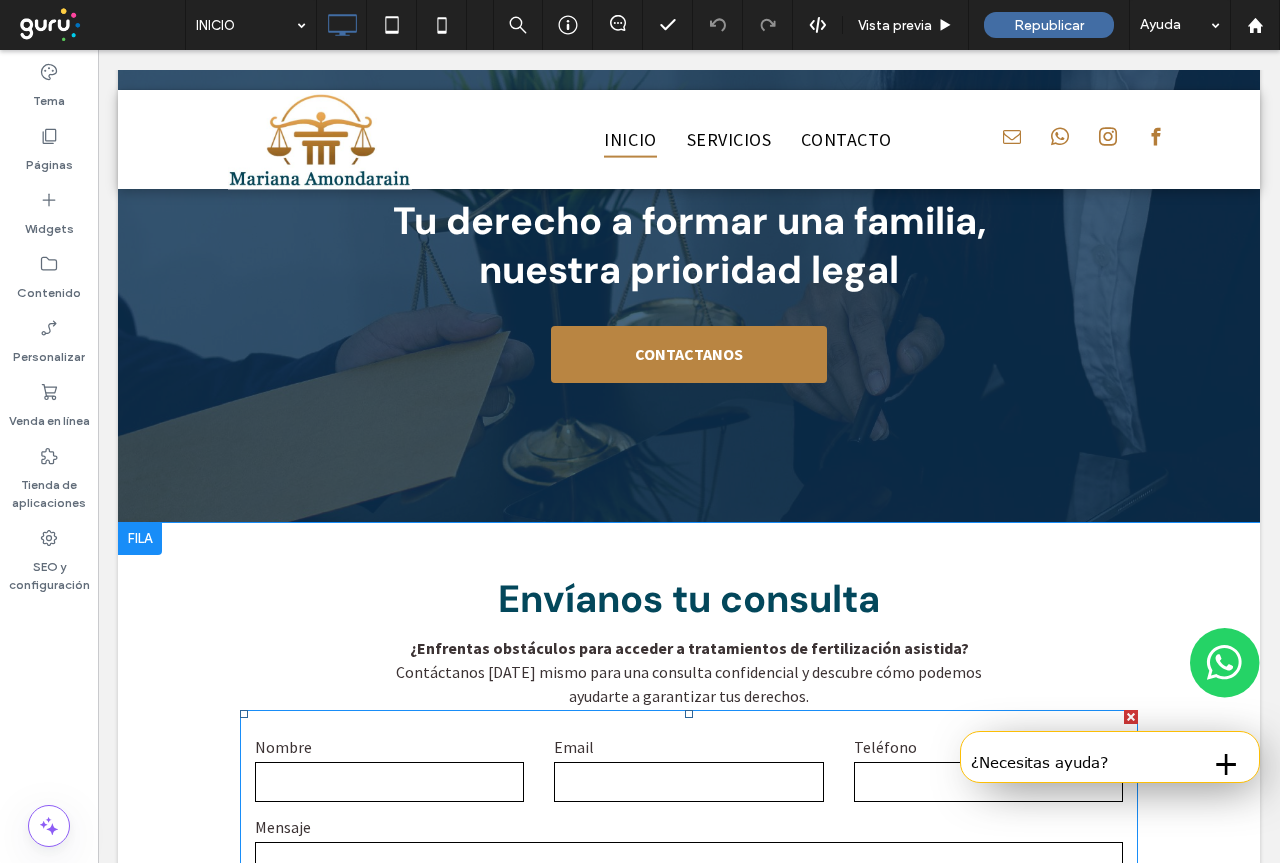 click at bounding box center [389, 782] 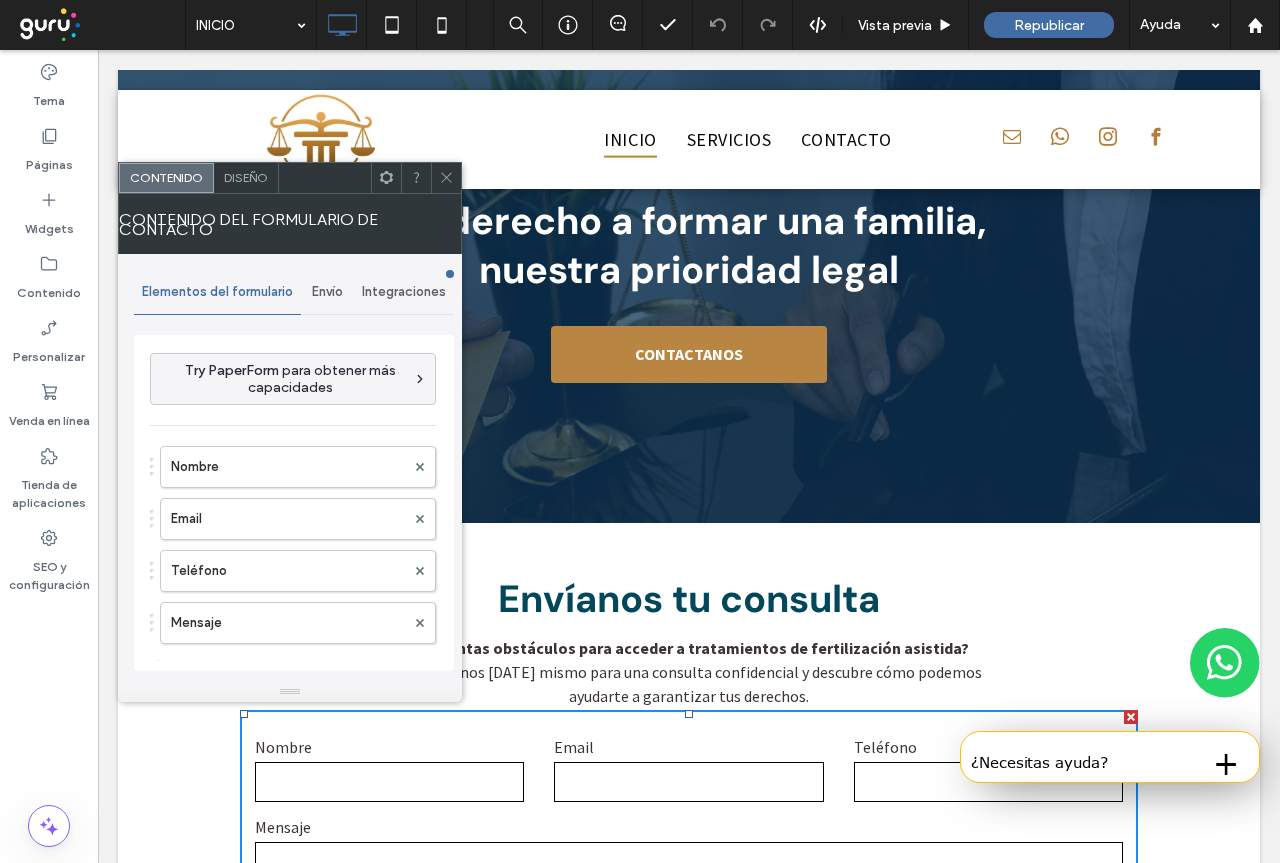 click on "Envío" at bounding box center (327, 292) 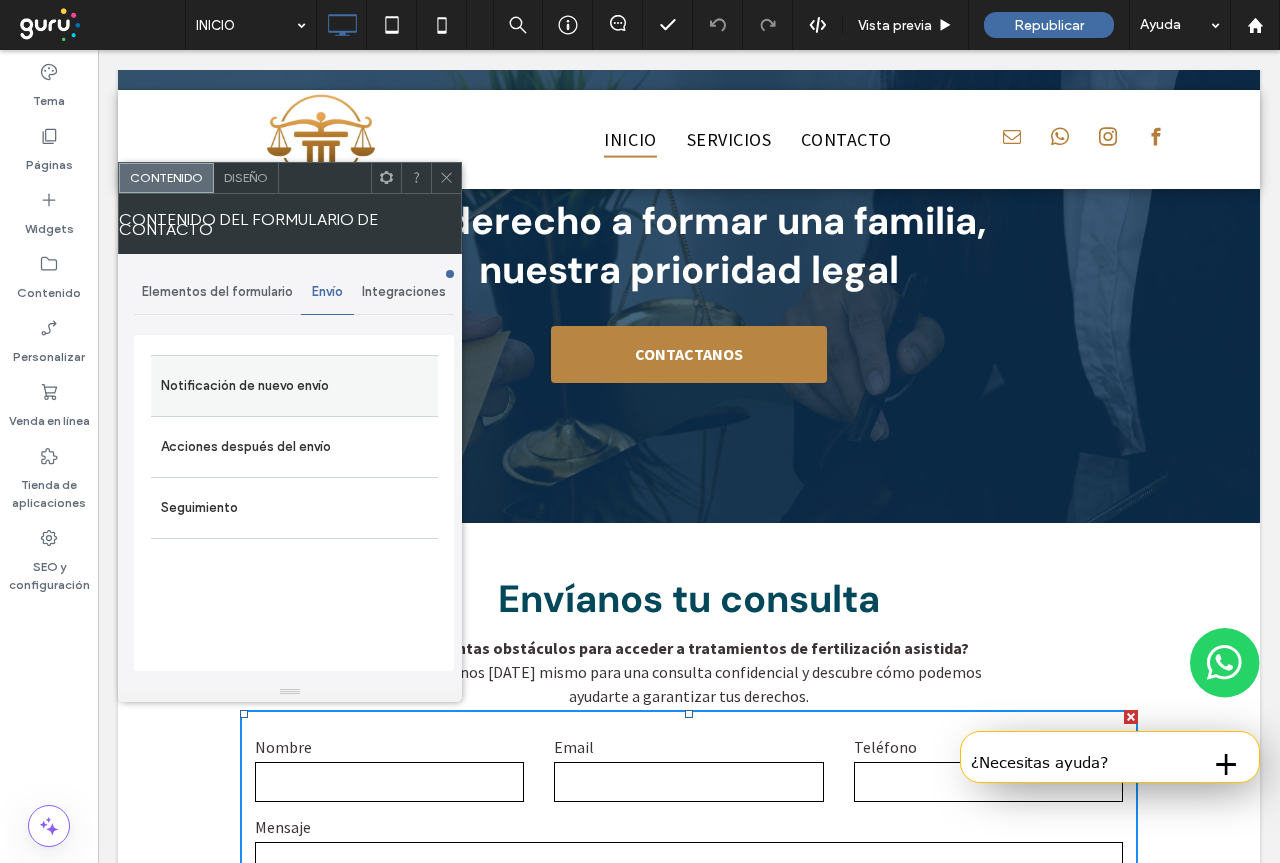 click on "Notificación de nuevo envío" at bounding box center [294, 386] 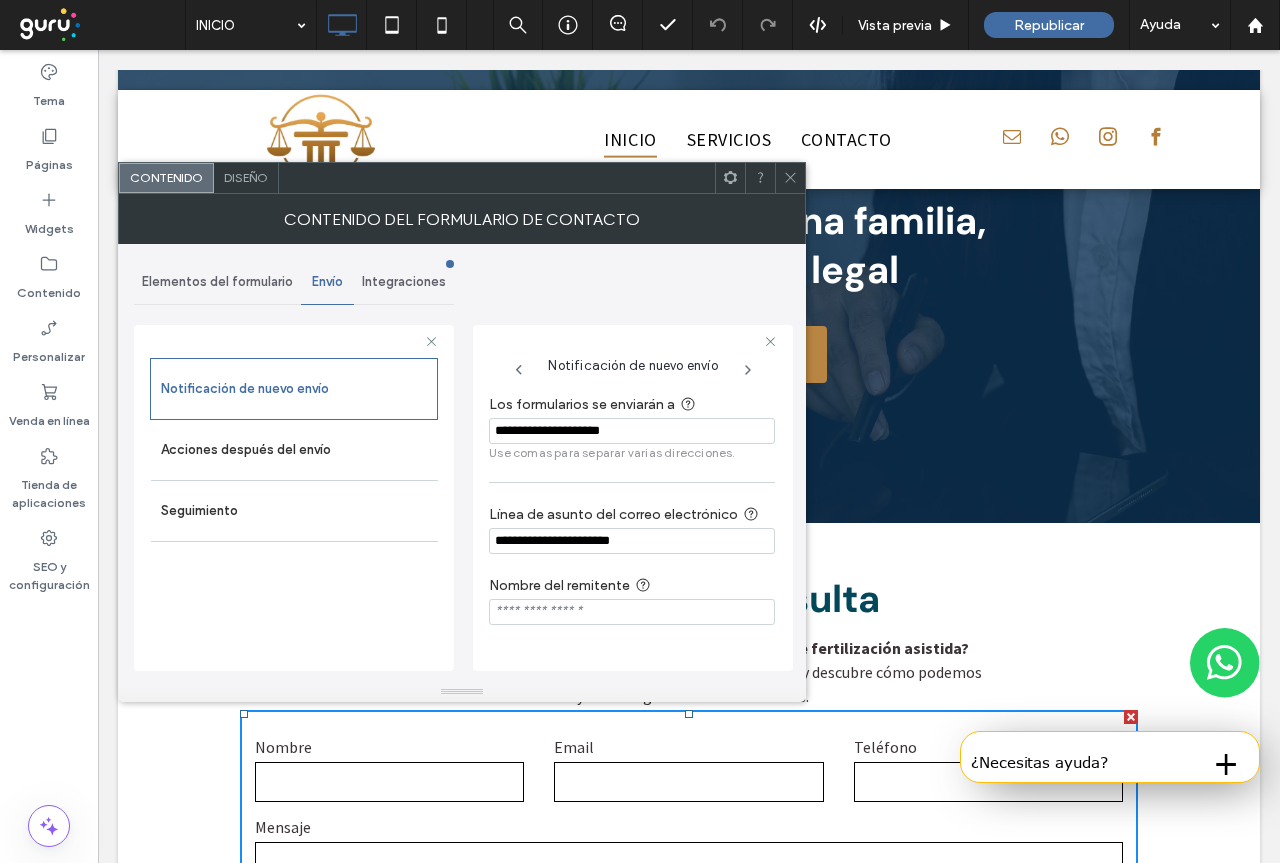 drag, startPoint x: 491, startPoint y: 432, endPoint x: 711, endPoint y: 436, distance: 220.03636 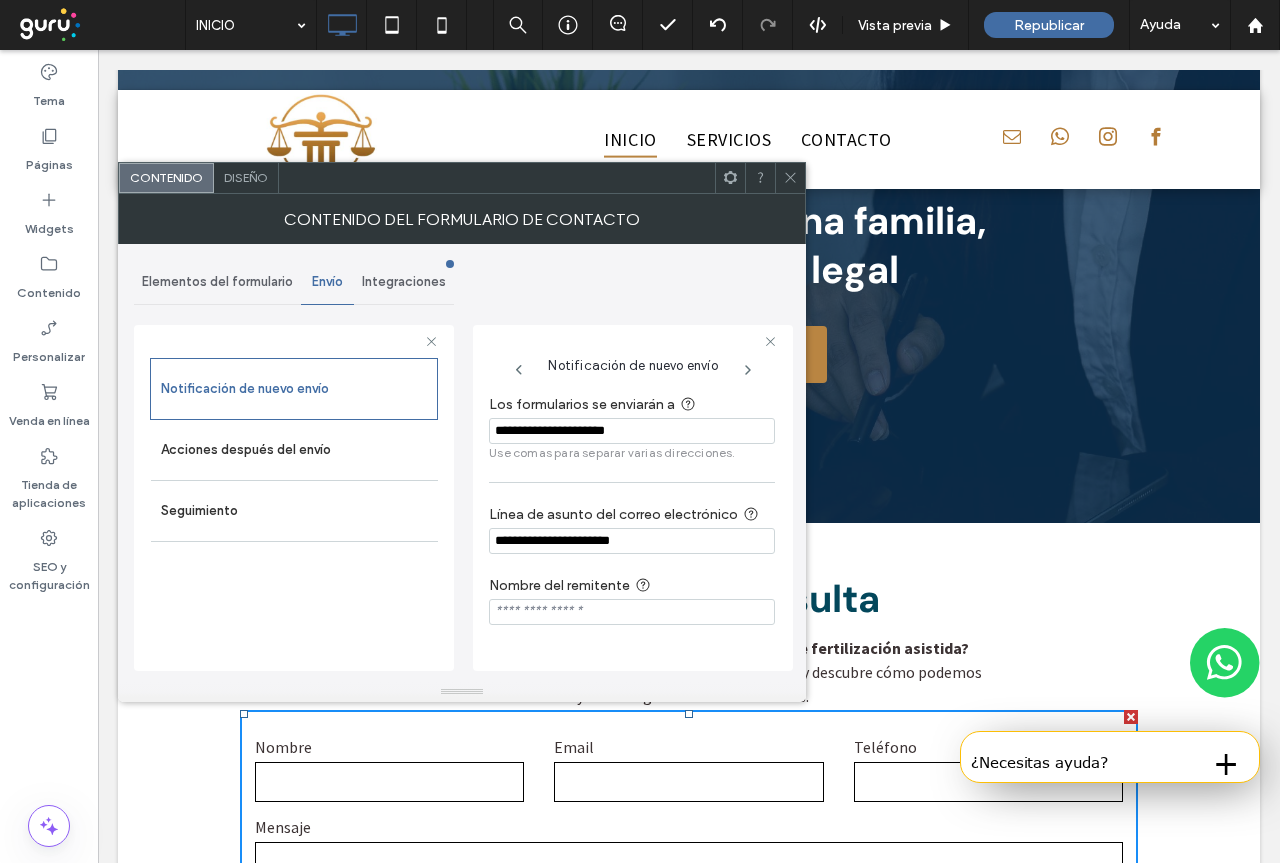 paste on "**********" 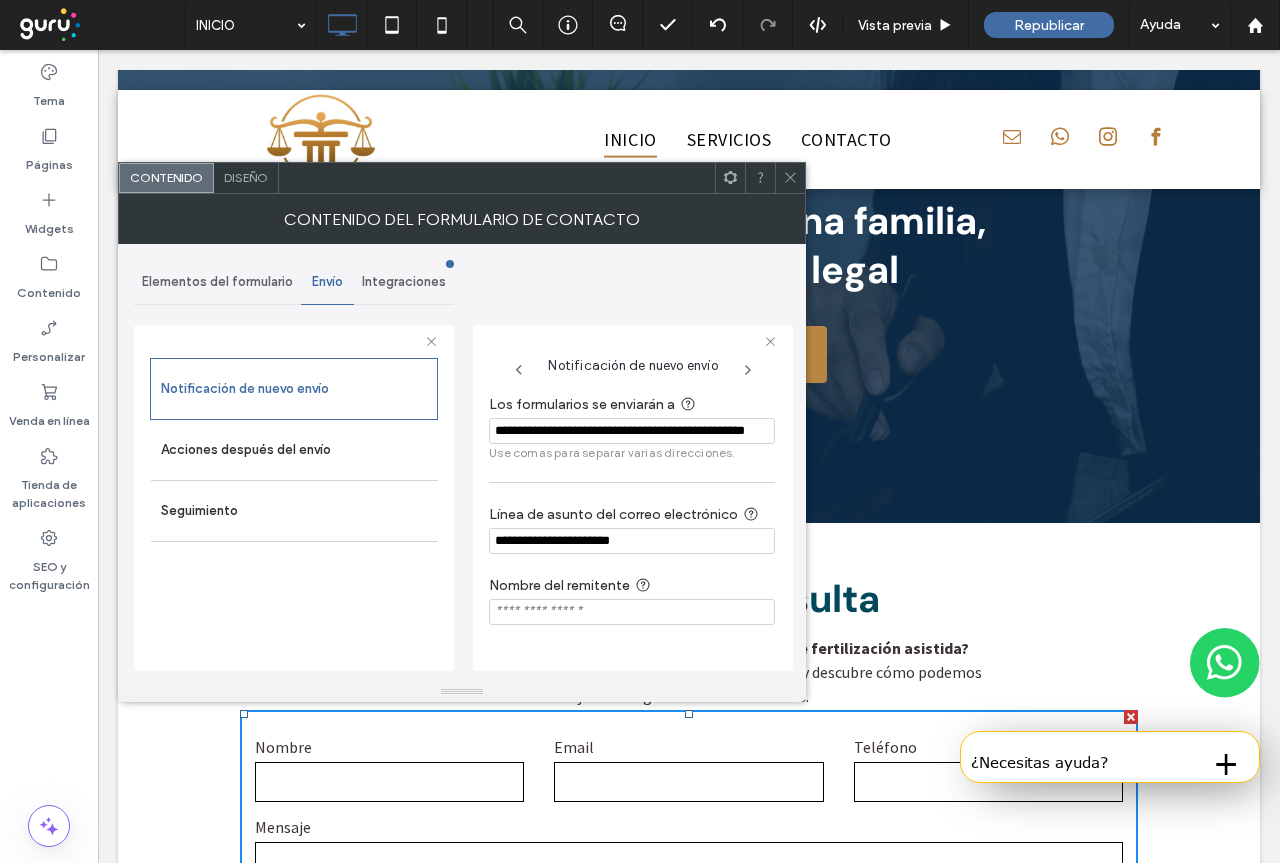 scroll, scrollTop: 0, scrollLeft: 105, axis: horizontal 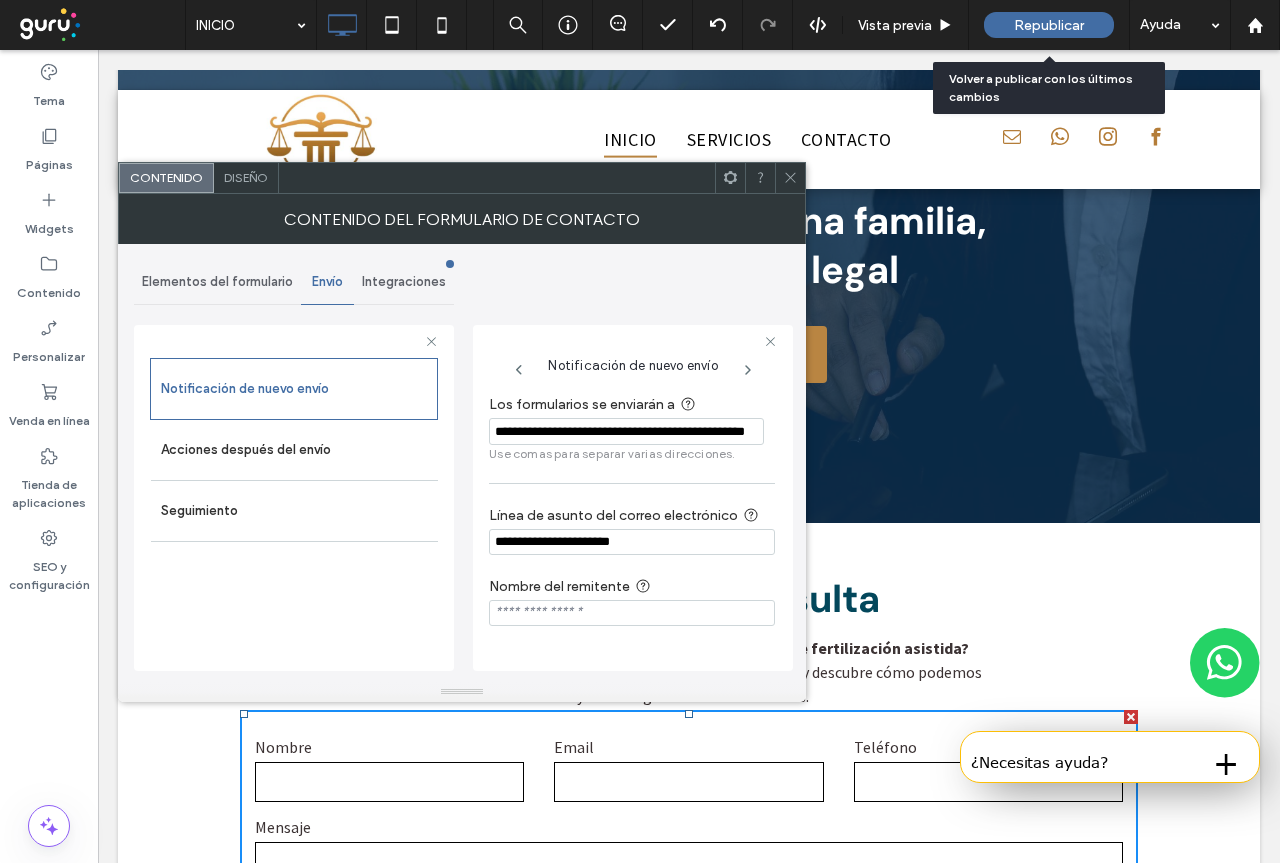 type on "**********" 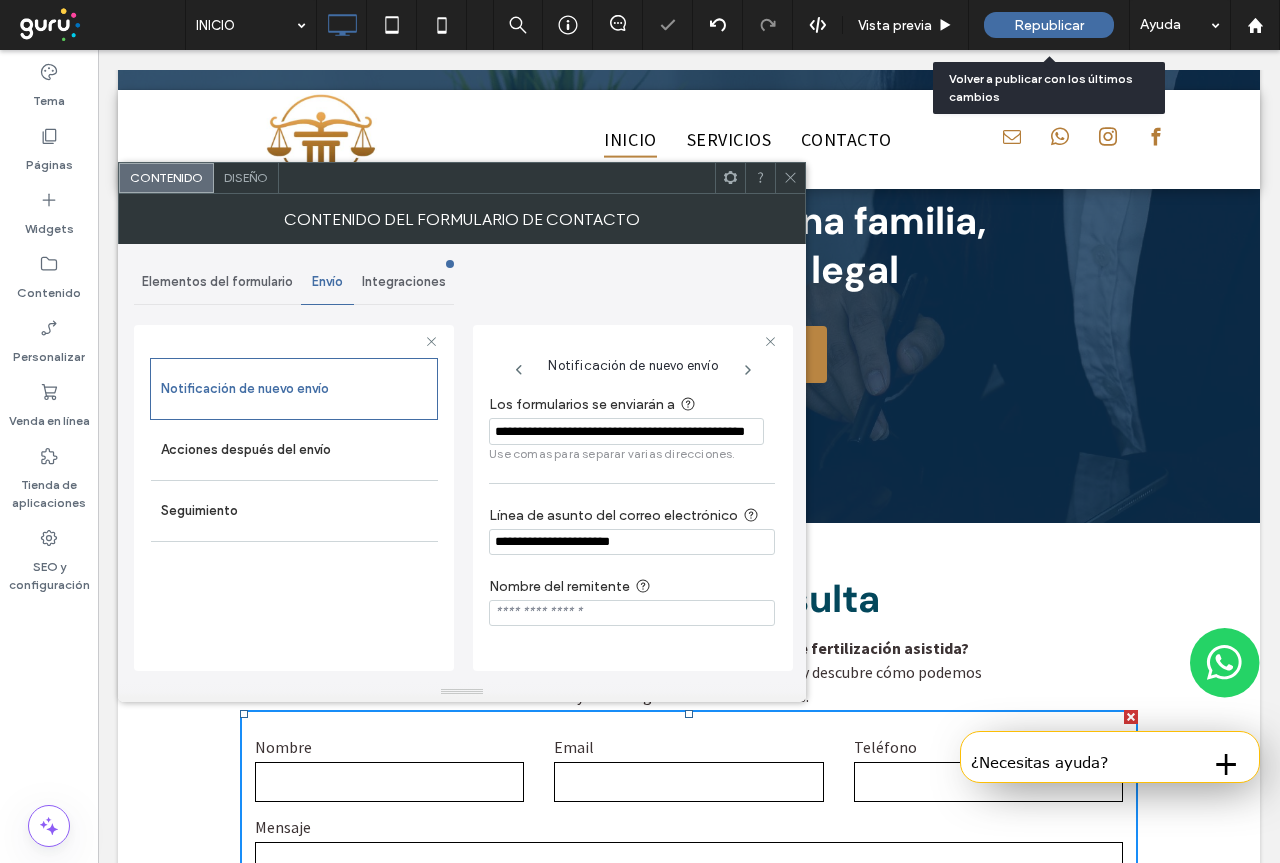 scroll, scrollTop: 0, scrollLeft: 0, axis: both 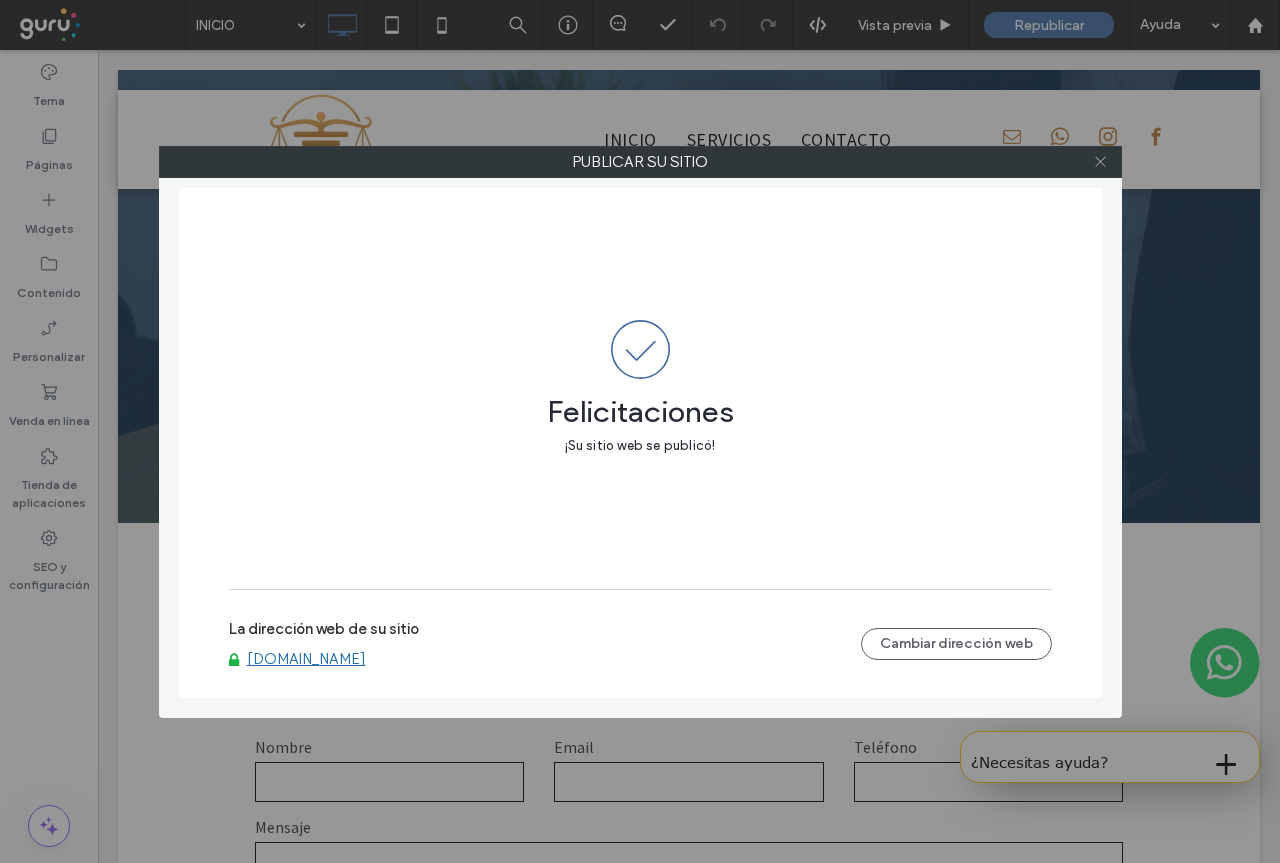 click 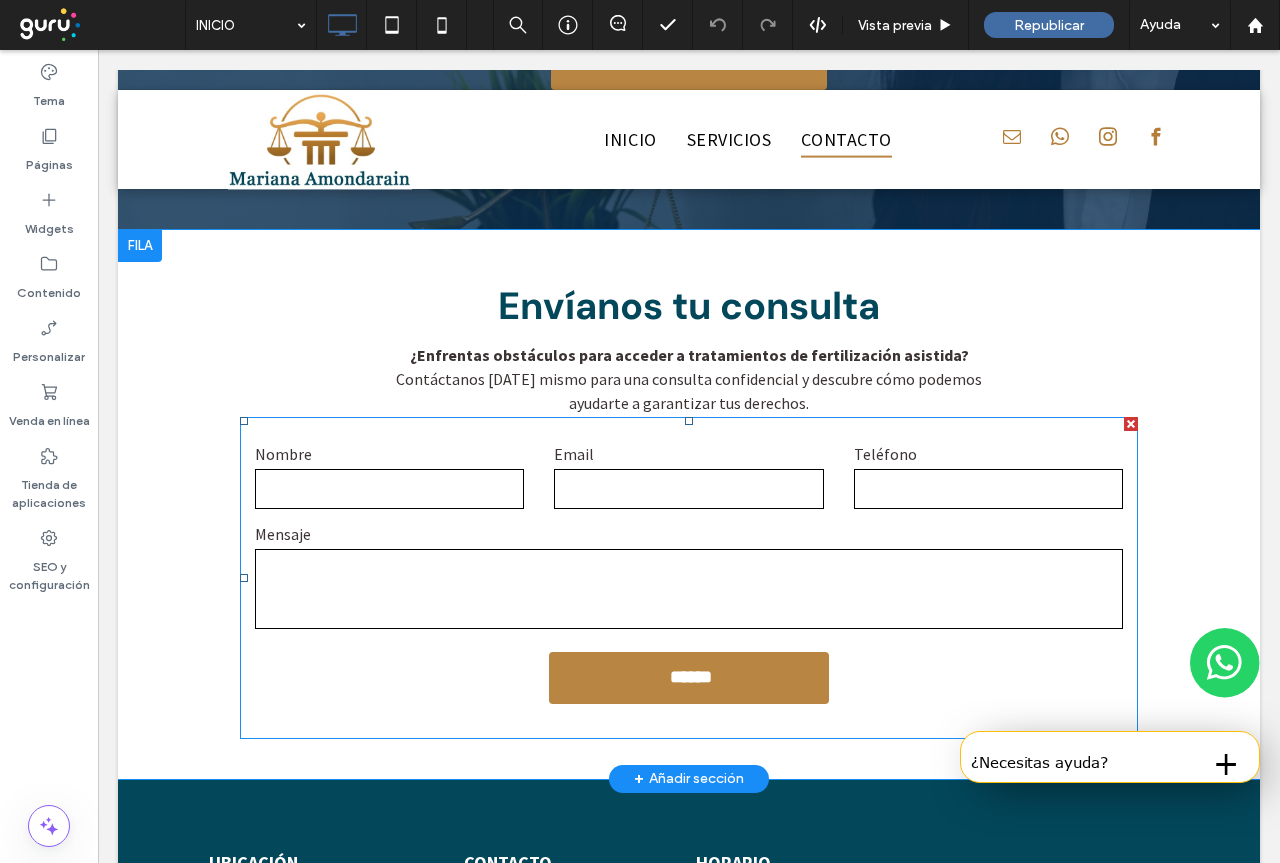 scroll, scrollTop: 3228, scrollLeft: 0, axis: vertical 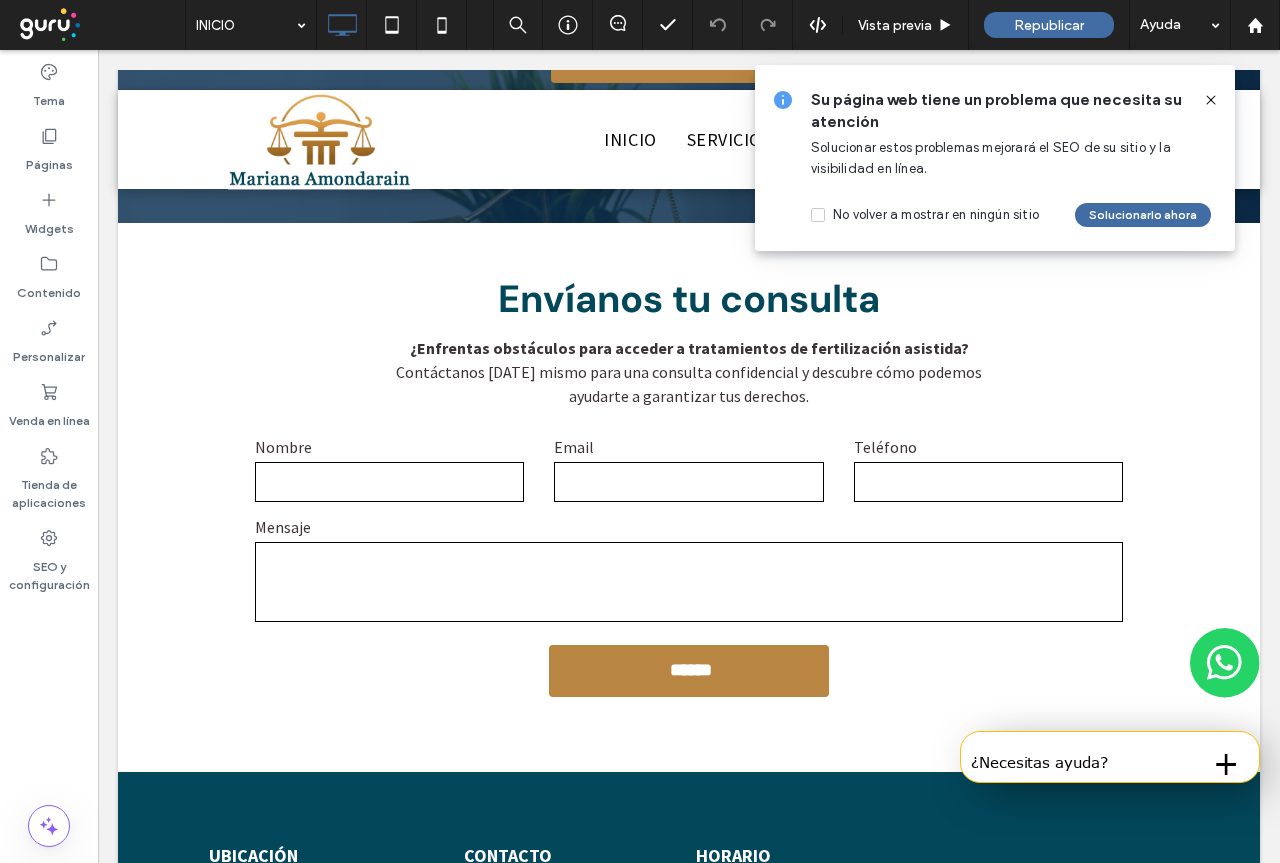 click 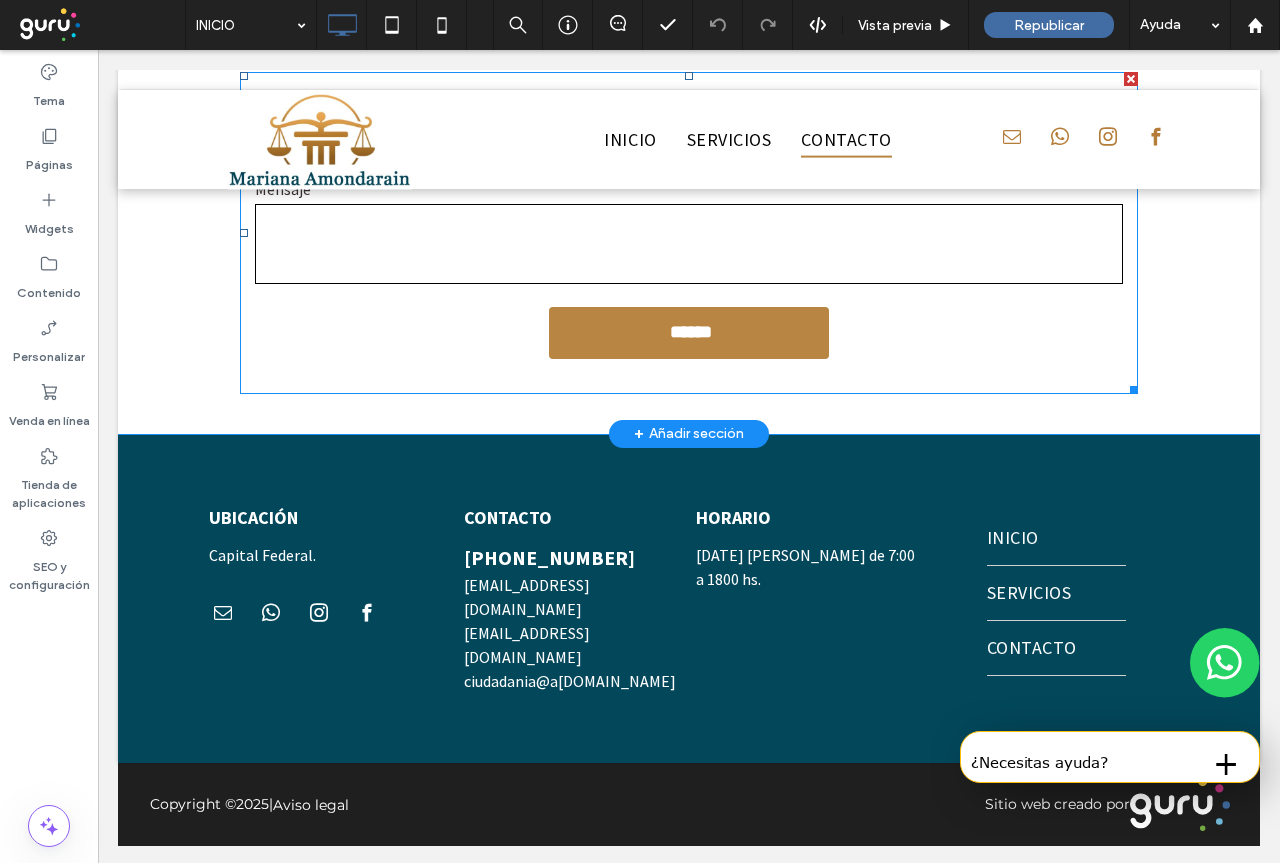 scroll, scrollTop: 3571, scrollLeft: 0, axis: vertical 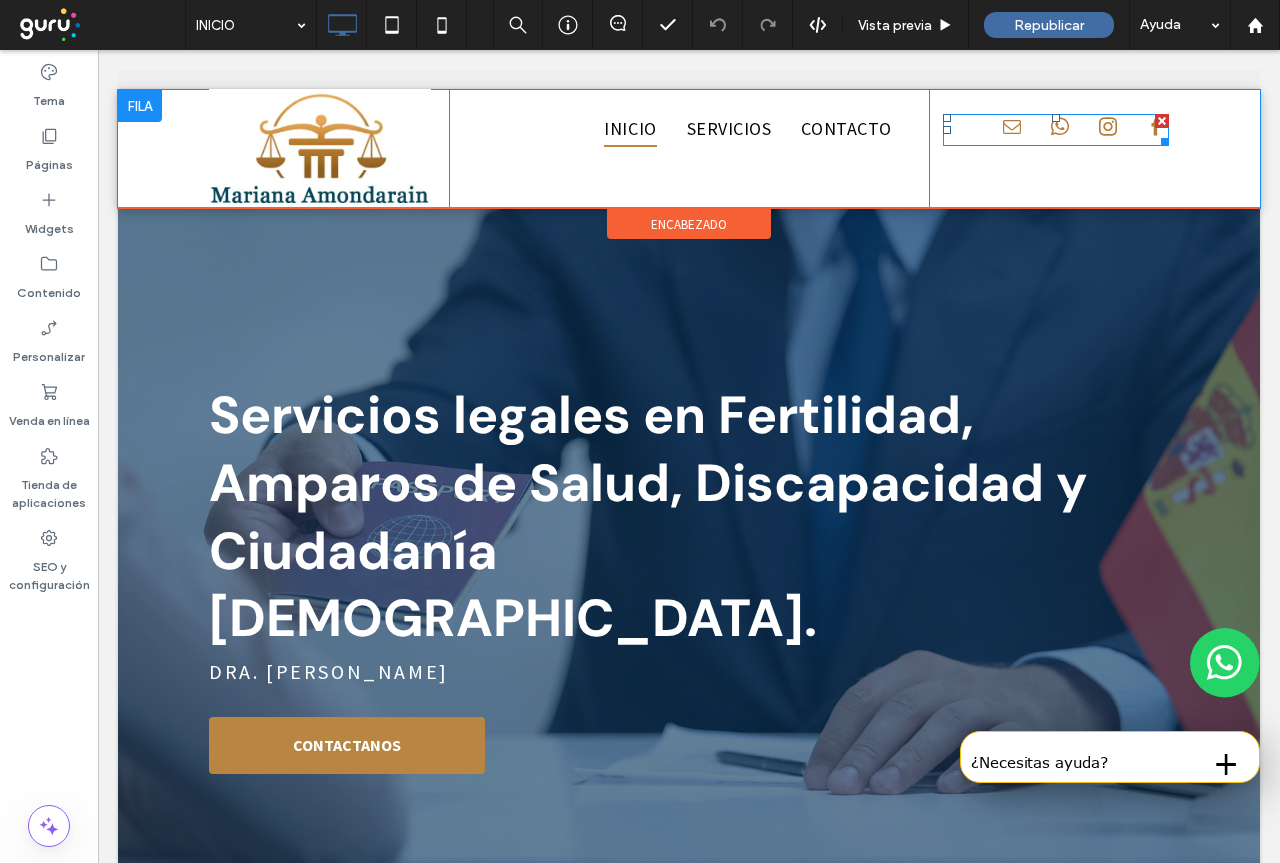 click at bounding box center (1083, 130) 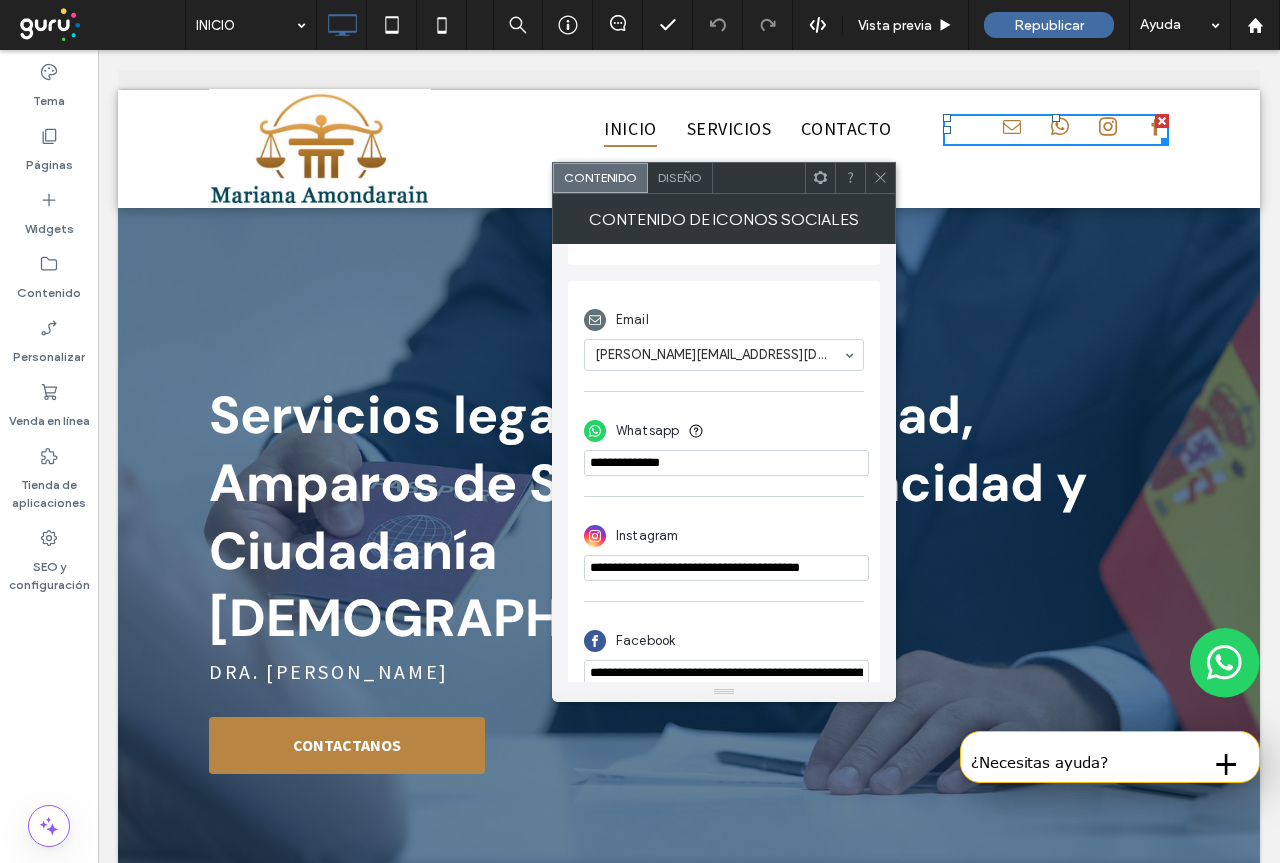 scroll, scrollTop: 443, scrollLeft: 0, axis: vertical 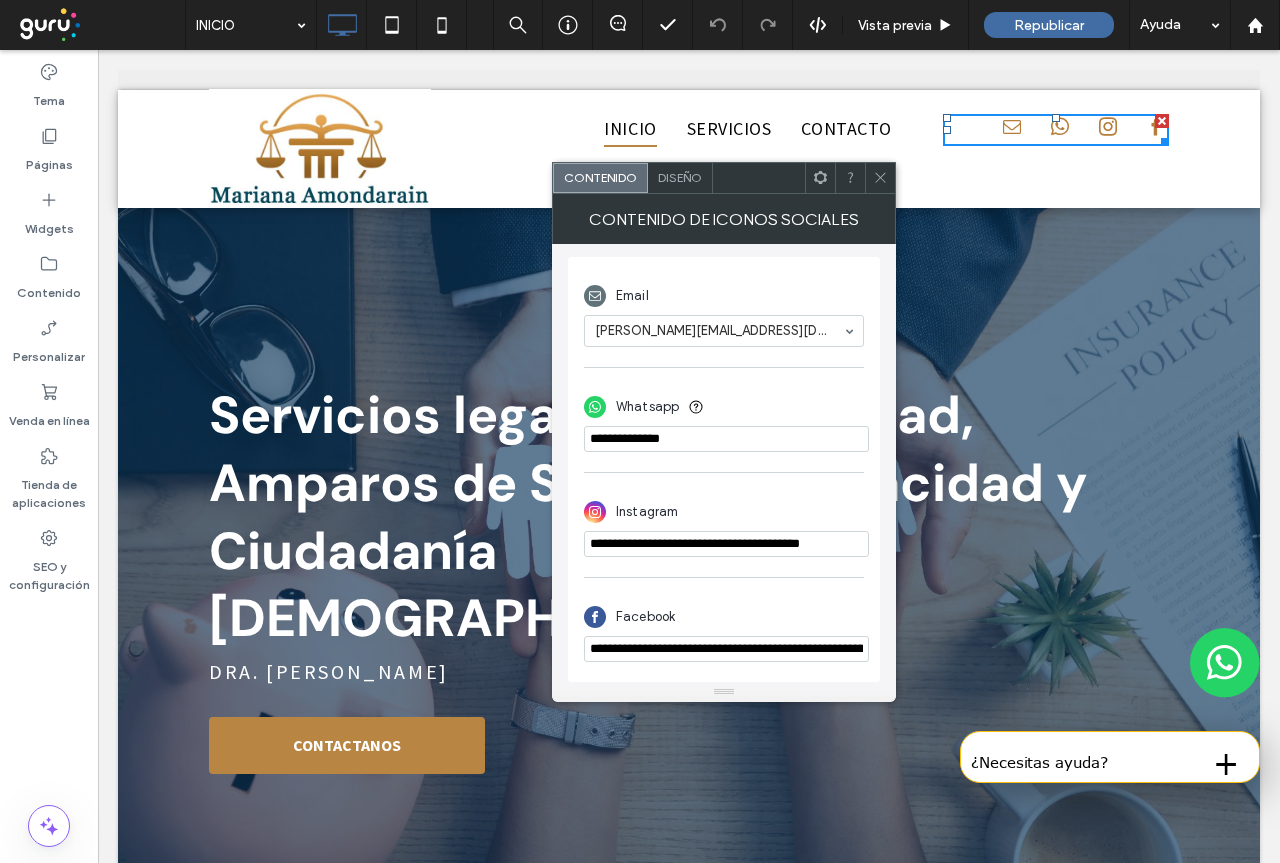click on "Email   mariamond@hotmail.com - [mail]" at bounding box center (724, 312) 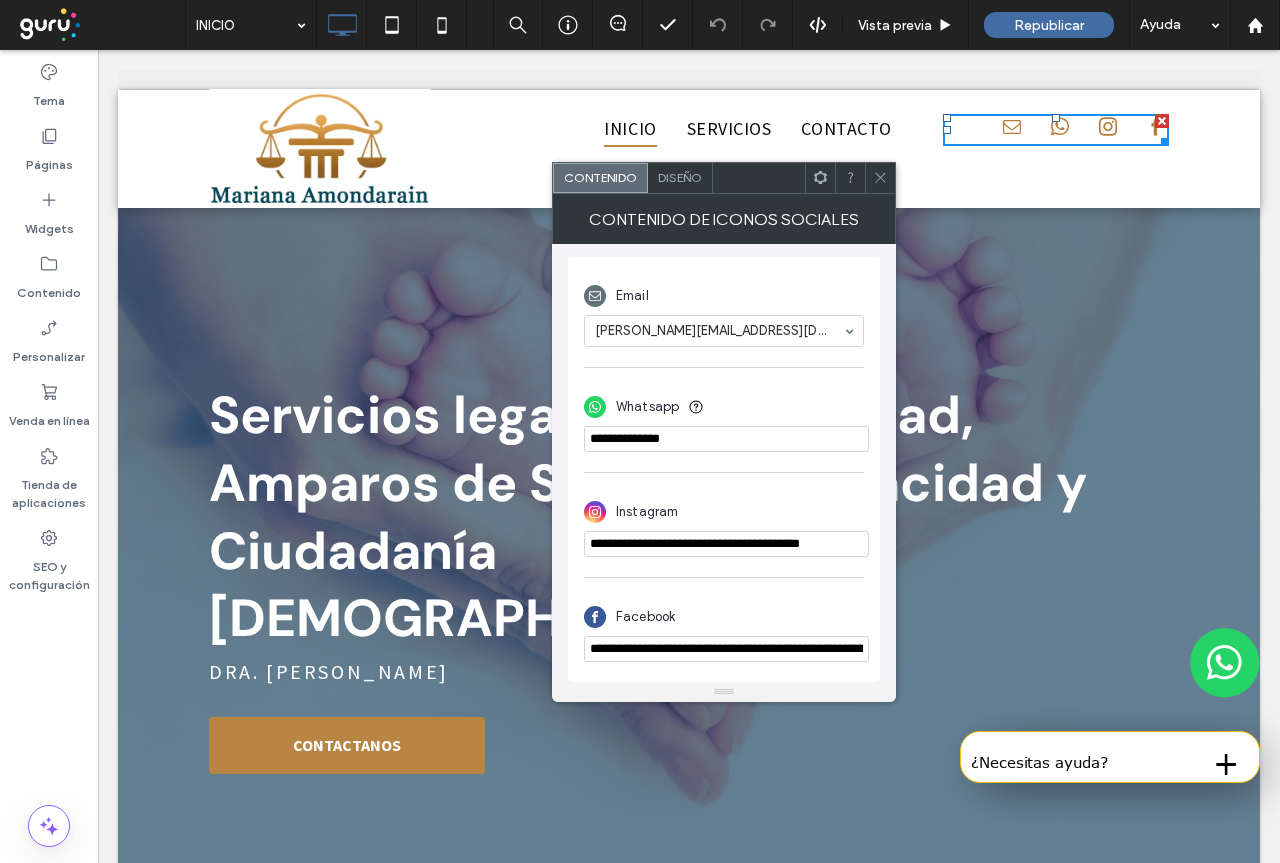 scroll, scrollTop: 0, scrollLeft: 18, axis: horizontal 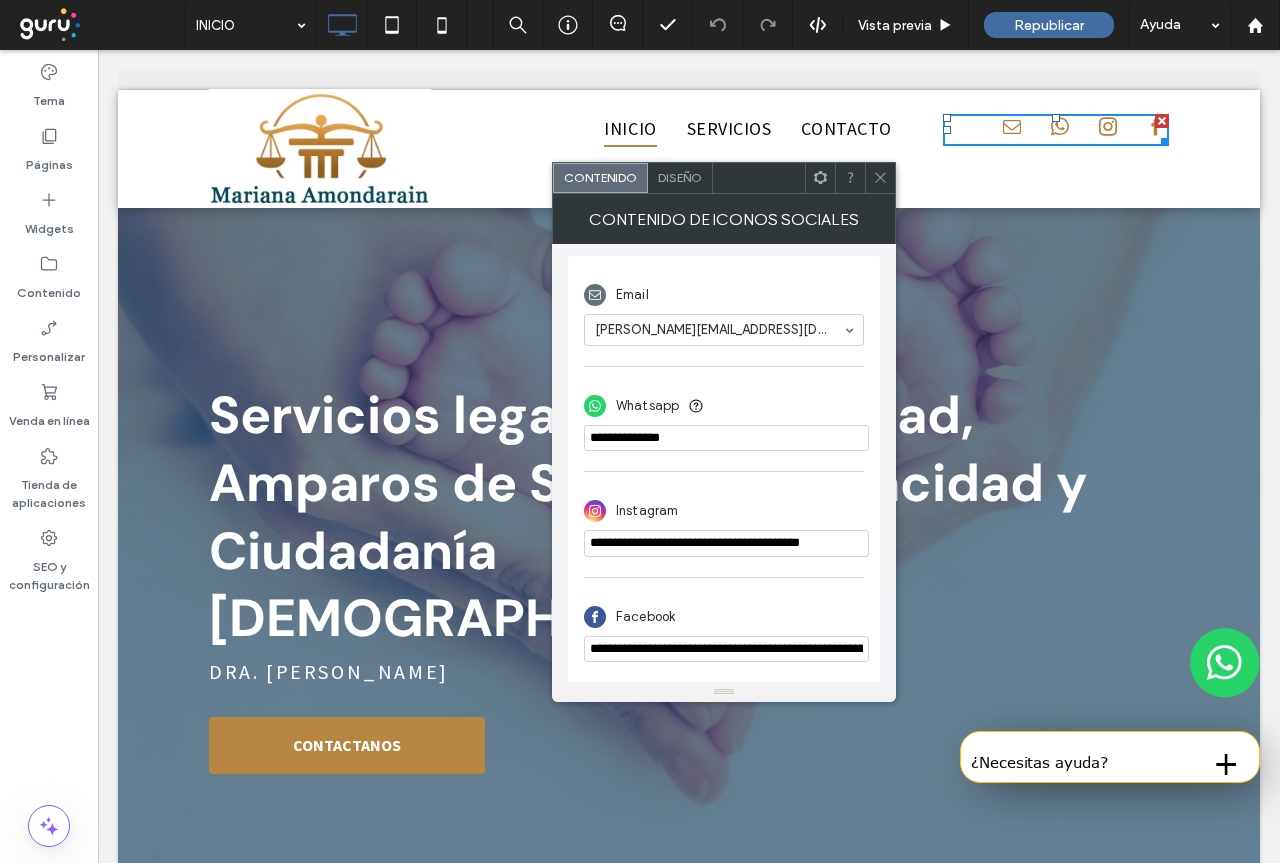 drag, startPoint x: 689, startPoint y: 593, endPoint x: 910, endPoint y: 549, distance: 225.33752 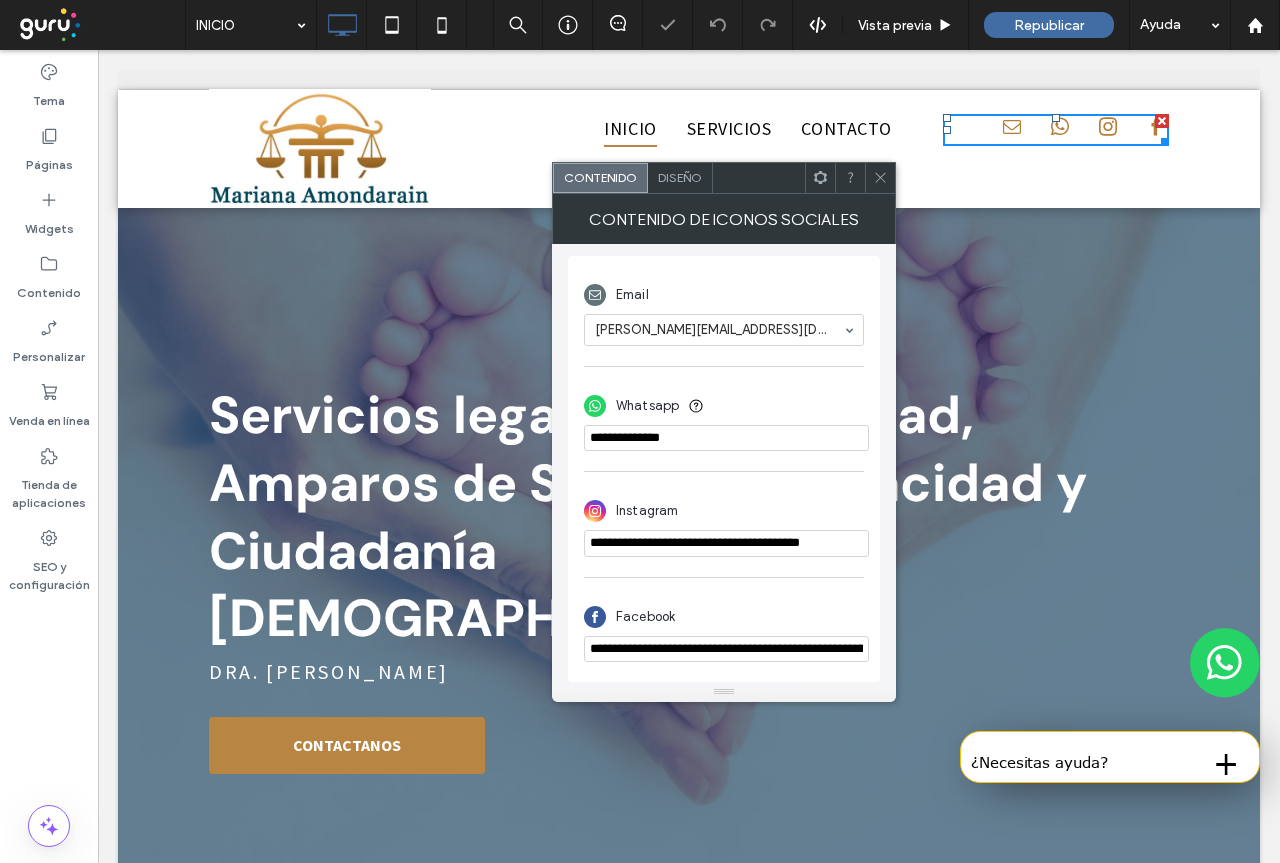 scroll, scrollTop: 0, scrollLeft: 0, axis: both 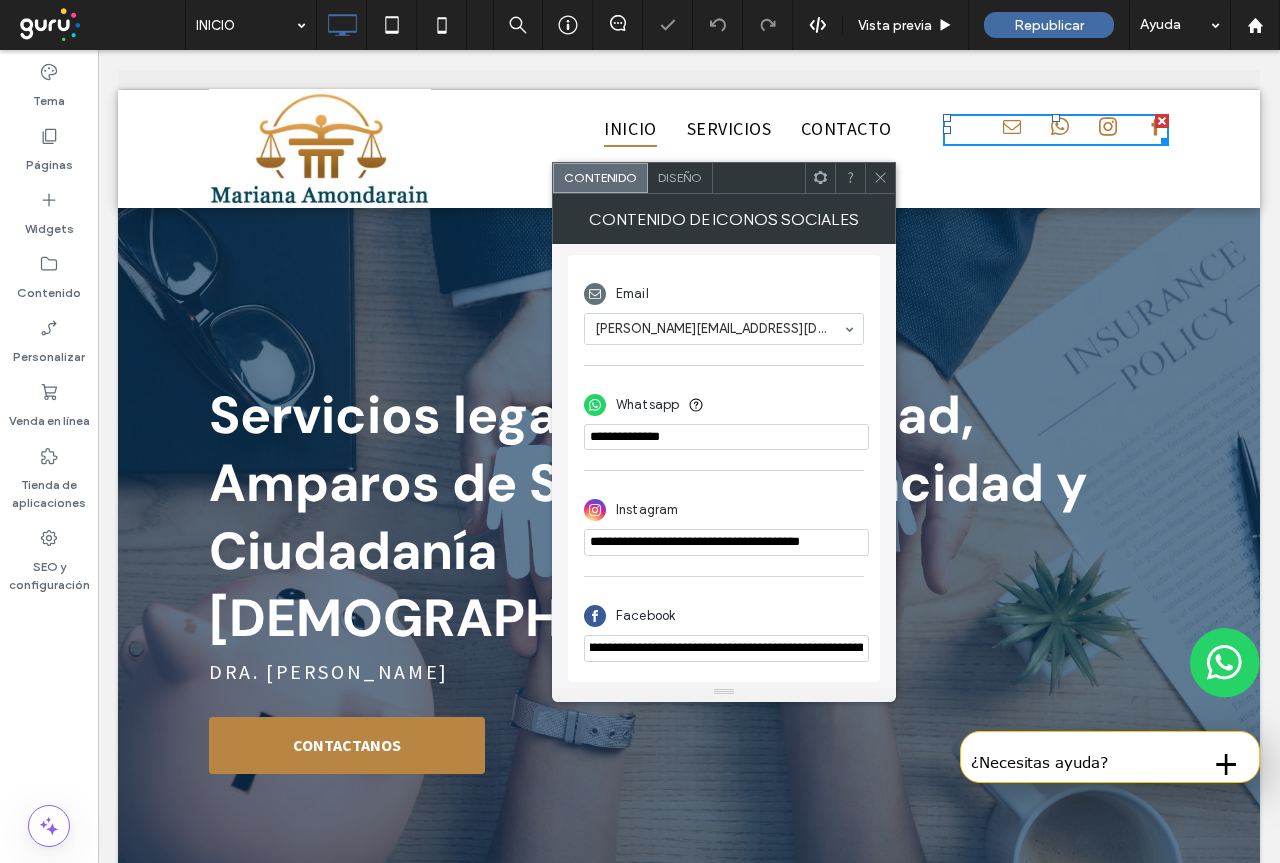 drag, startPoint x: 587, startPoint y: 651, endPoint x: 876, endPoint y: 652, distance: 289.00174 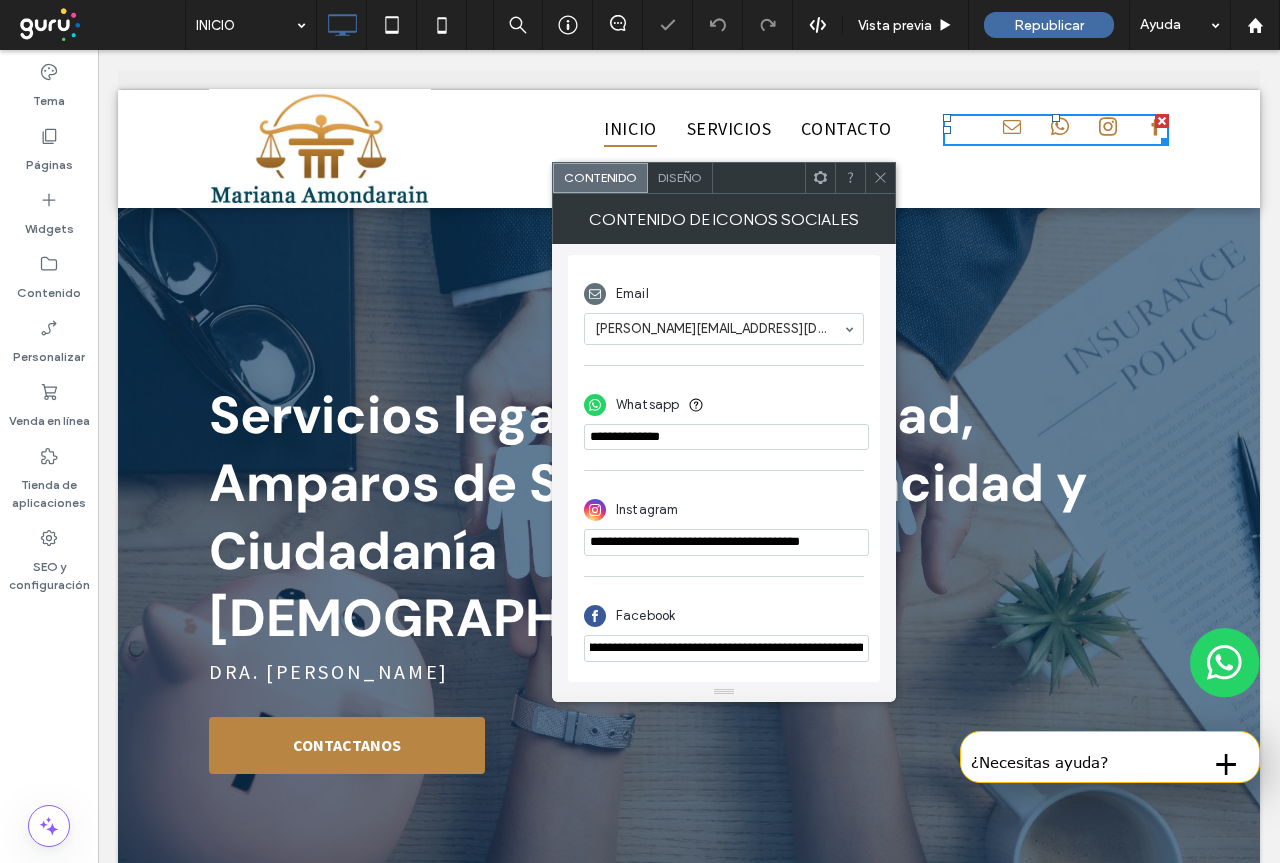 click on "**********" at bounding box center [724, 468] 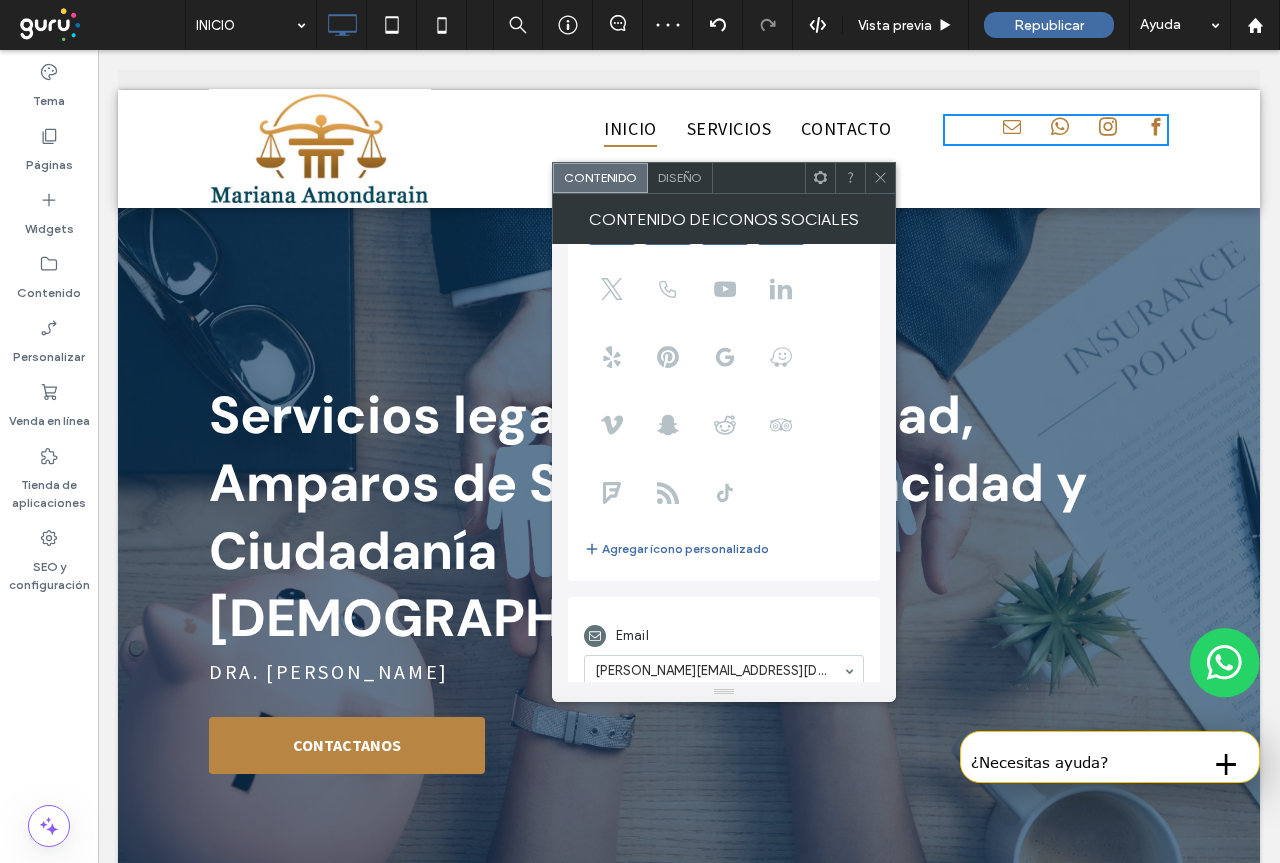 scroll, scrollTop: 0, scrollLeft: 0, axis: both 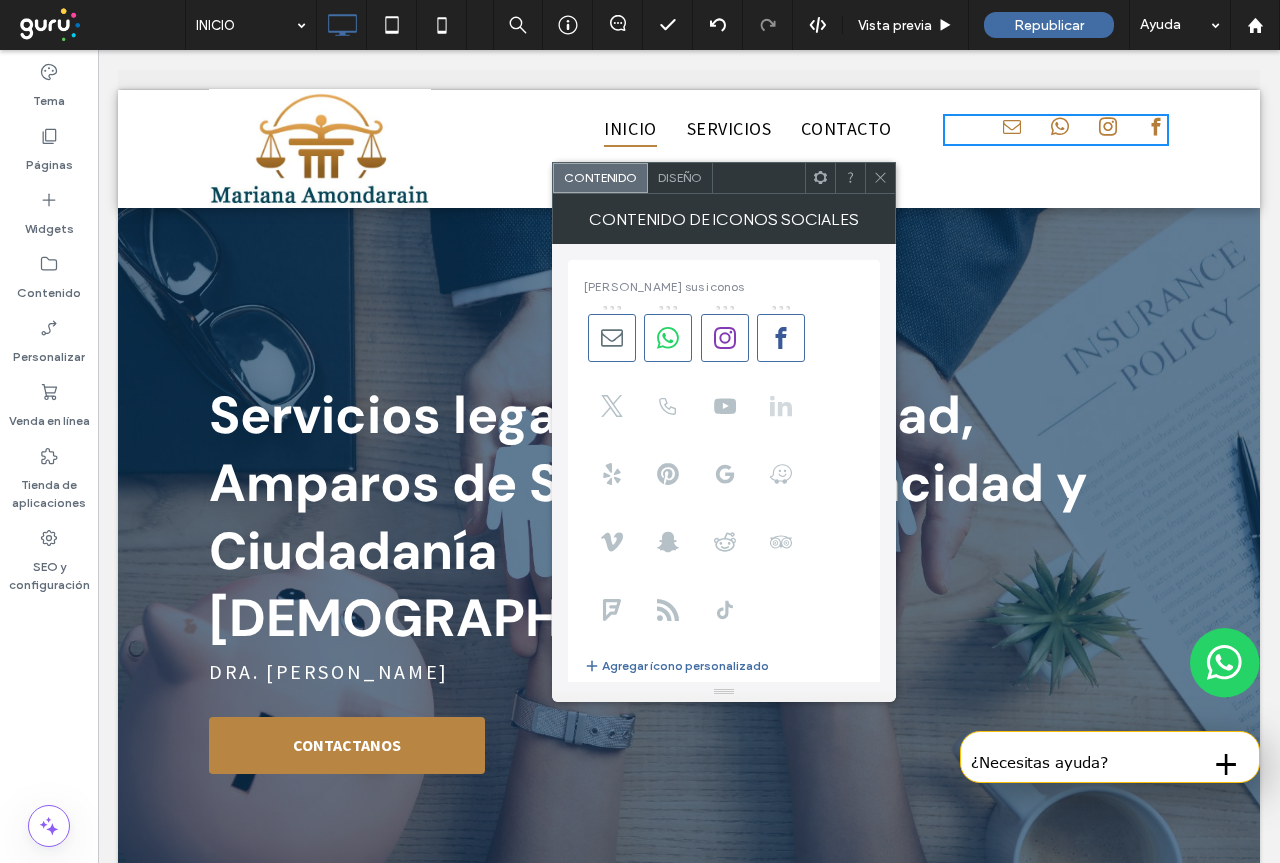 click at bounding box center (781, 406) 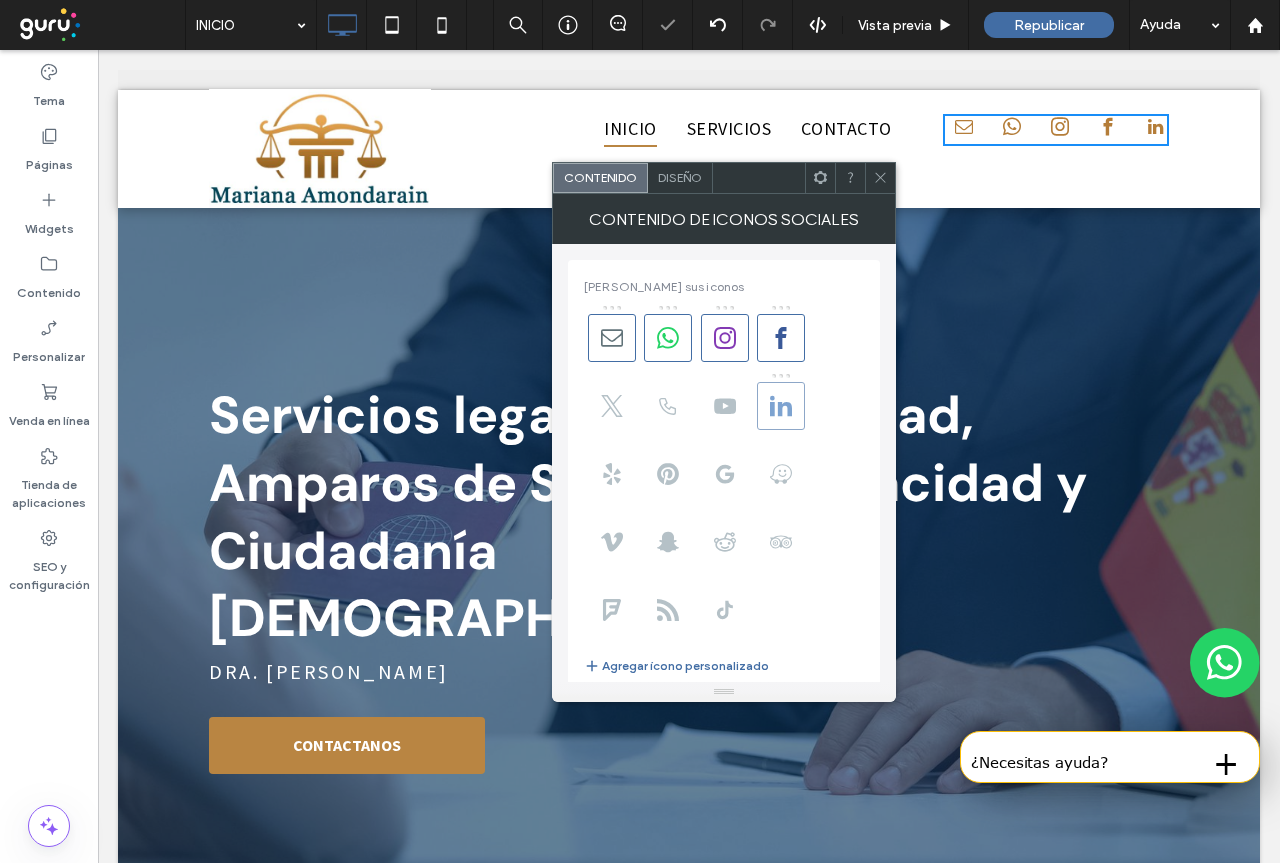 click 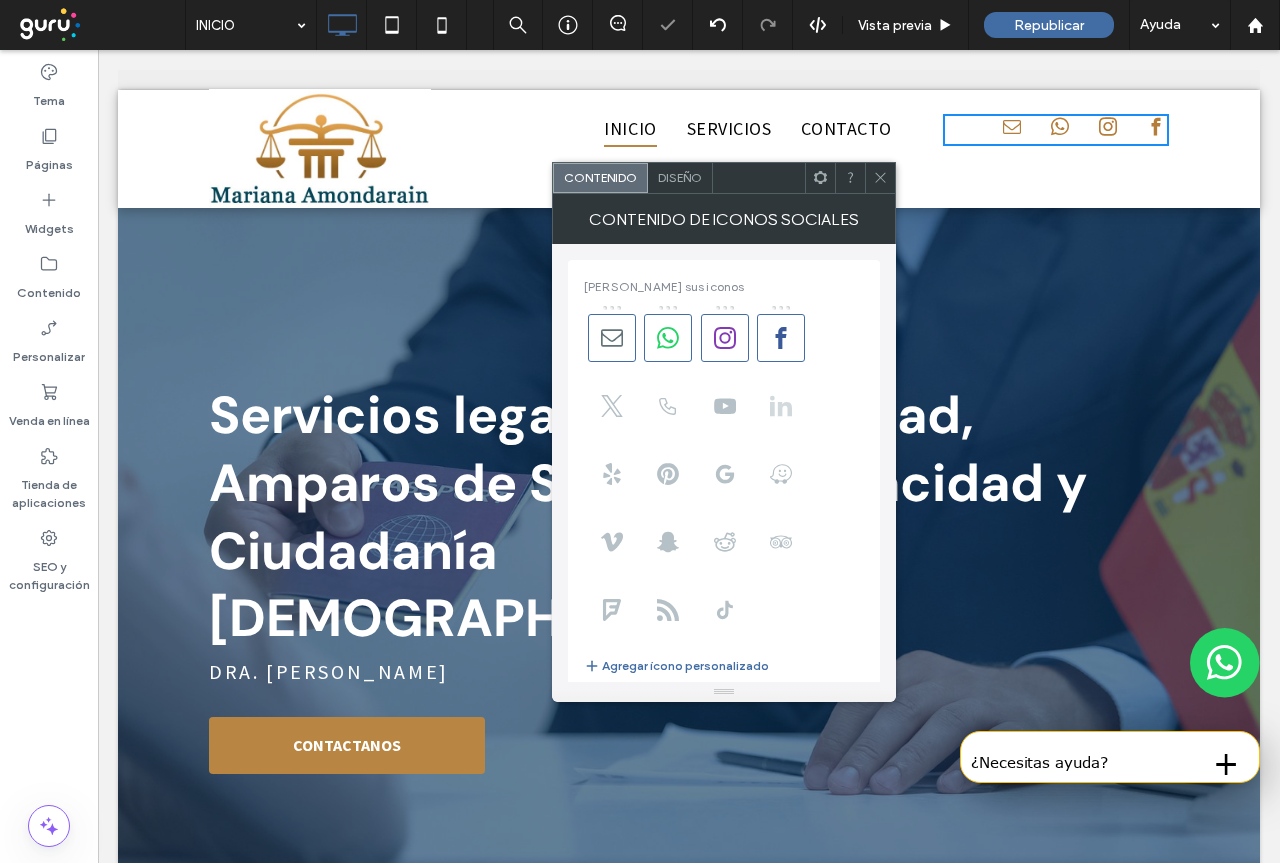 click 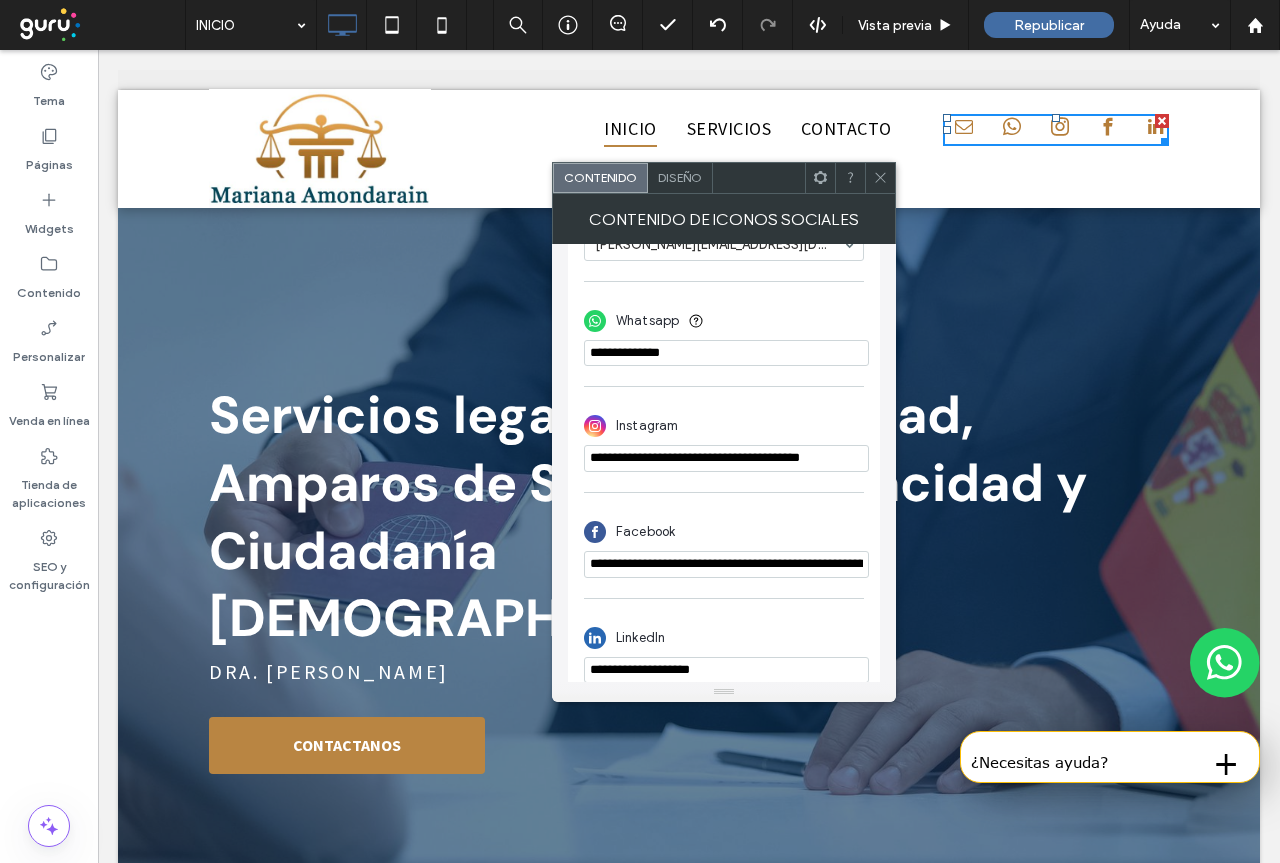scroll, scrollTop: 566, scrollLeft: 0, axis: vertical 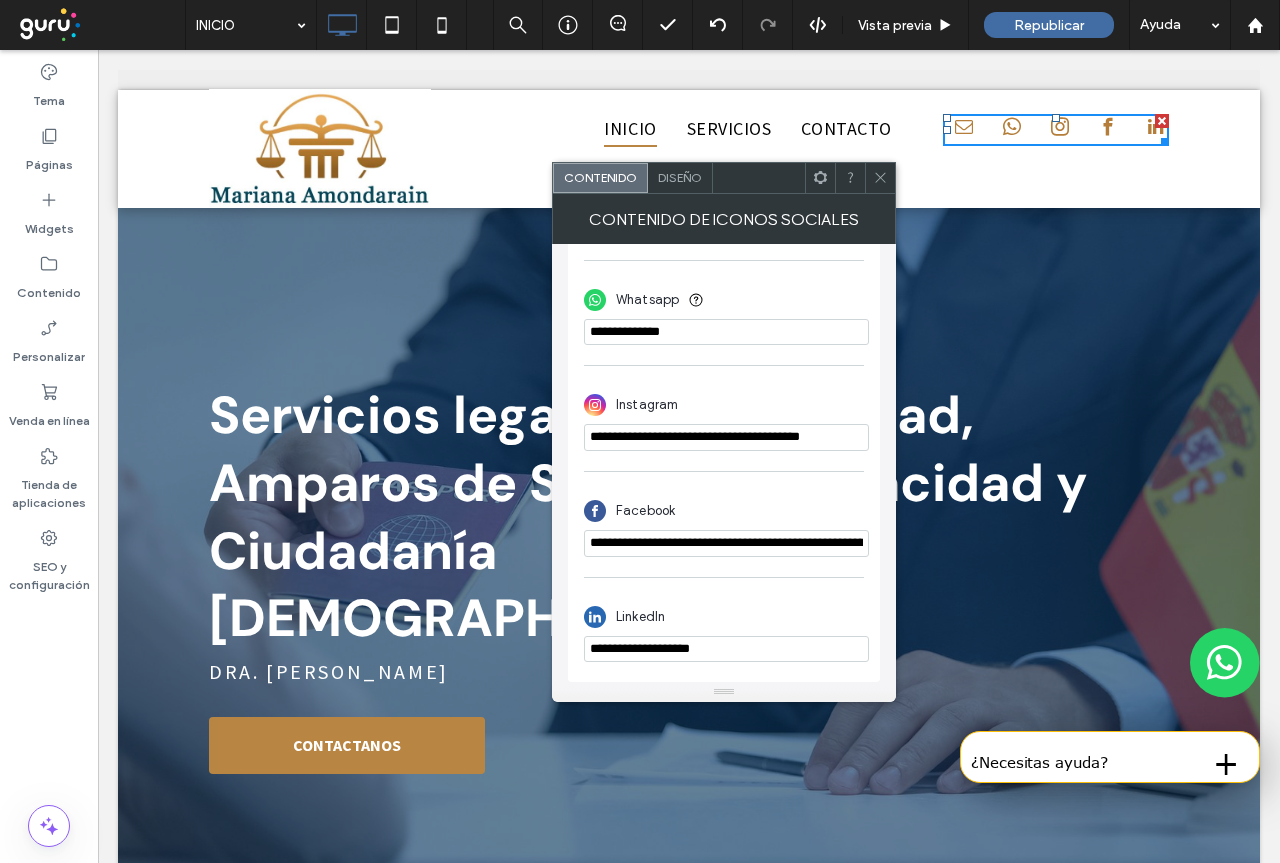 click on "**********" at bounding box center (726, 649) 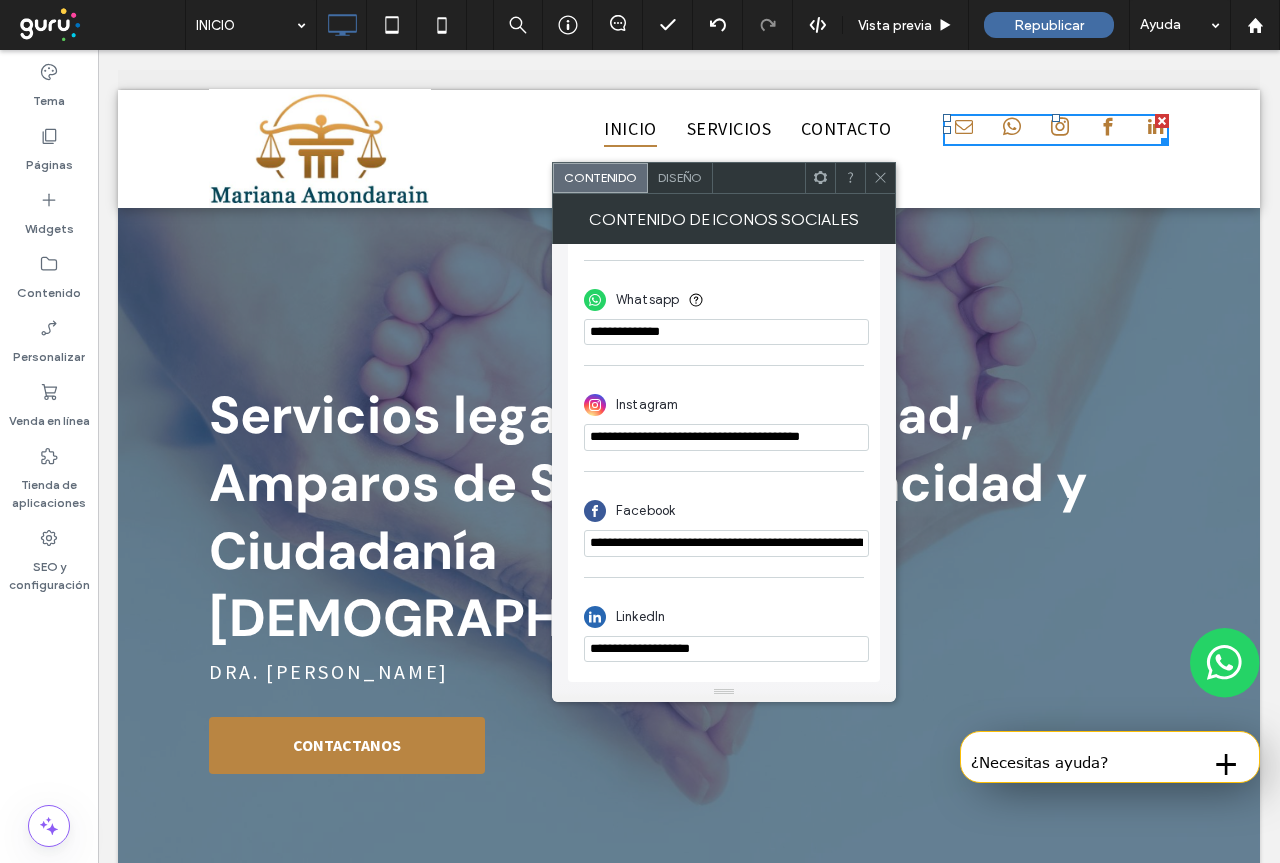 drag, startPoint x: 590, startPoint y: 649, endPoint x: 834, endPoint y: 650, distance: 244.00204 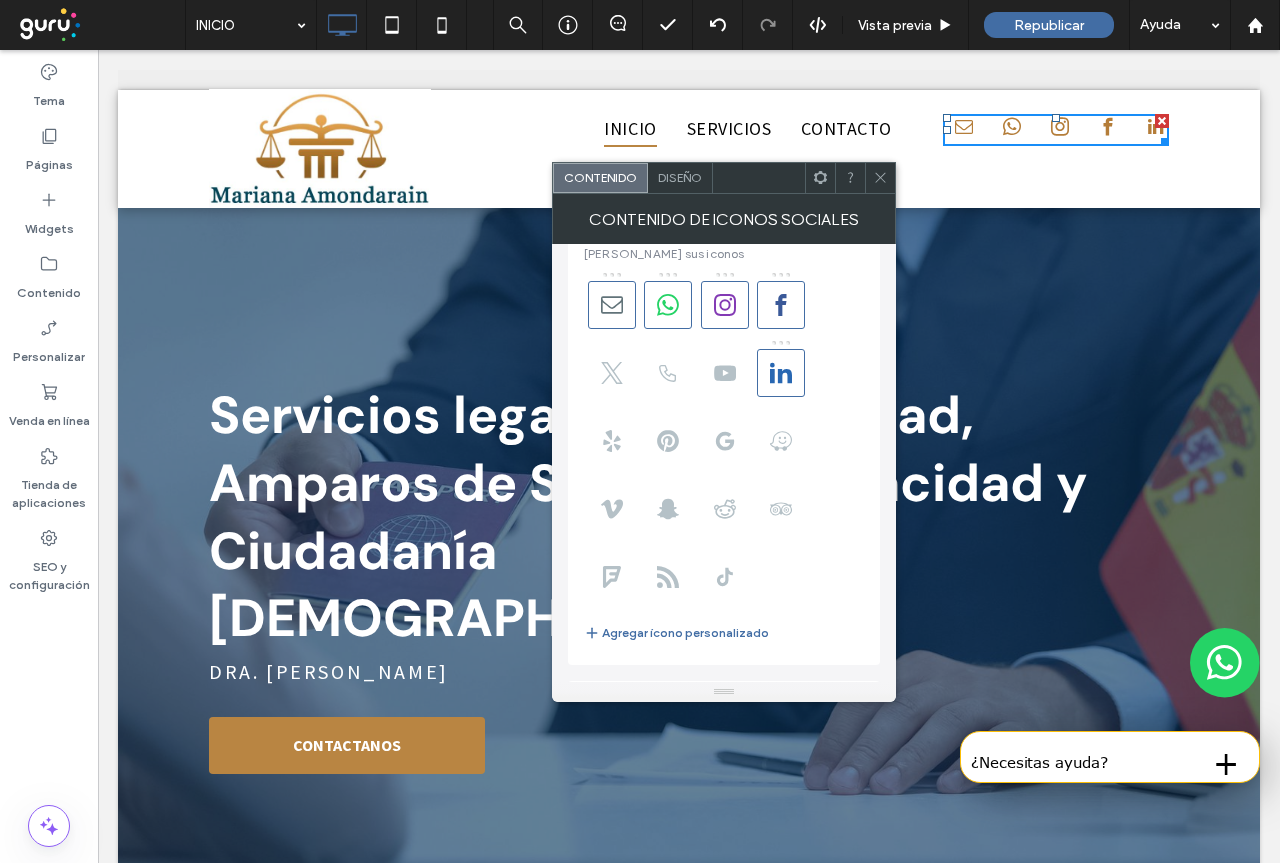 scroll, scrollTop: 0, scrollLeft: 0, axis: both 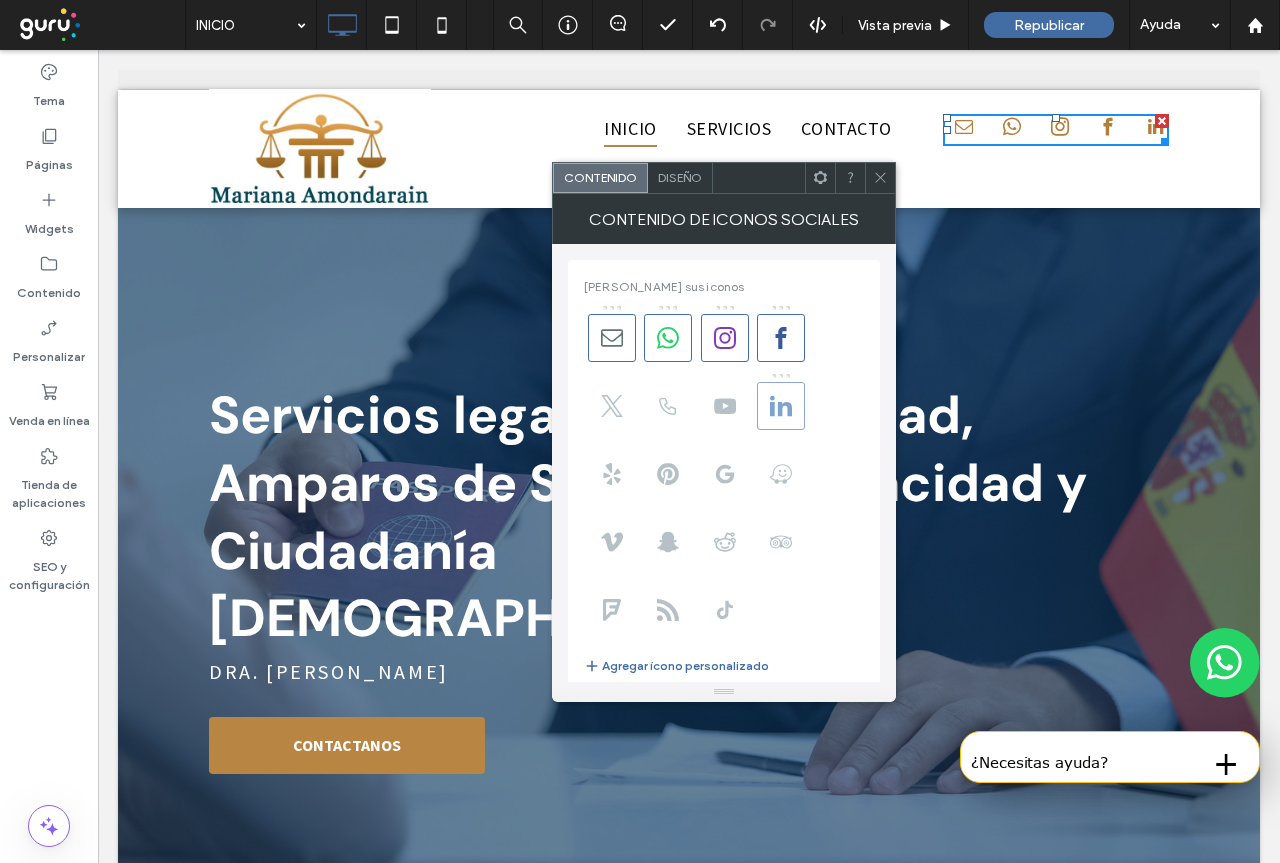 click 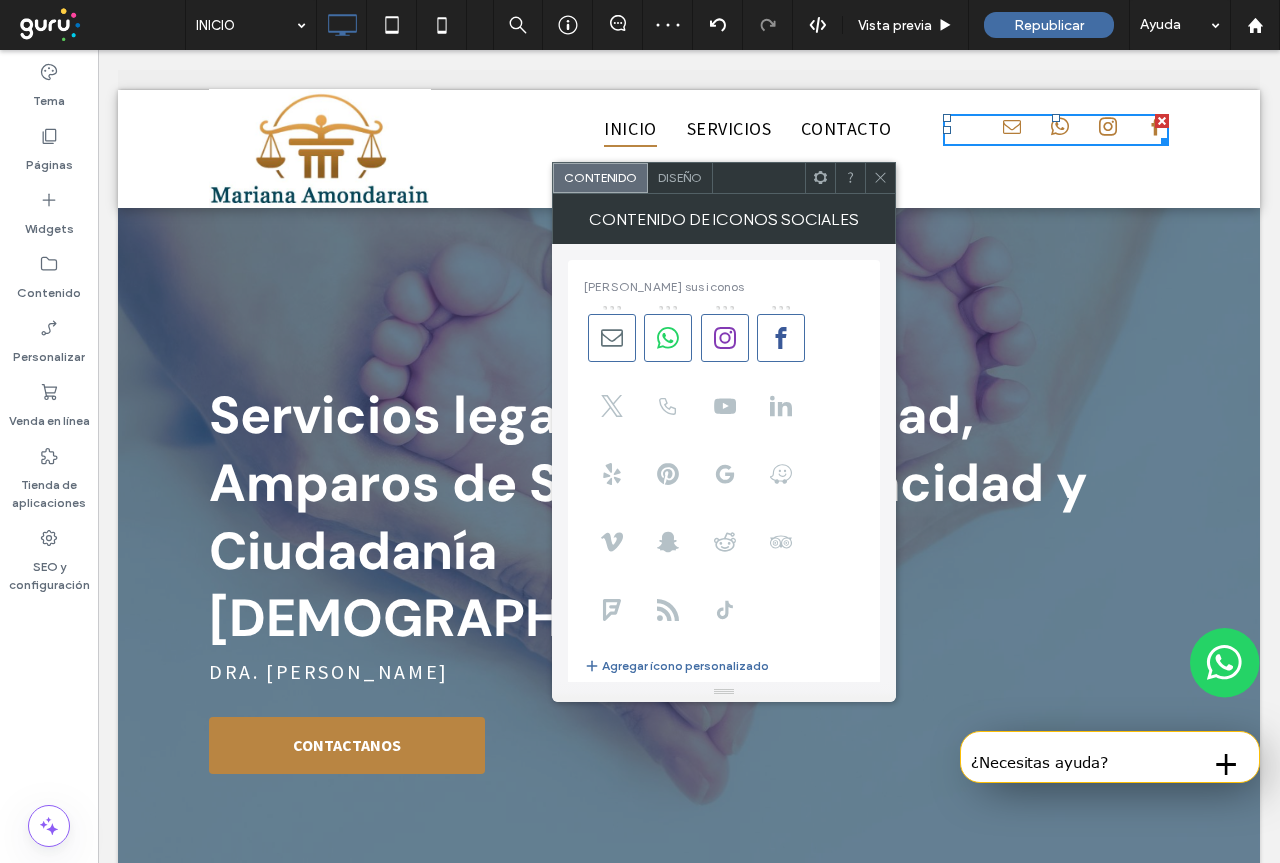 click 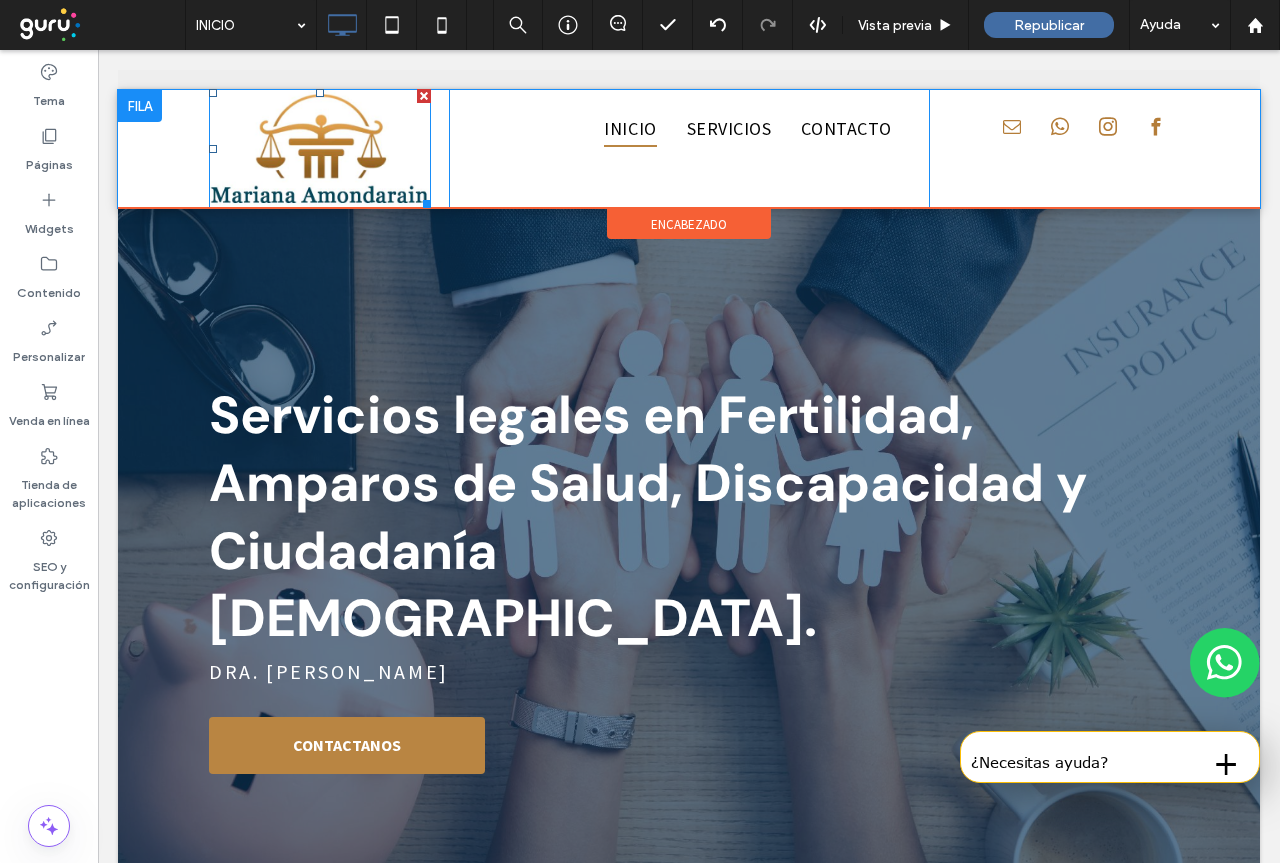 click at bounding box center (320, 148) 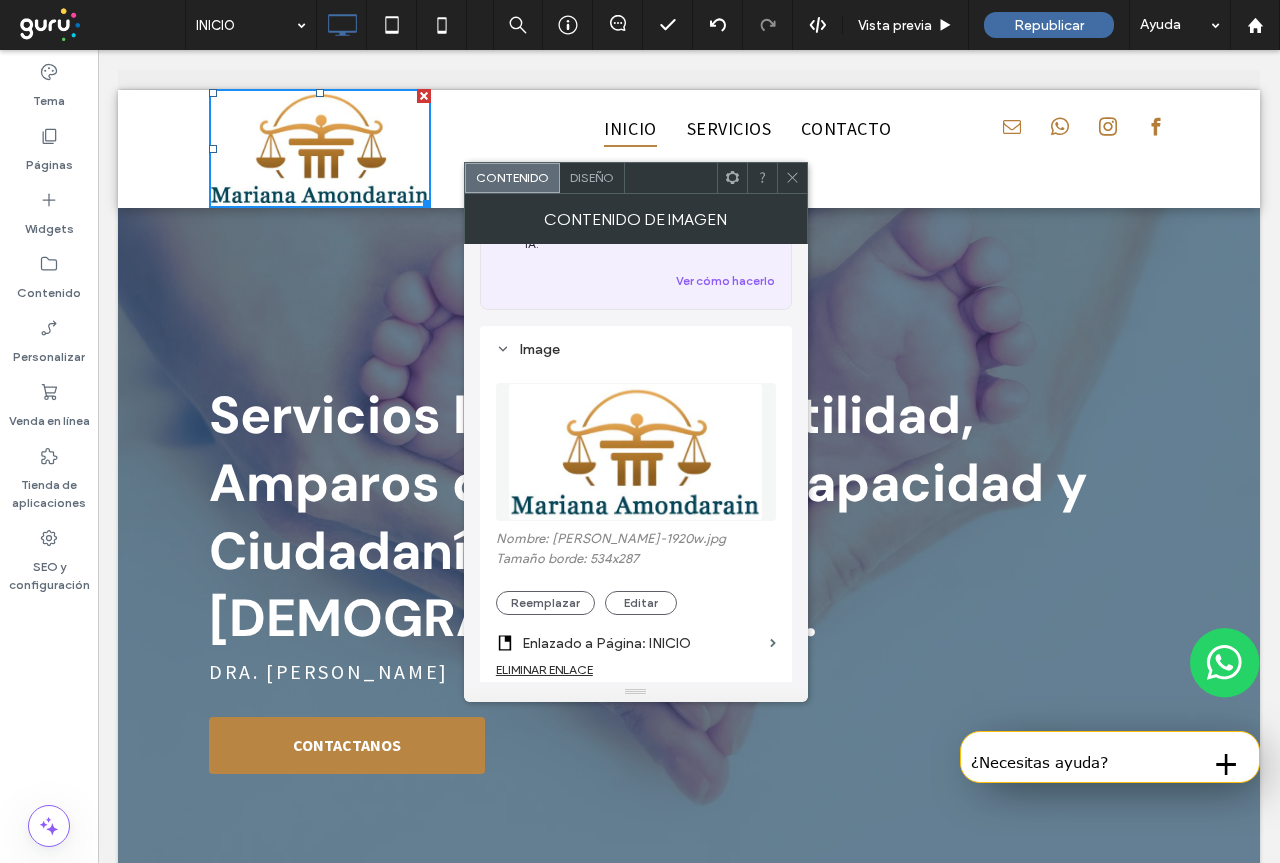 scroll, scrollTop: 100, scrollLeft: 0, axis: vertical 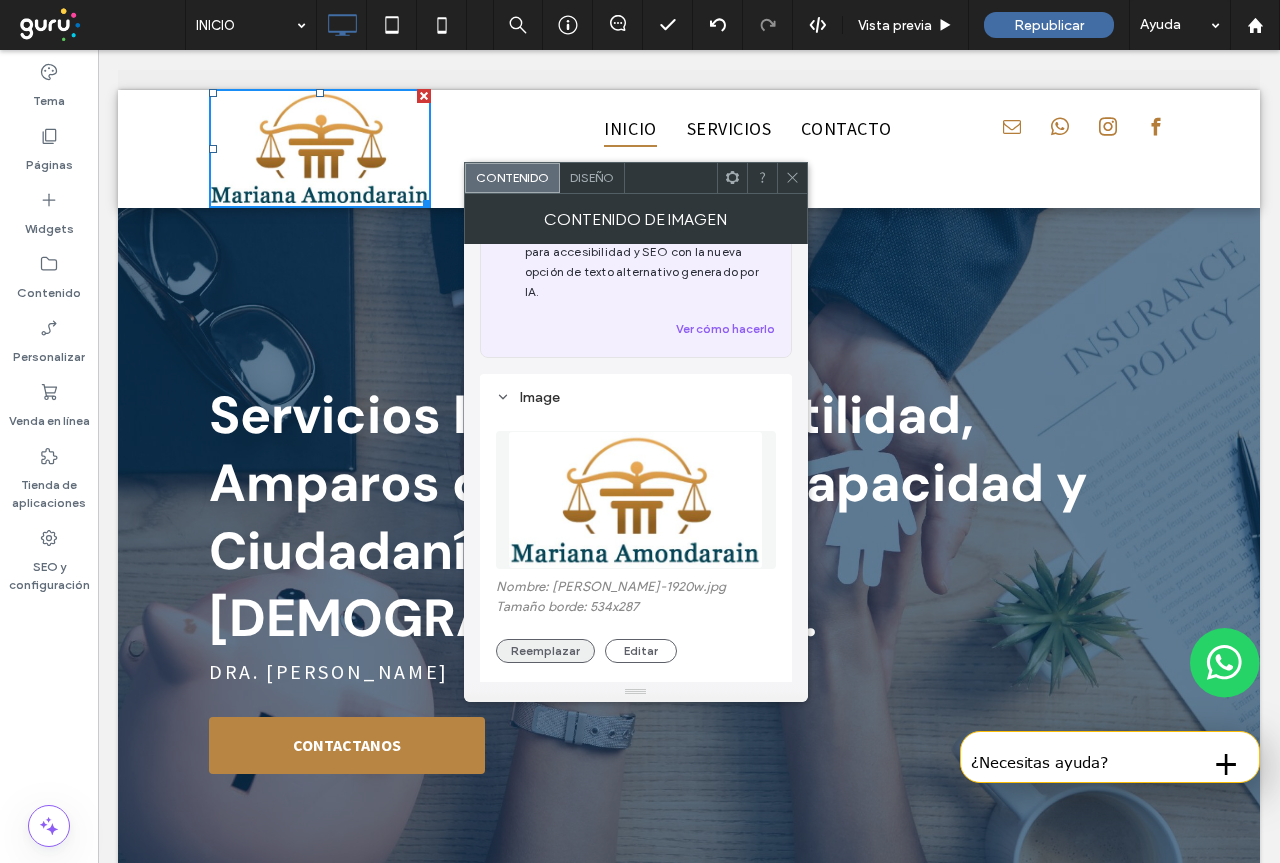 click on "Reemplazar" at bounding box center [545, 651] 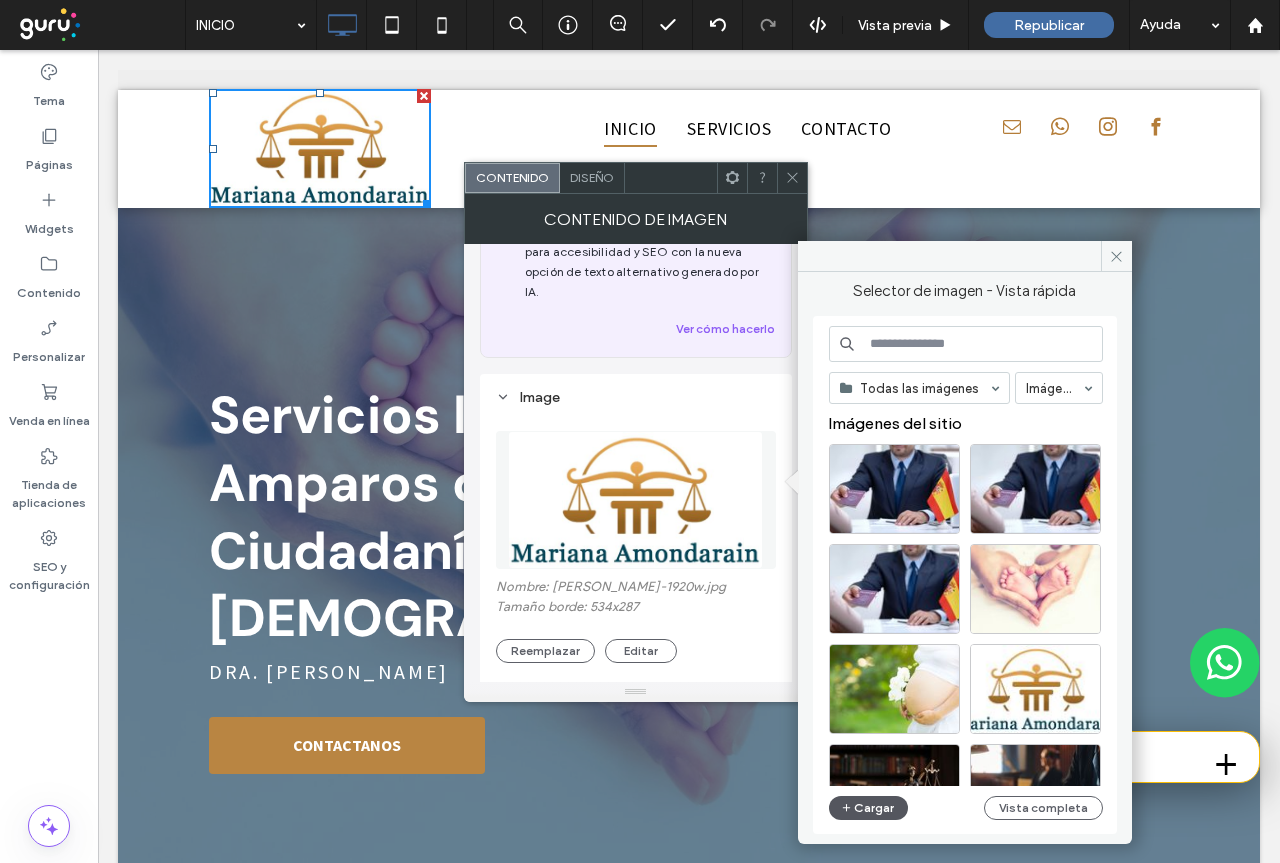 click on "Cargar" at bounding box center [869, 808] 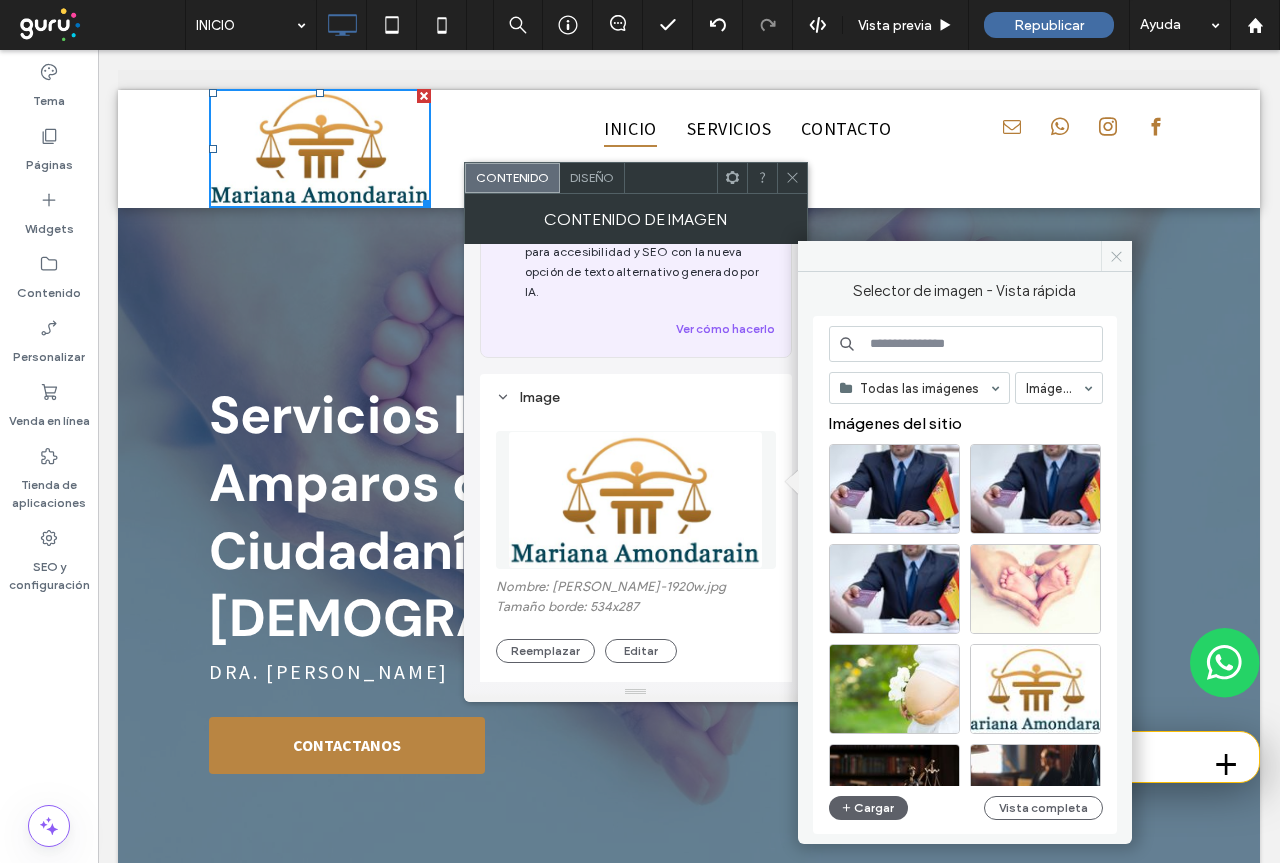 click at bounding box center (1116, 256) 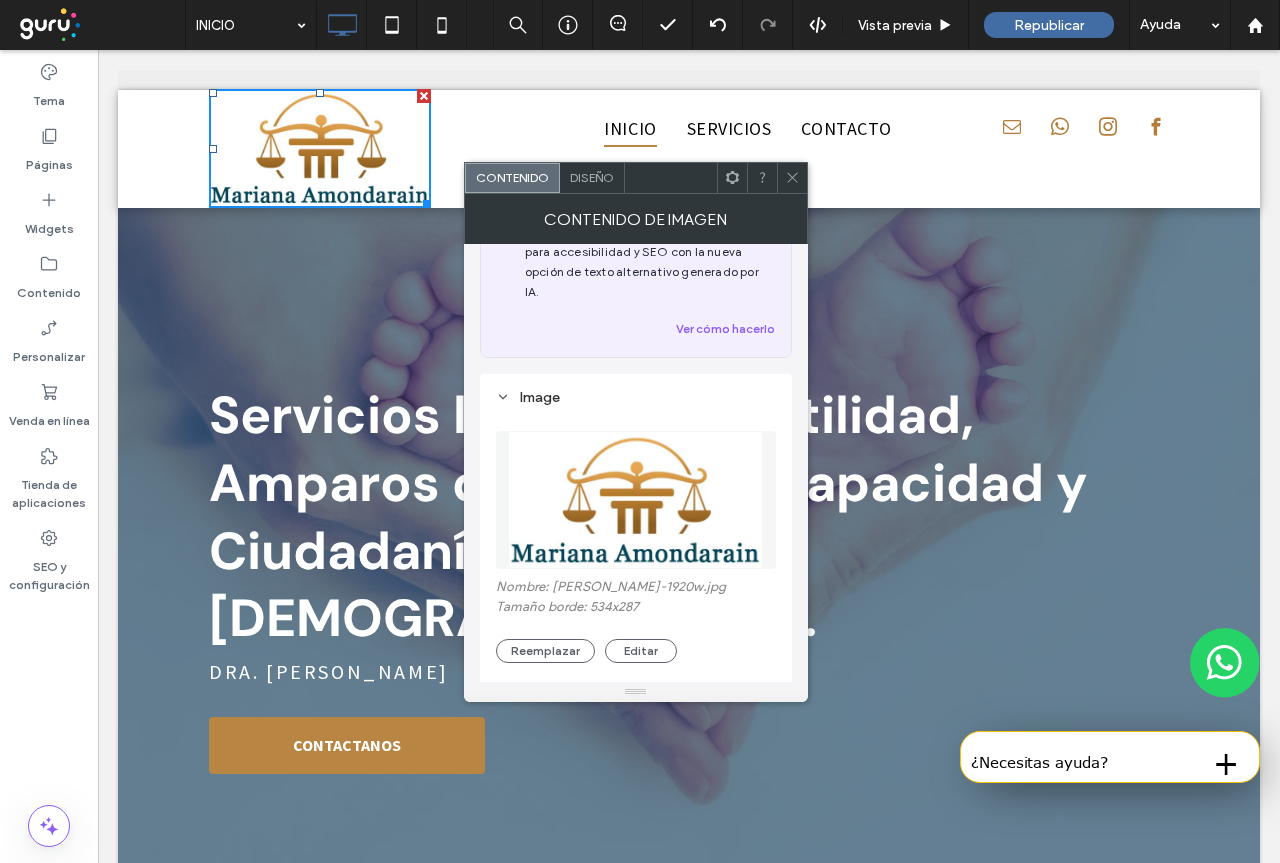 click 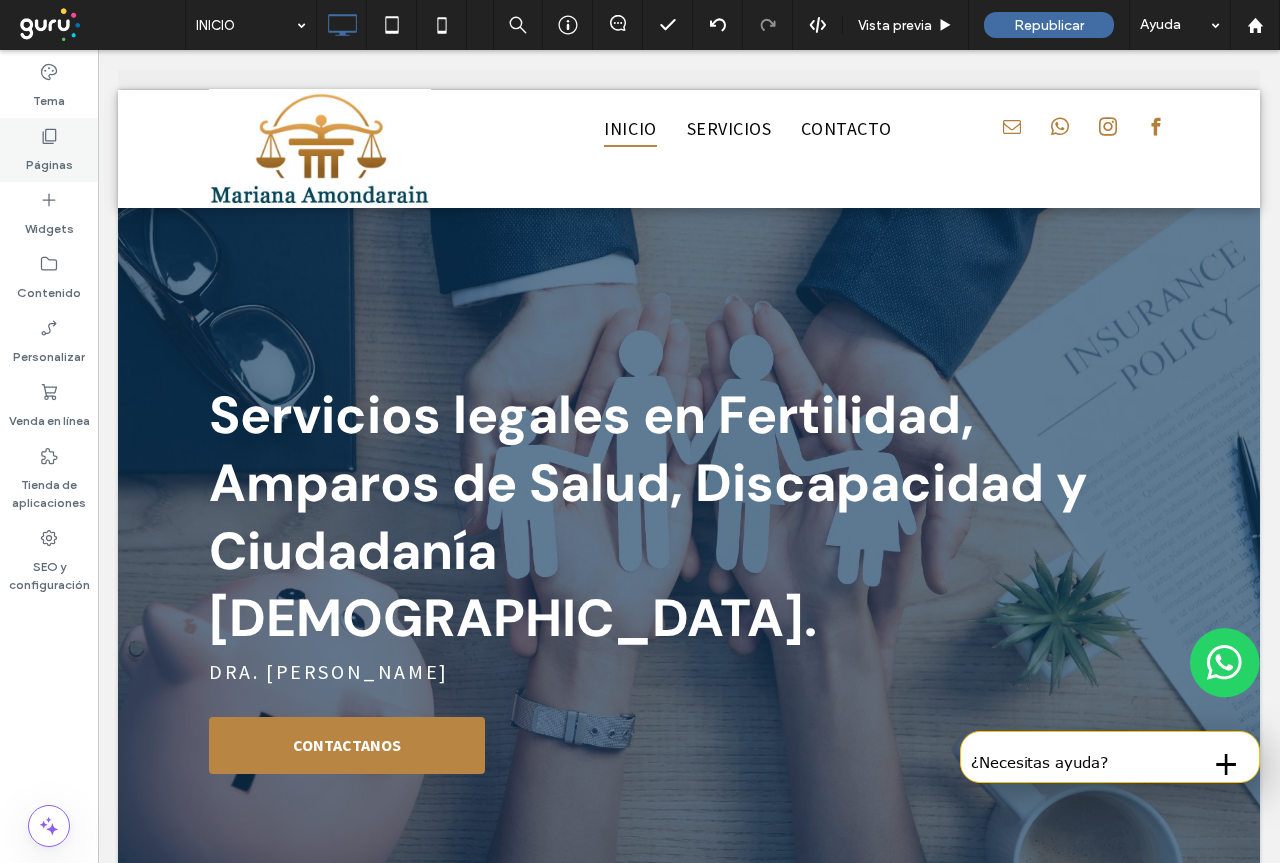 click on "Páginas" at bounding box center (49, 160) 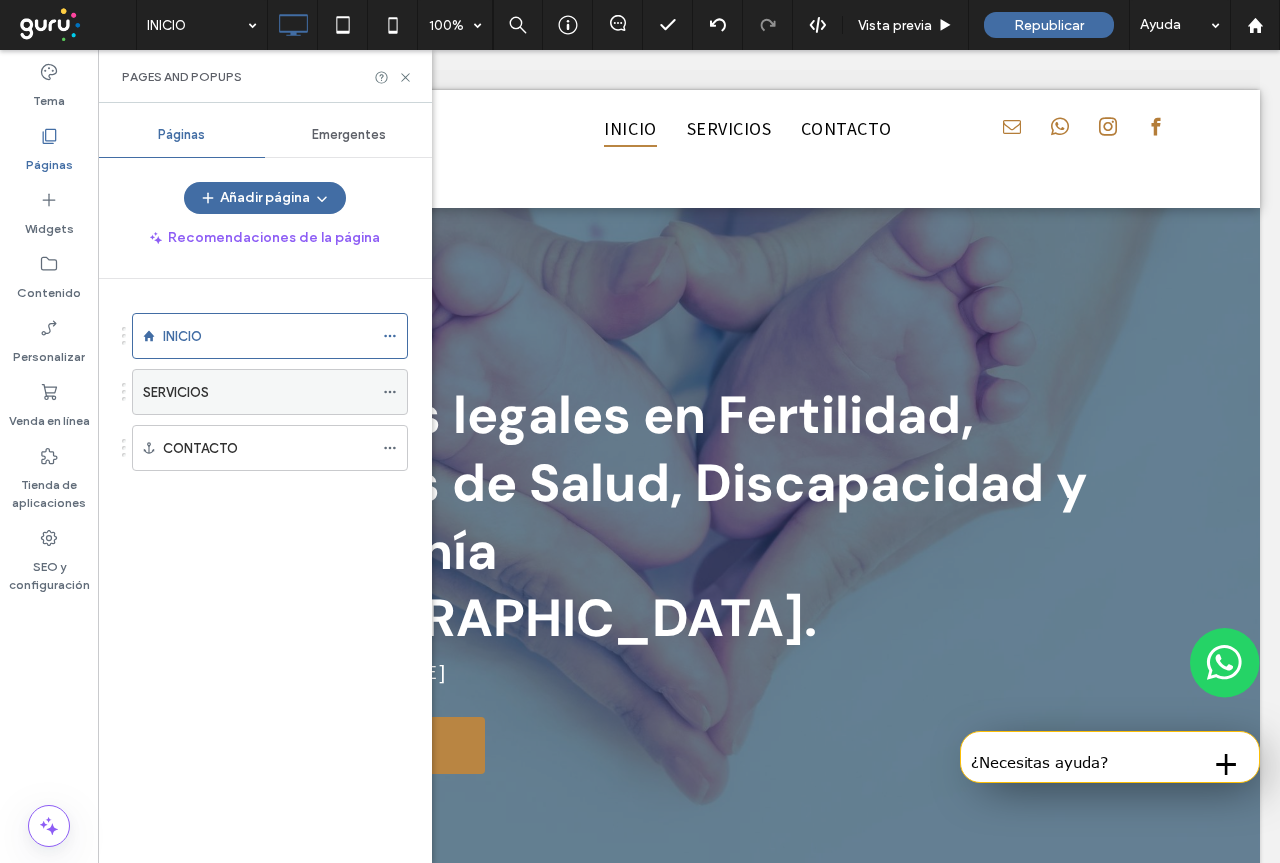 click on "SERVICIOS" at bounding box center (176, 392) 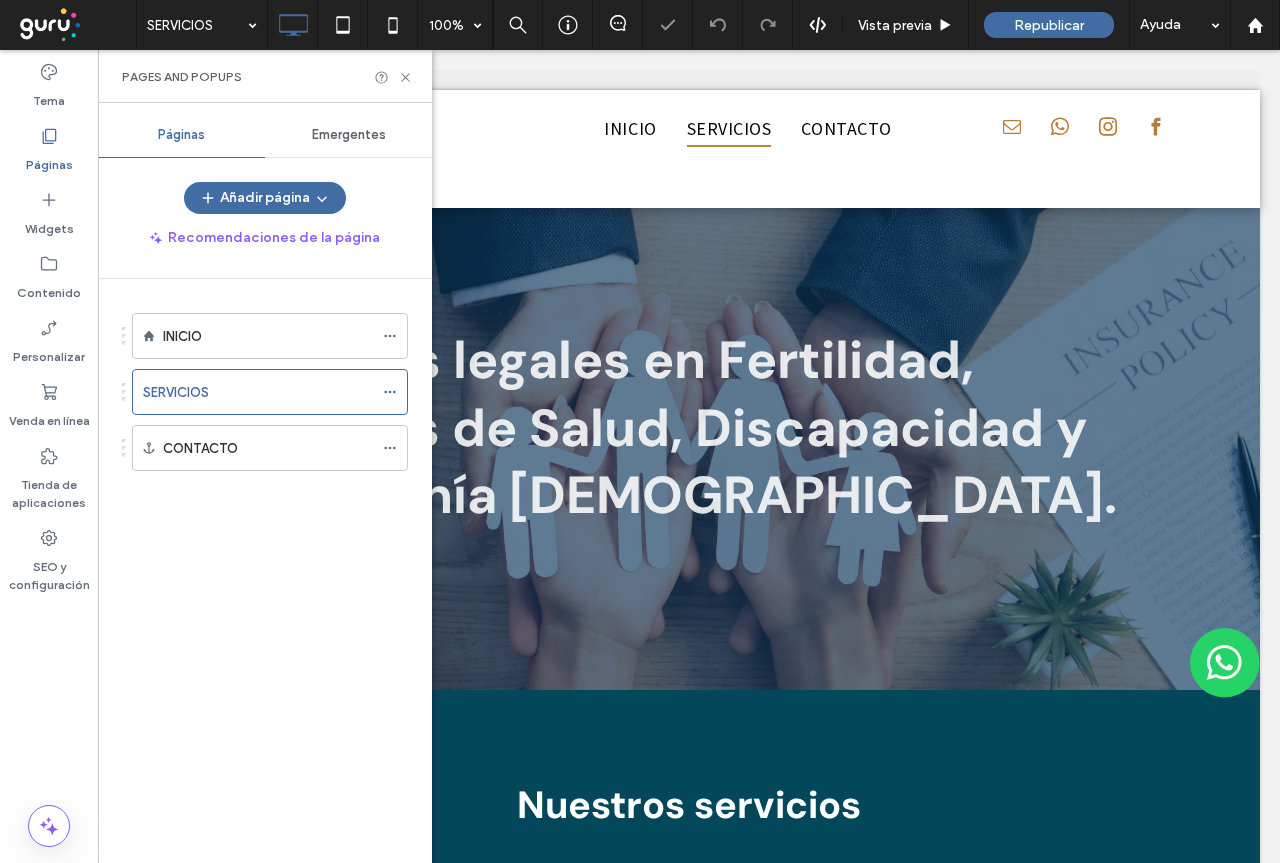 scroll, scrollTop: 0, scrollLeft: 0, axis: both 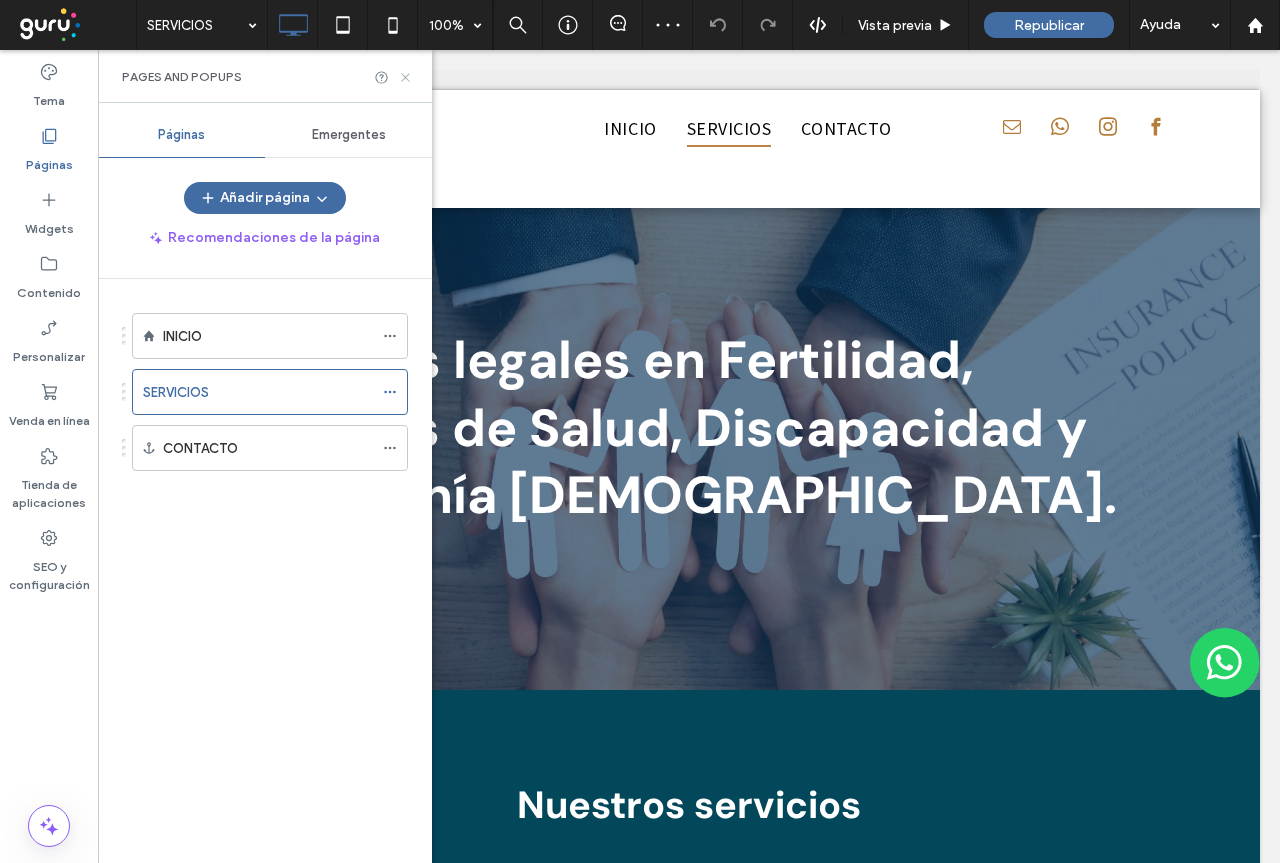 click 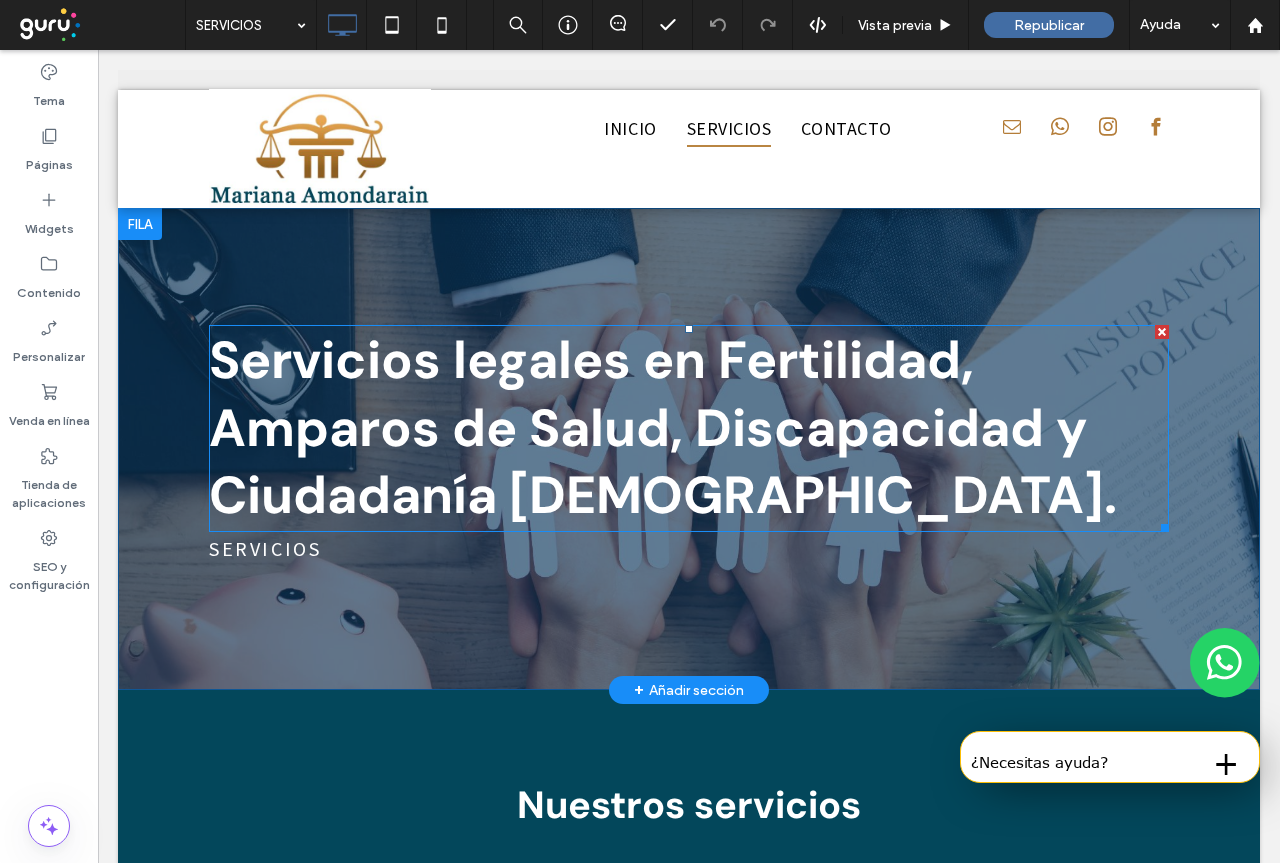 click on "Servicios legales en Fertilidad, Amparos de Salud, Discapacidad y Ciudadanía española." at bounding box center (663, 427) 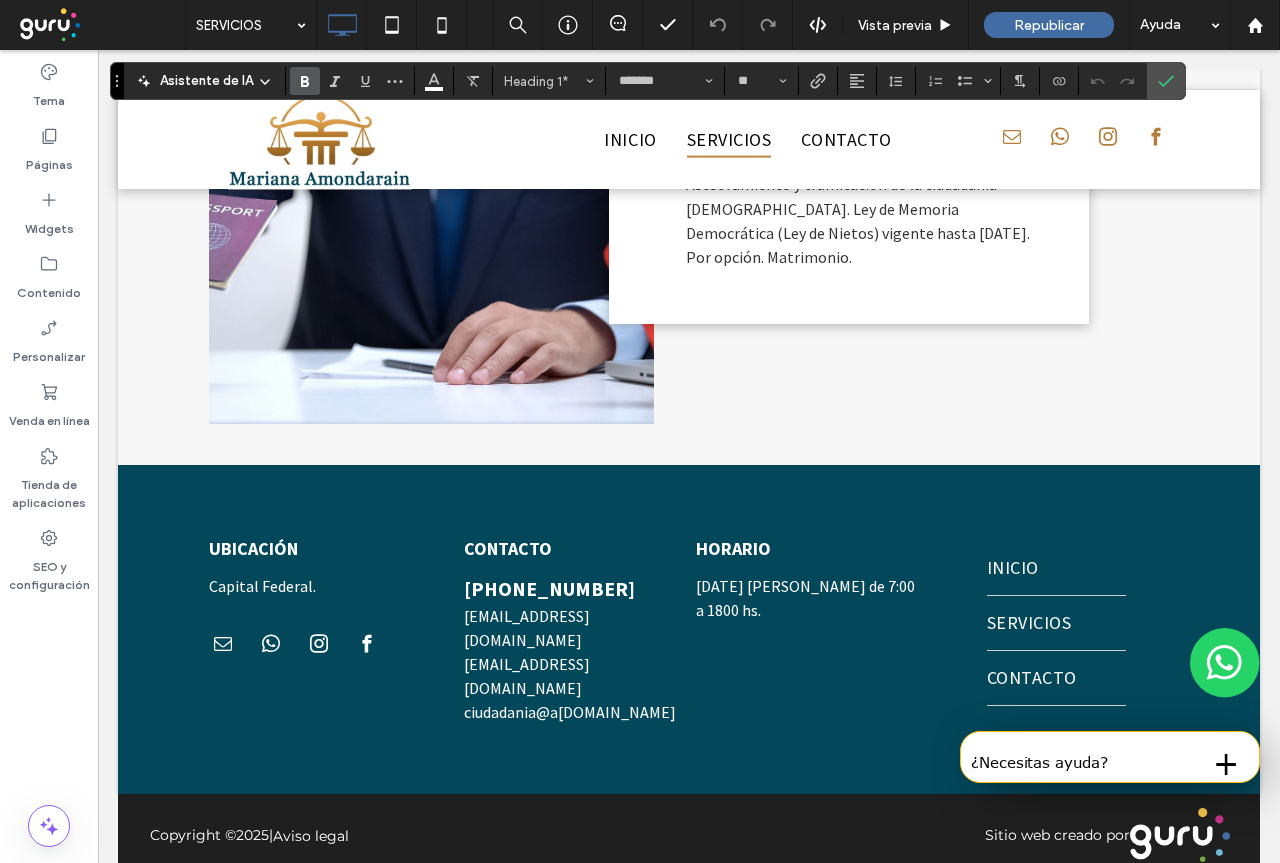 scroll, scrollTop: 3252, scrollLeft: 0, axis: vertical 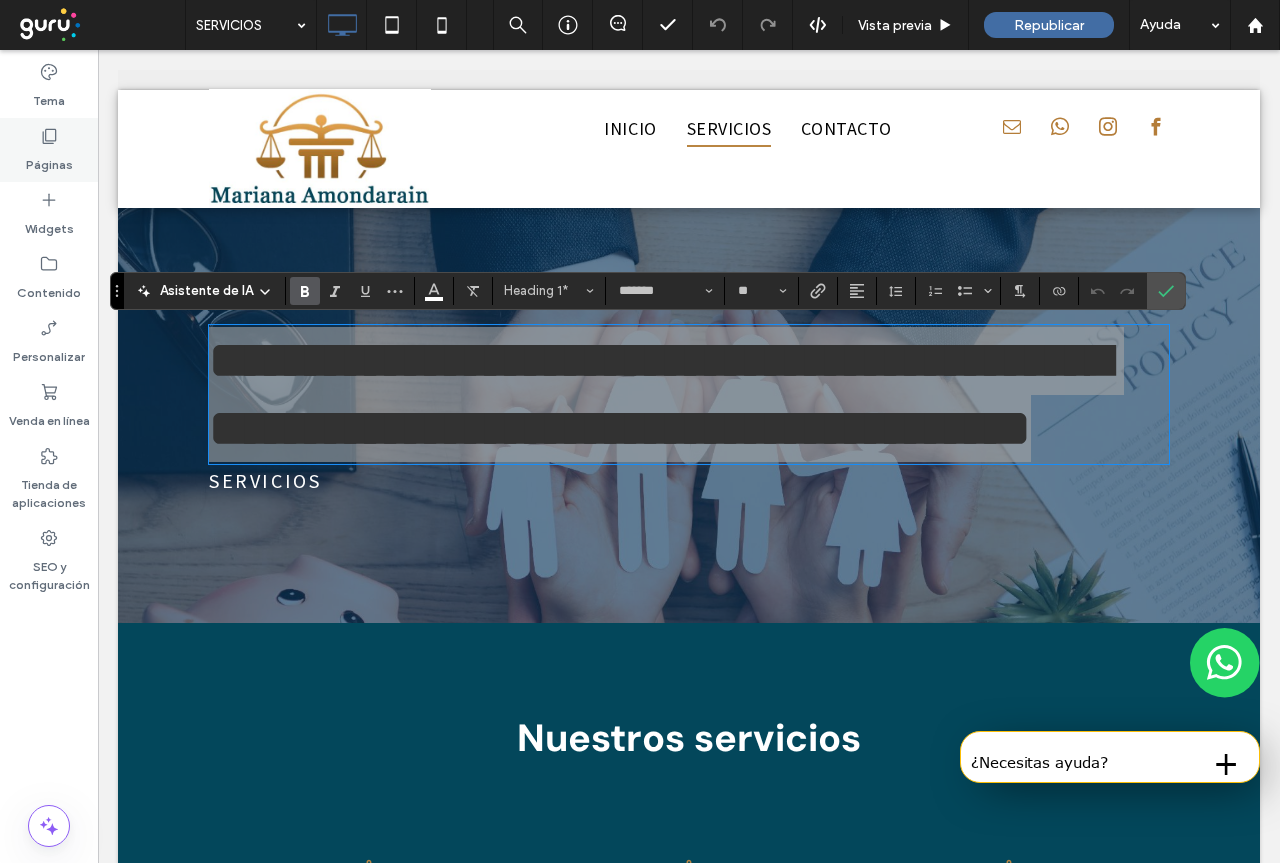 click on "Páginas" at bounding box center [49, 160] 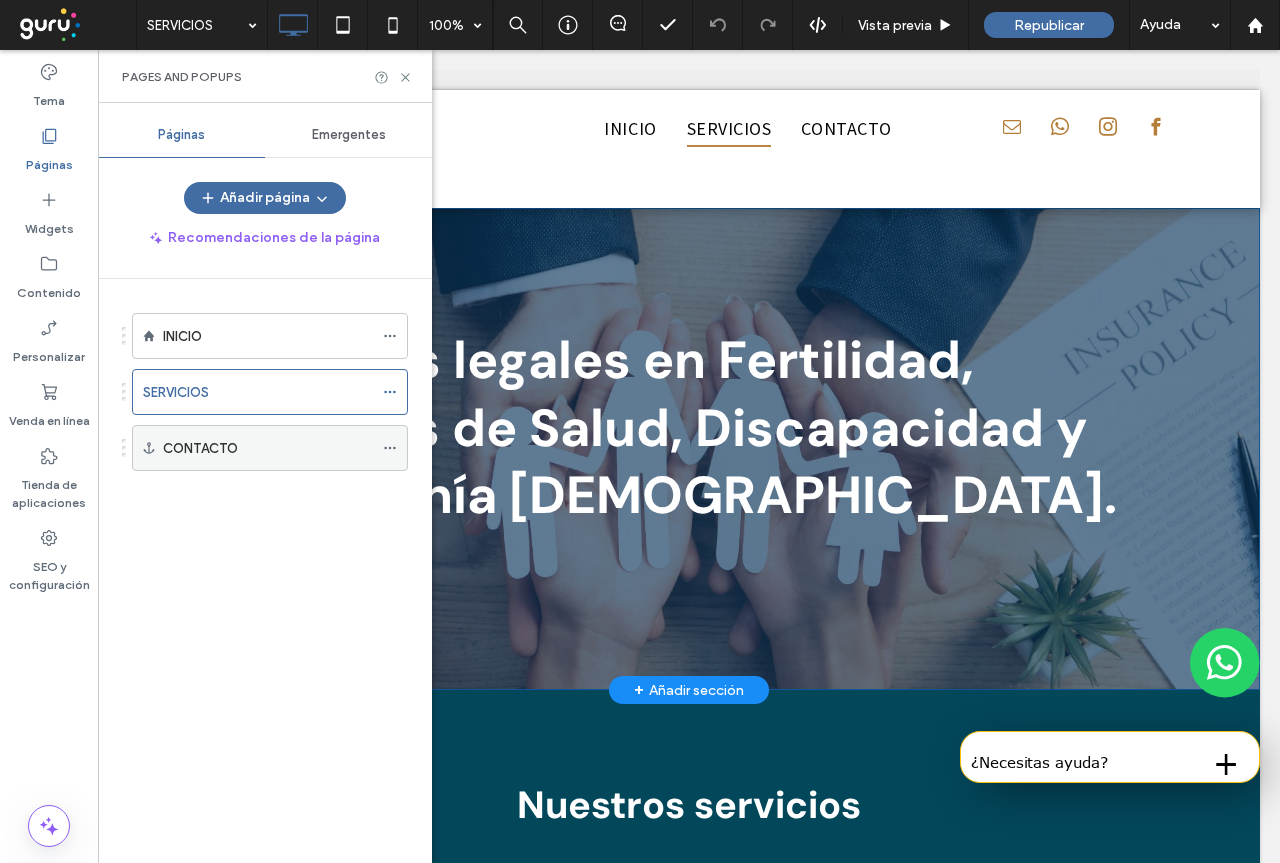 click on "CONTACTO" at bounding box center [200, 448] 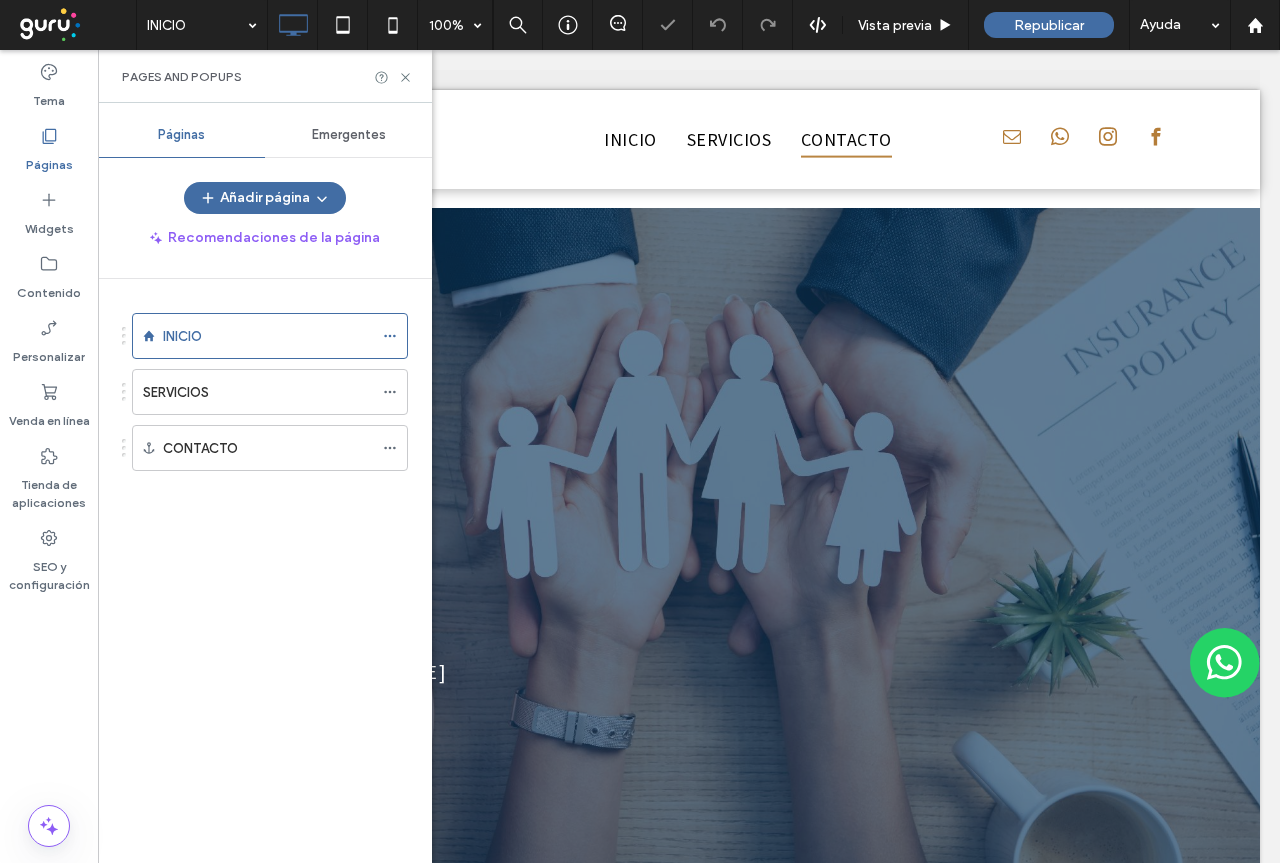 scroll, scrollTop: 3260, scrollLeft: 0, axis: vertical 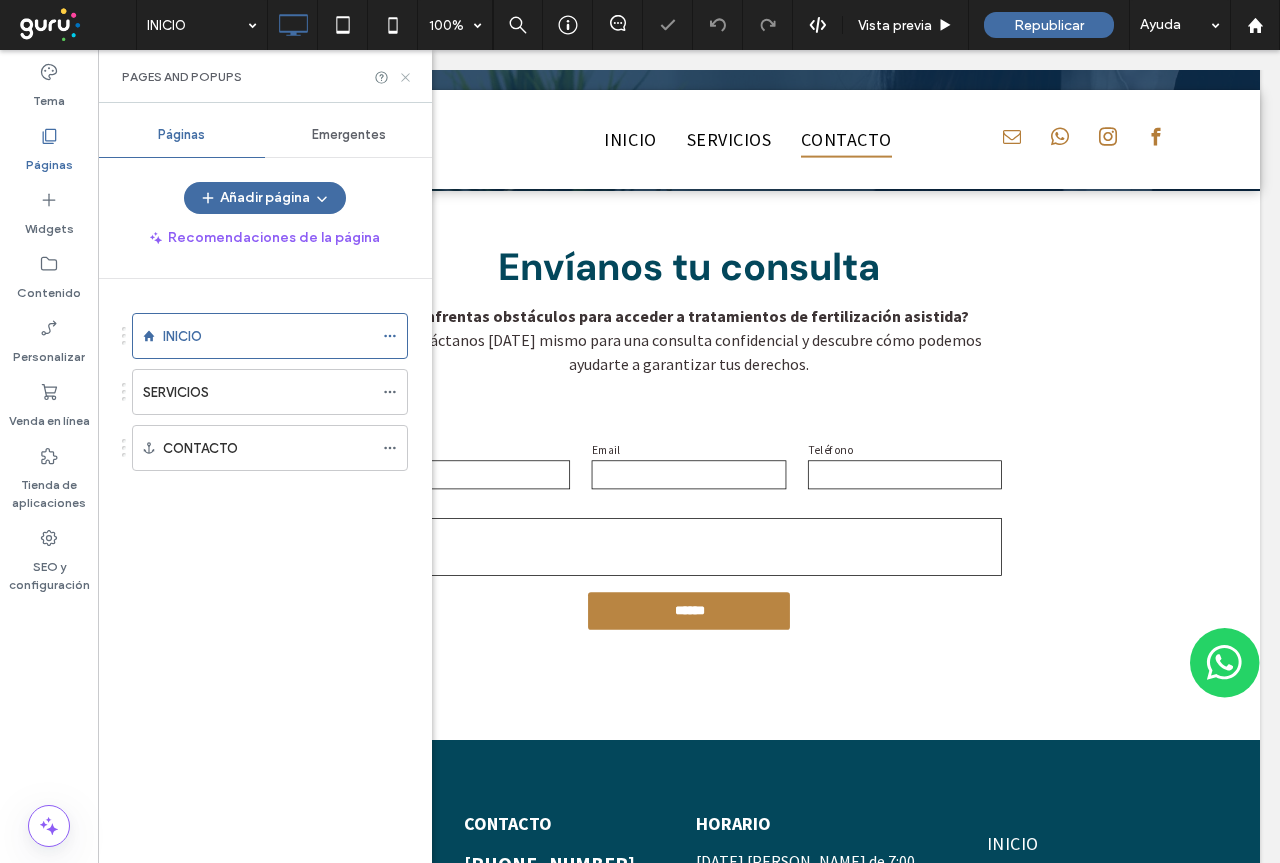 click 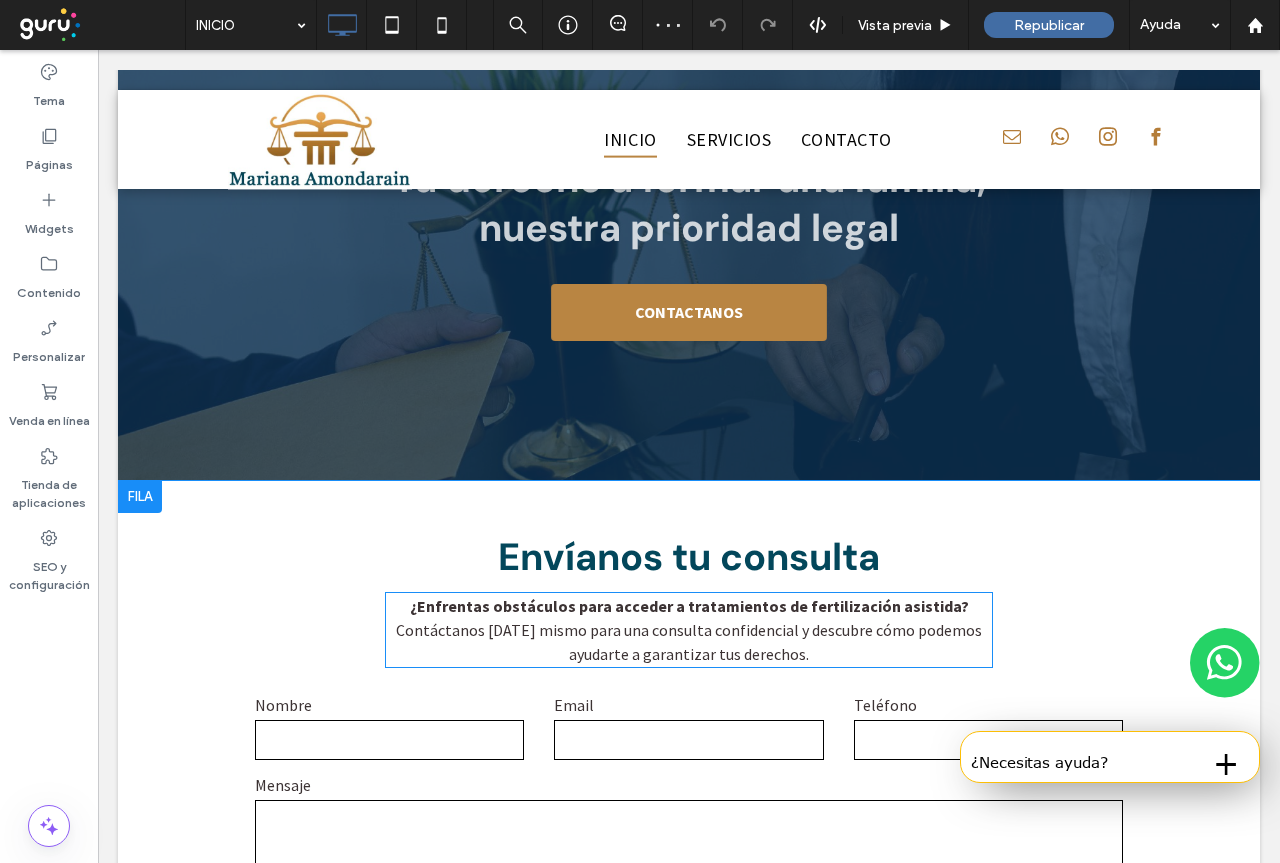 scroll, scrollTop: 2960, scrollLeft: 0, axis: vertical 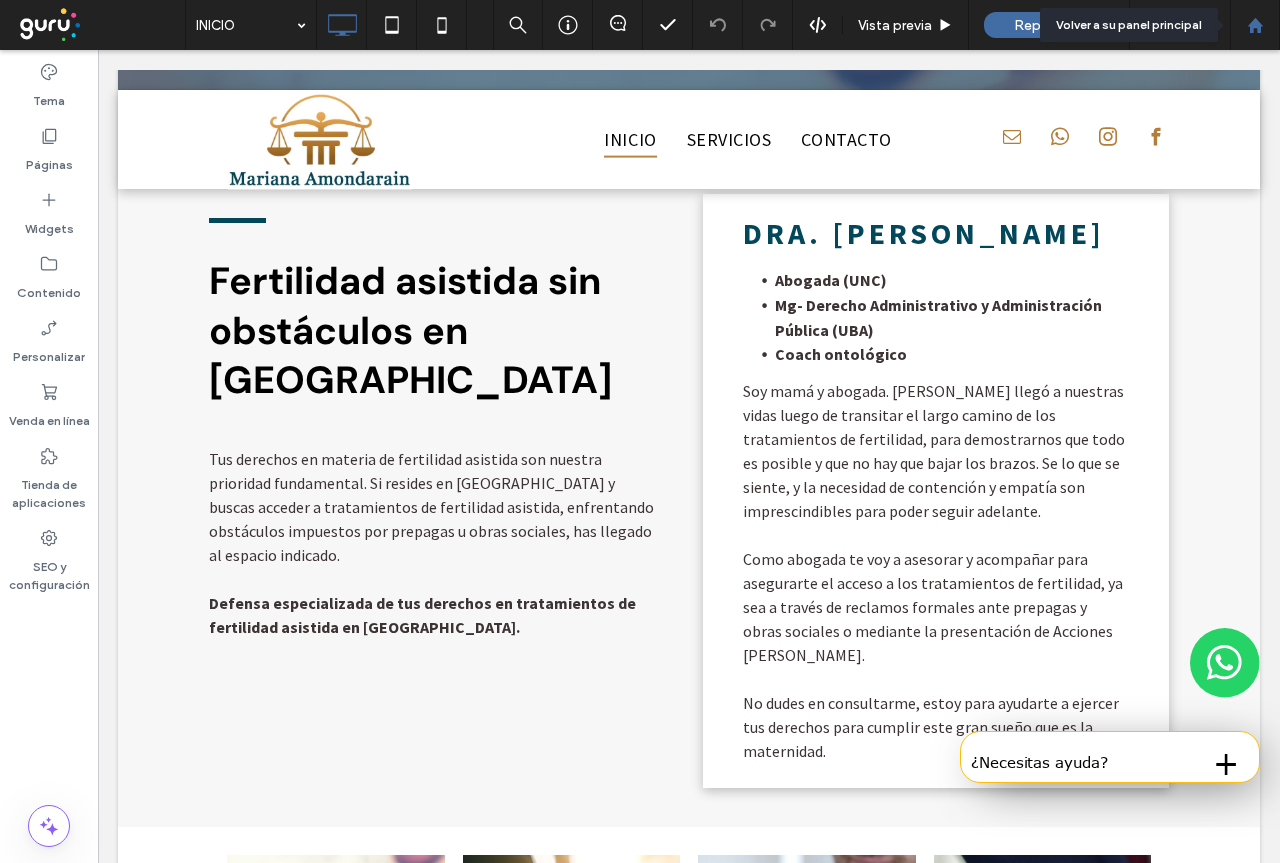 click 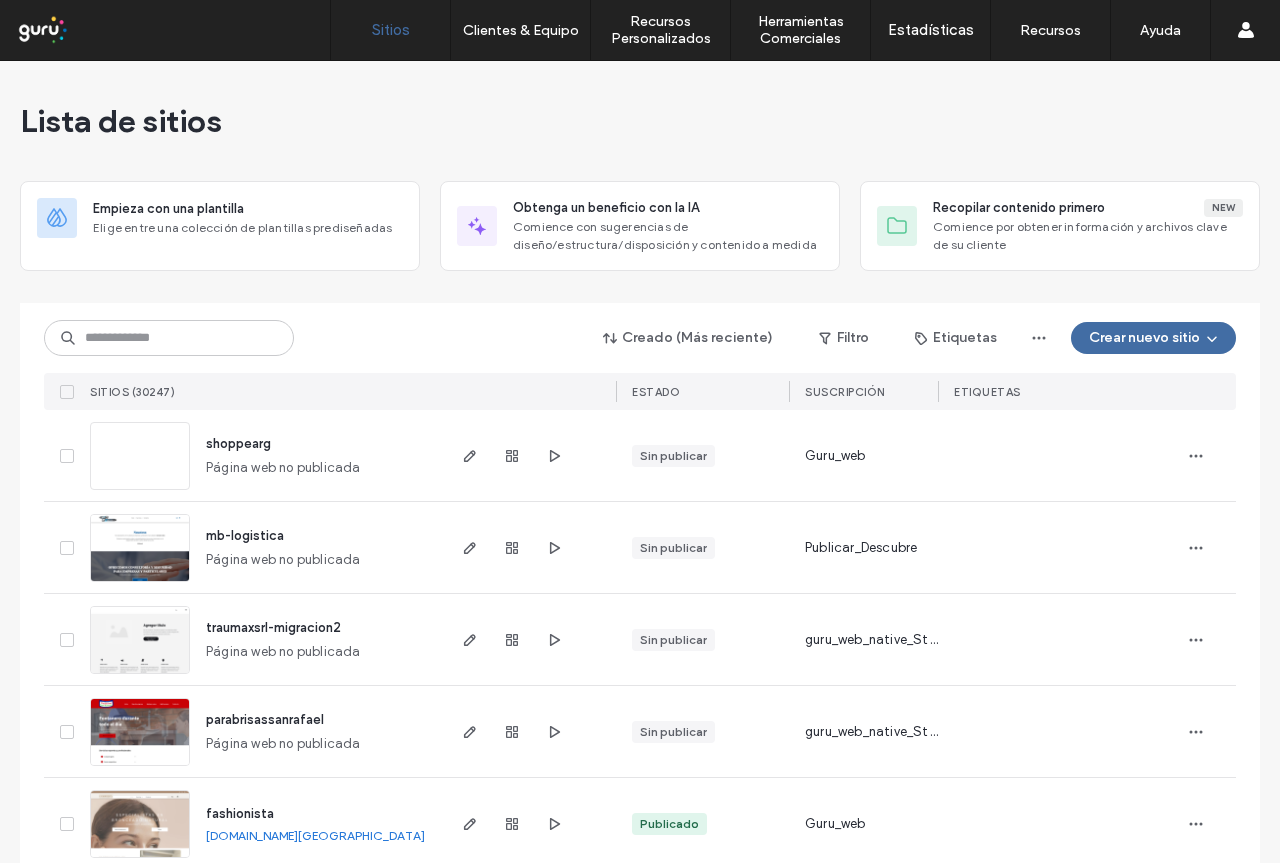 scroll, scrollTop: 0, scrollLeft: 0, axis: both 